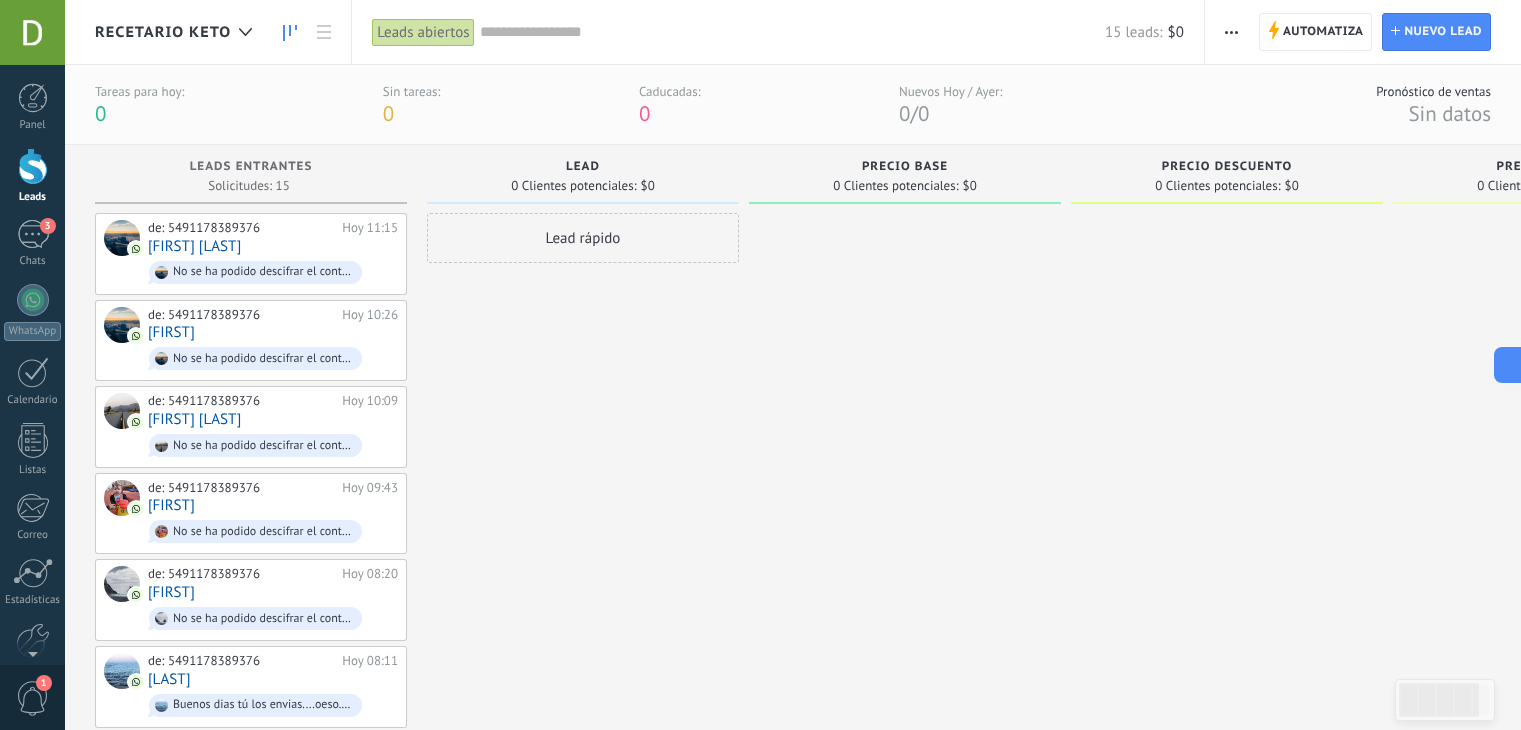 scroll, scrollTop: 0, scrollLeft: 0, axis: both 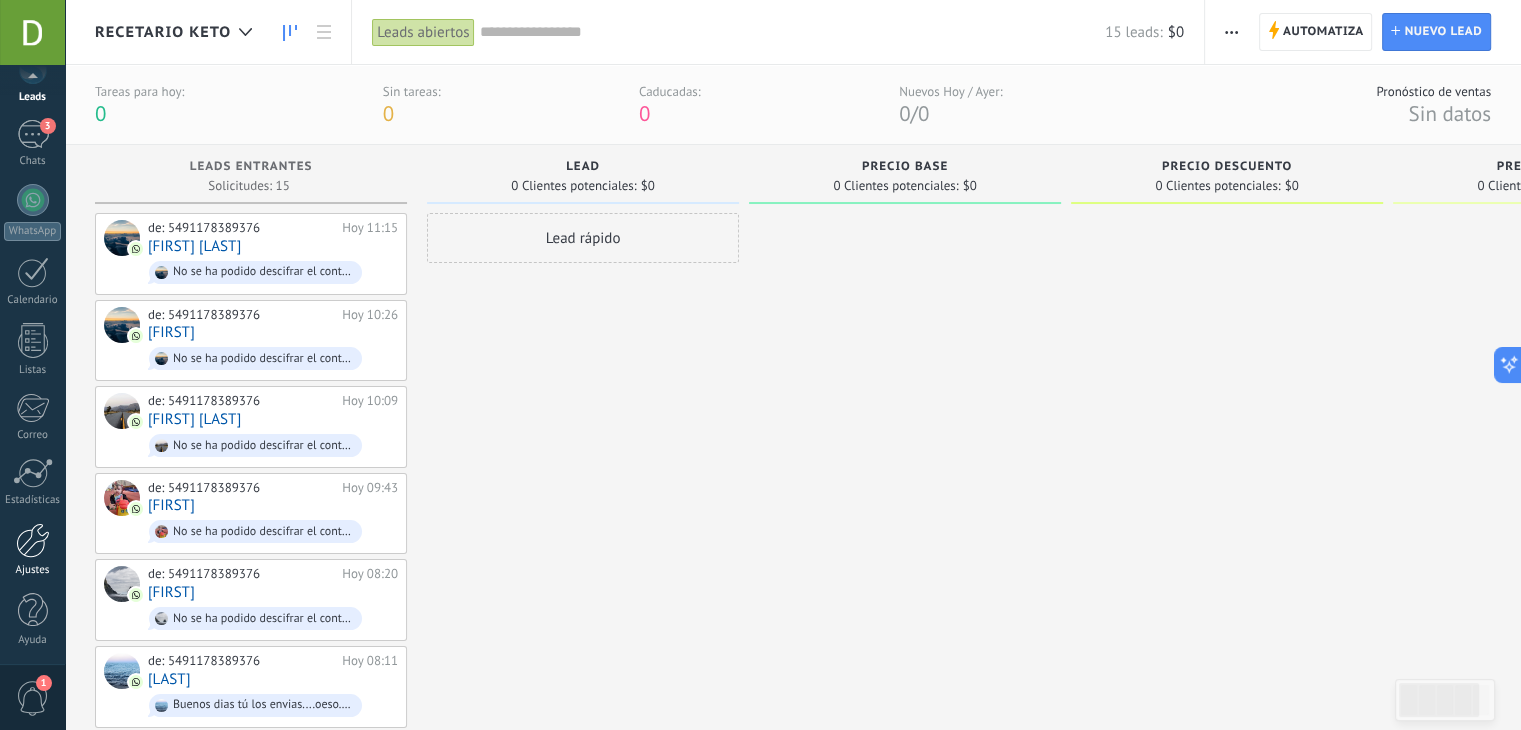 click at bounding box center [33, 540] 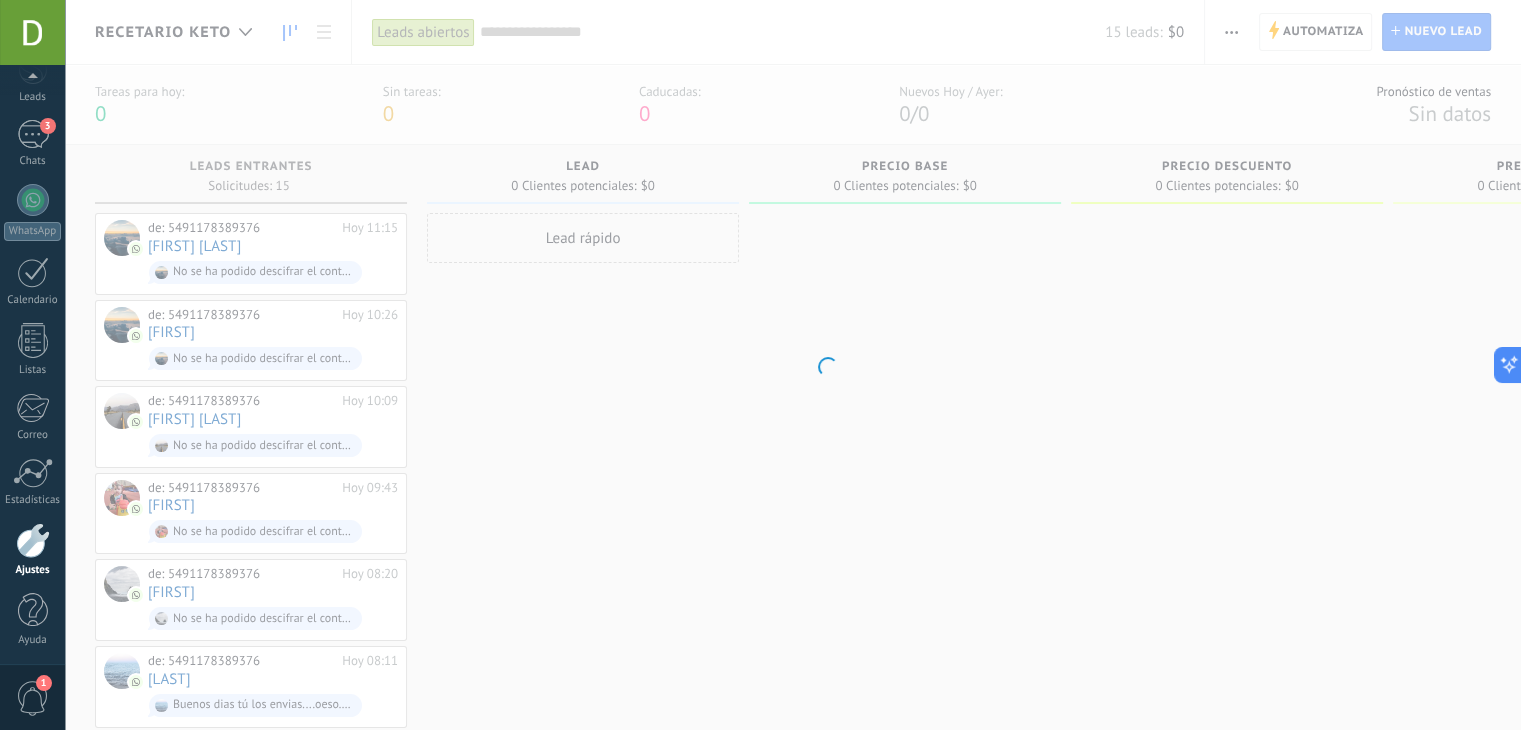 scroll, scrollTop: 101, scrollLeft: 0, axis: vertical 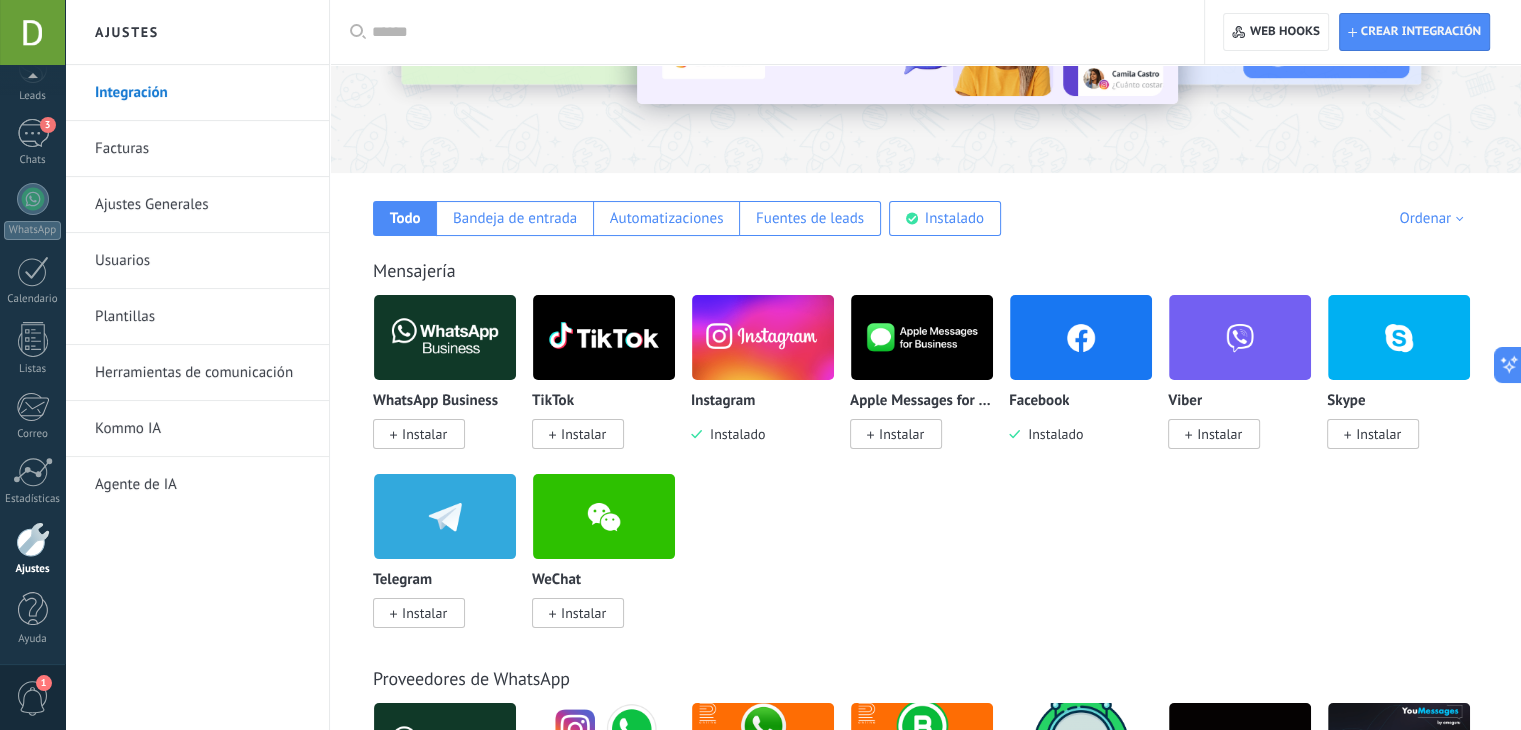click on "Herramientas de comunicación" at bounding box center [202, 373] 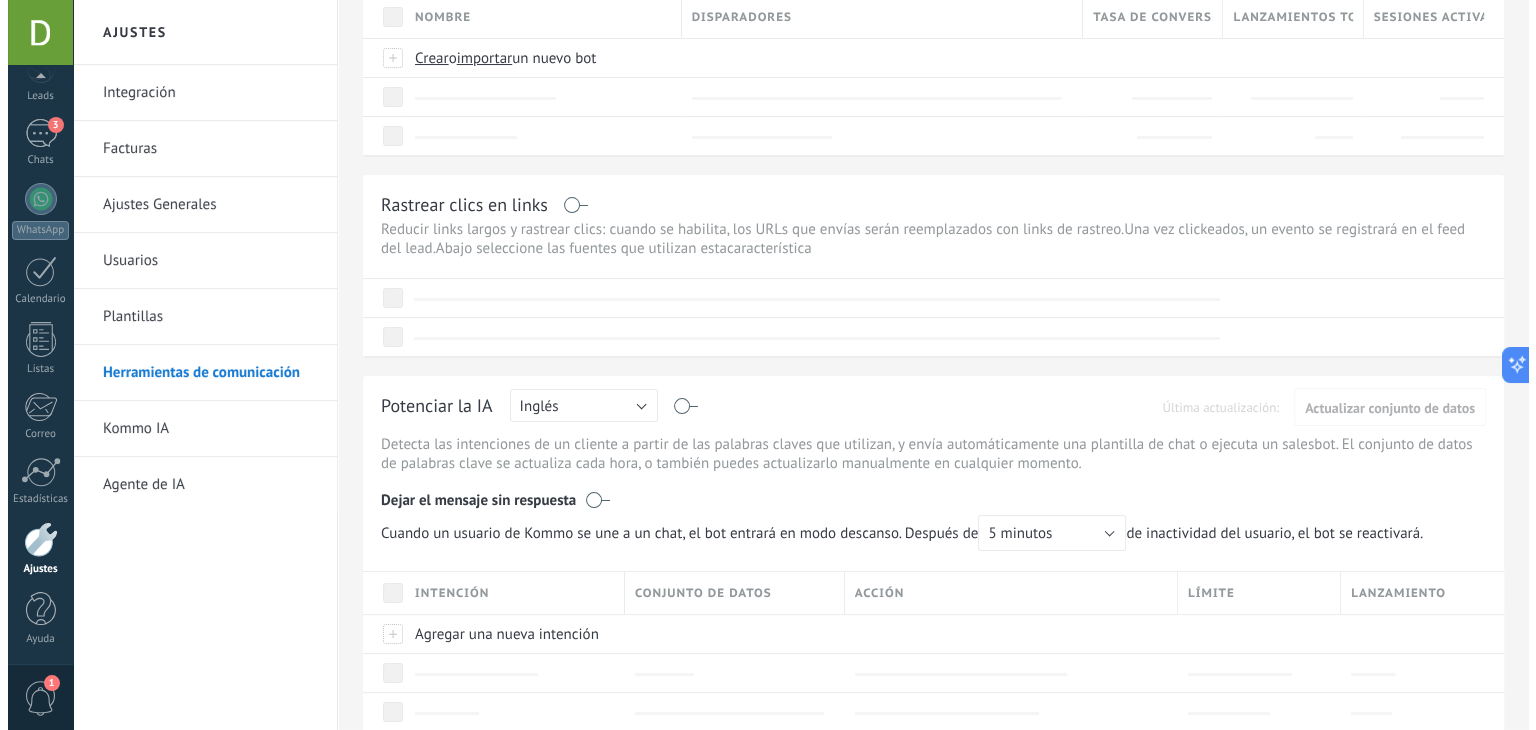 scroll, scrollTop: 0, scrollLeft: 0, axis: both 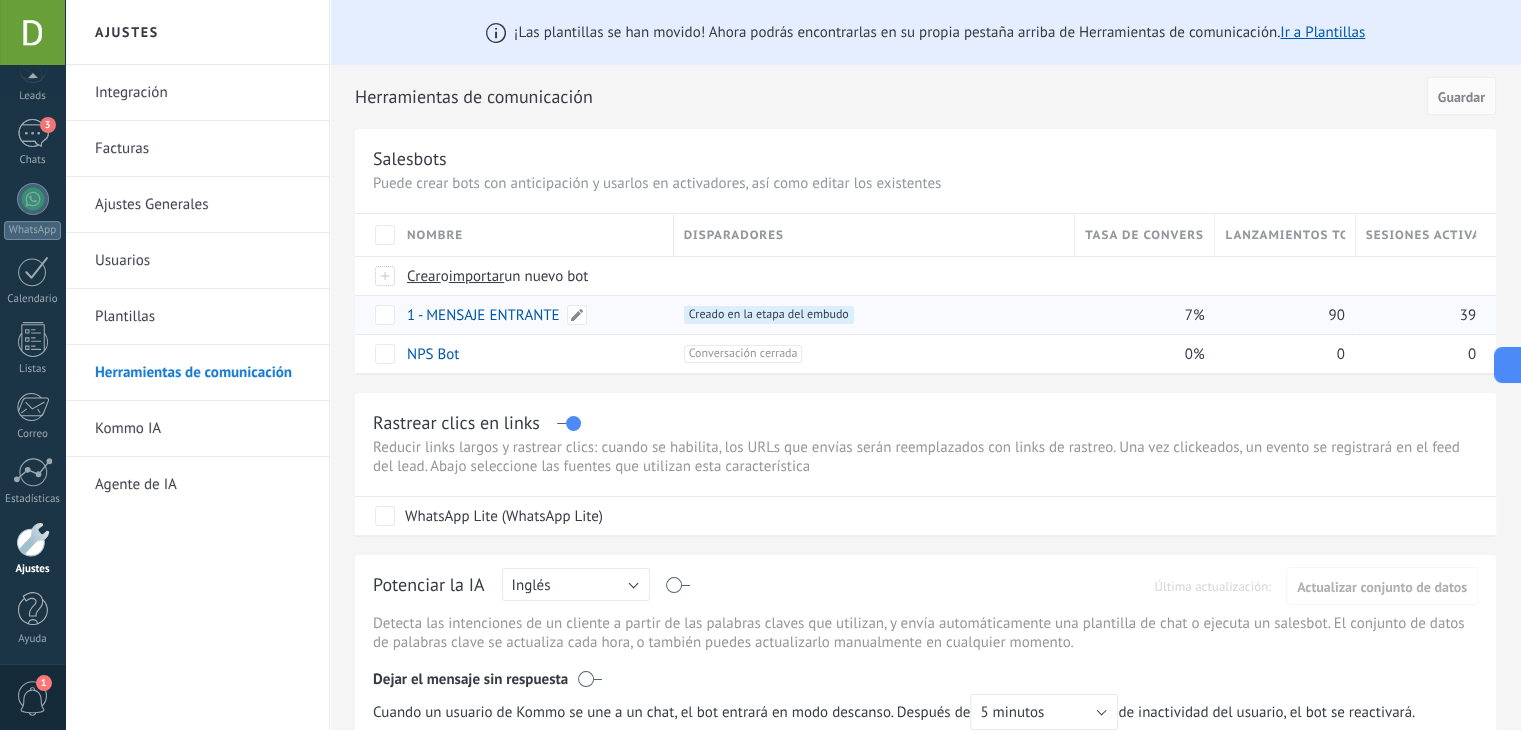 click on "1 - MENSAJE ENTRANTE" at bounding box center (483, 315) 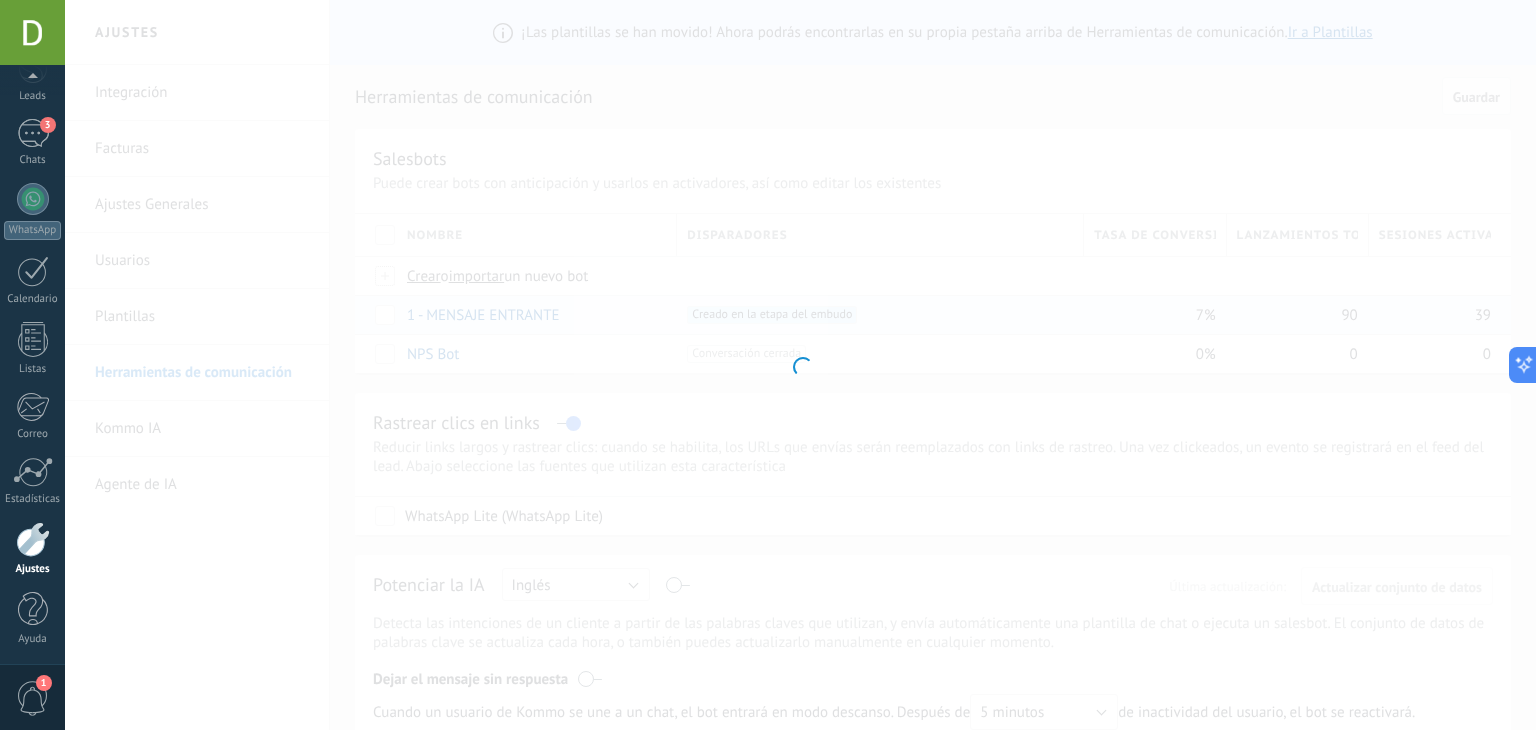 type on "**********" 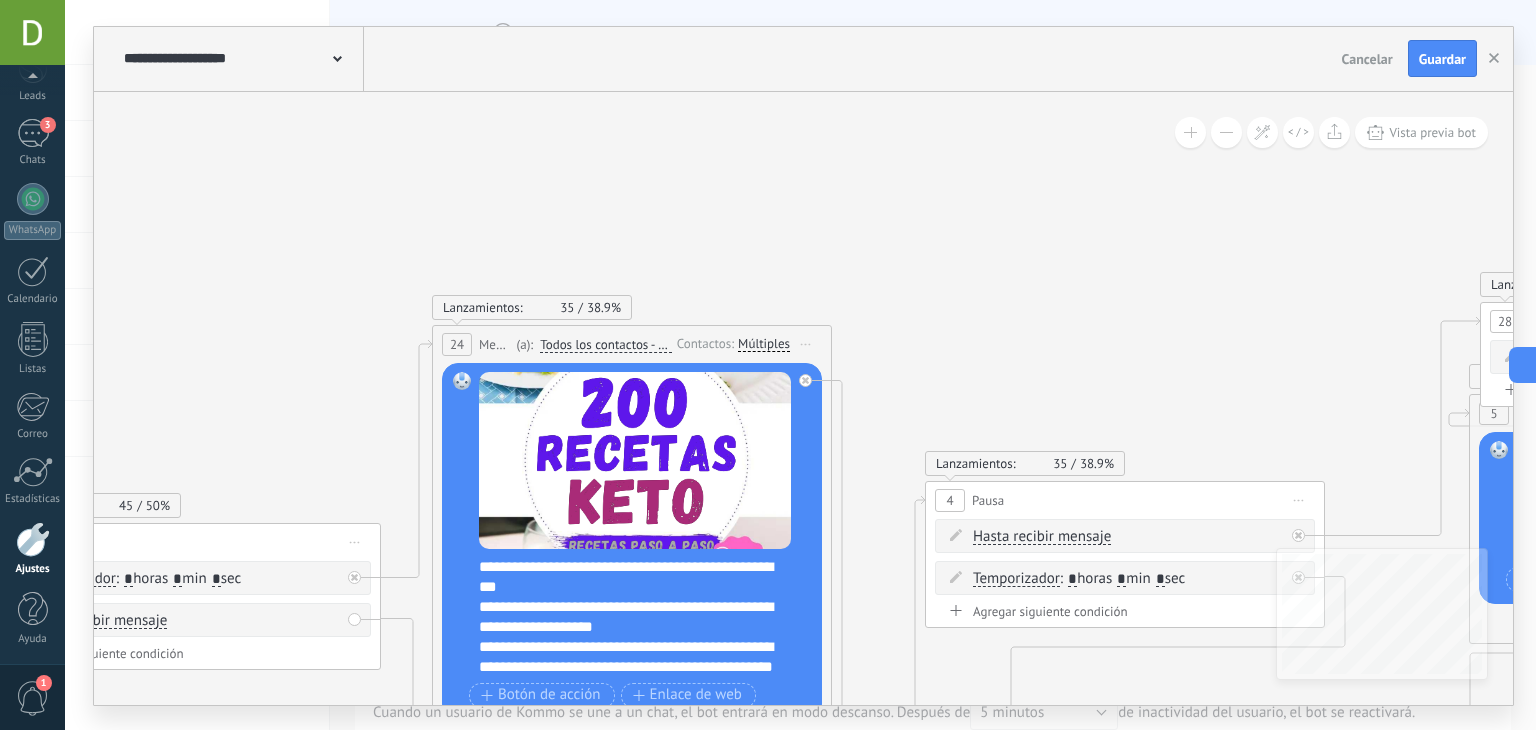 scroll, scrollTop: 379, scrollLeft: 0, axis: vertical 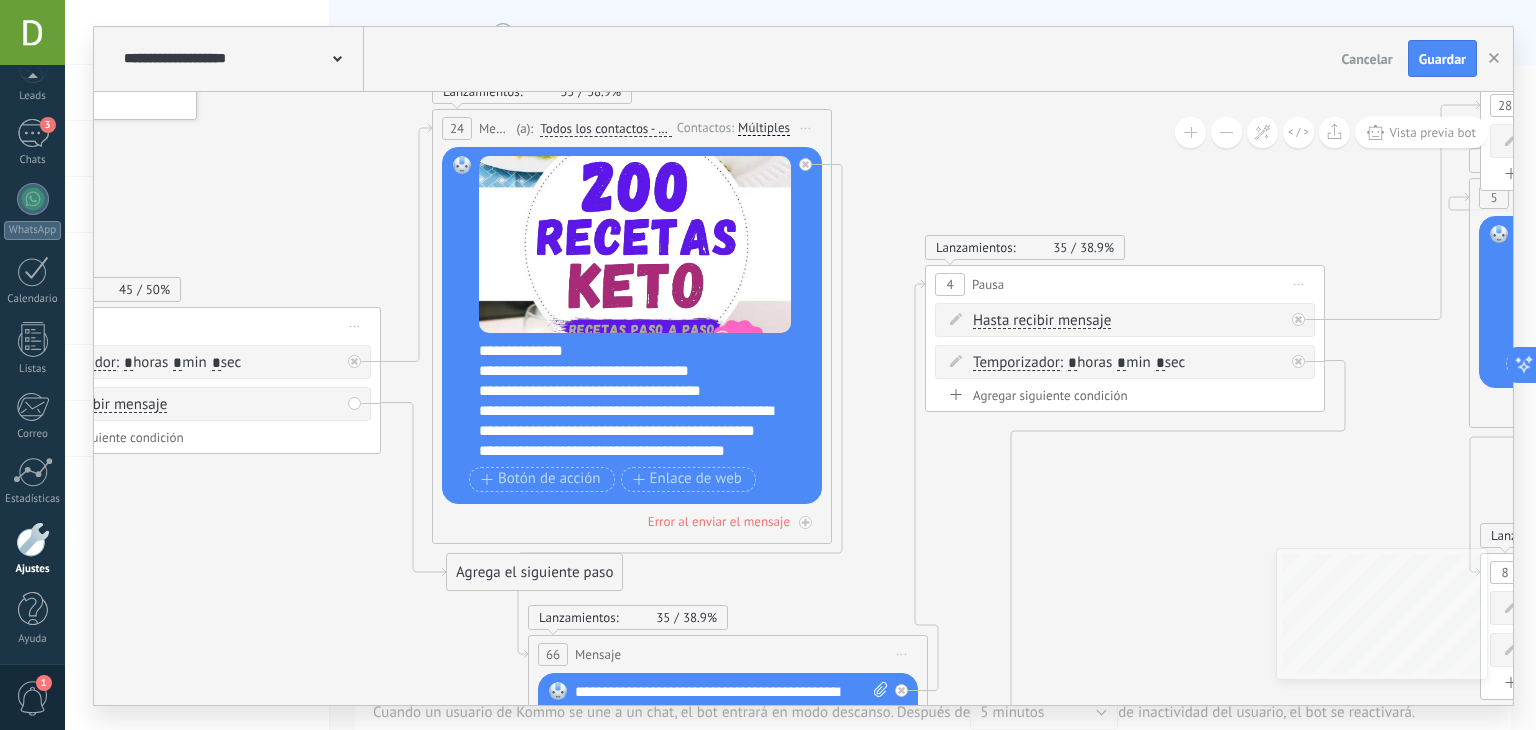 click on "**********" at bounding box center [645, 401] 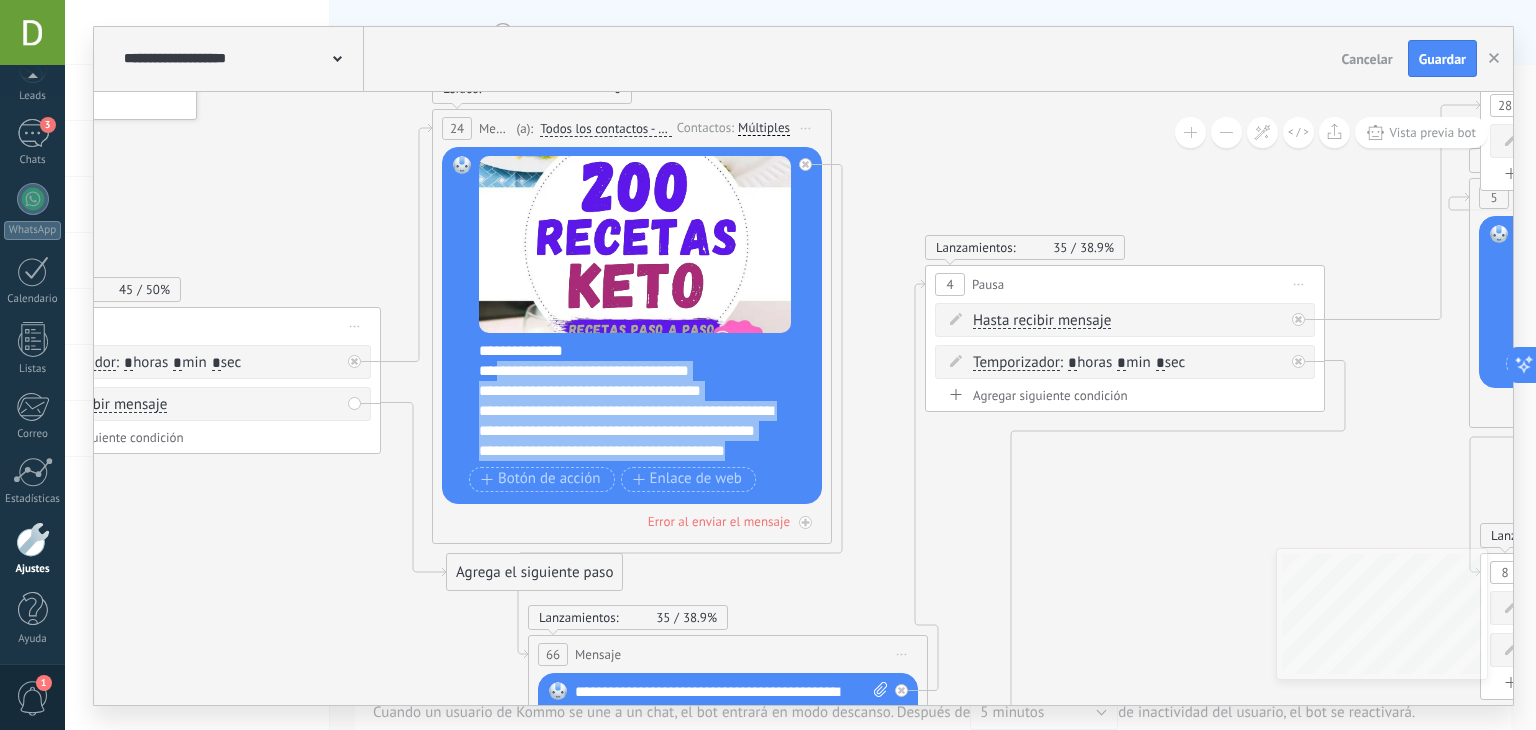 scroll, scrollTop: 0, scrollLeft: 0, axis: both 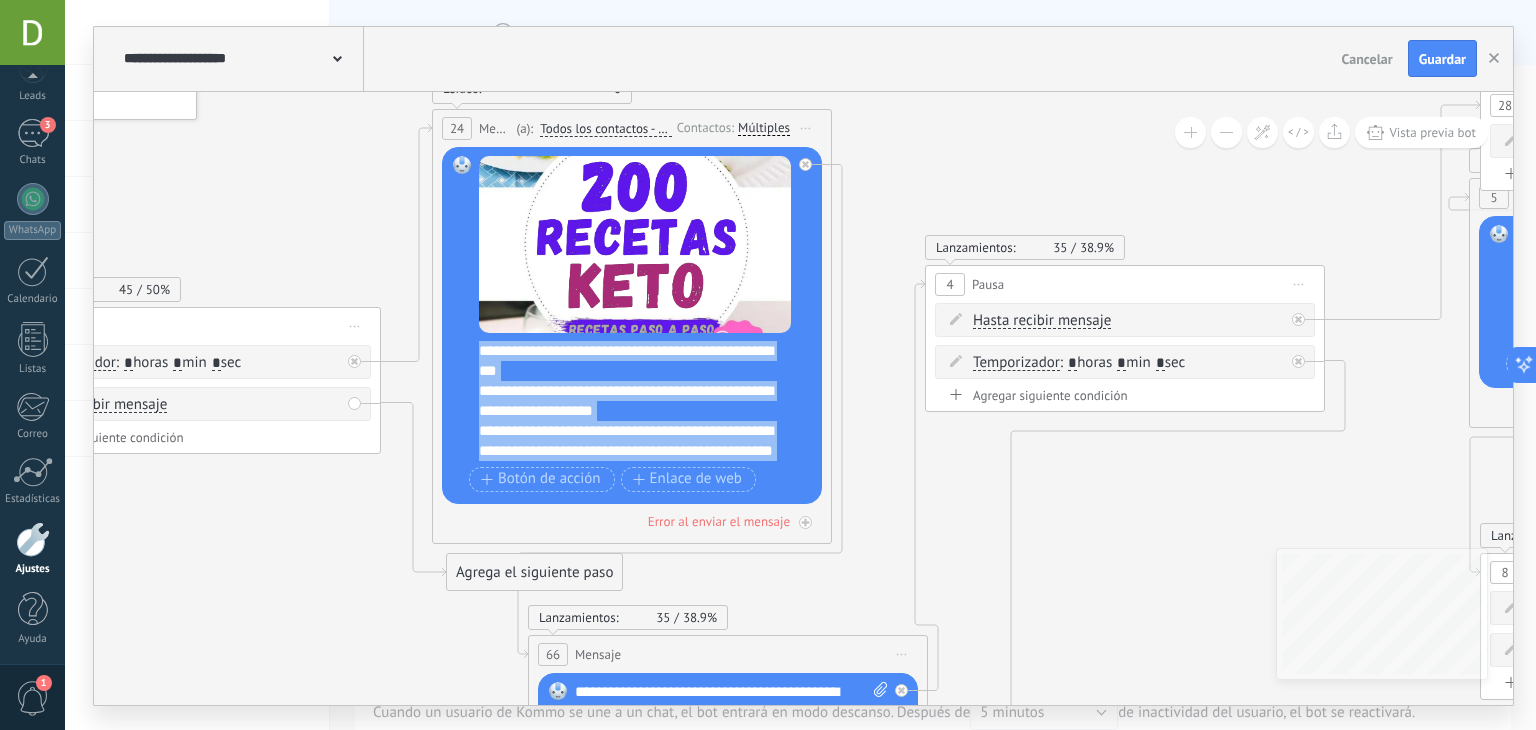 paste 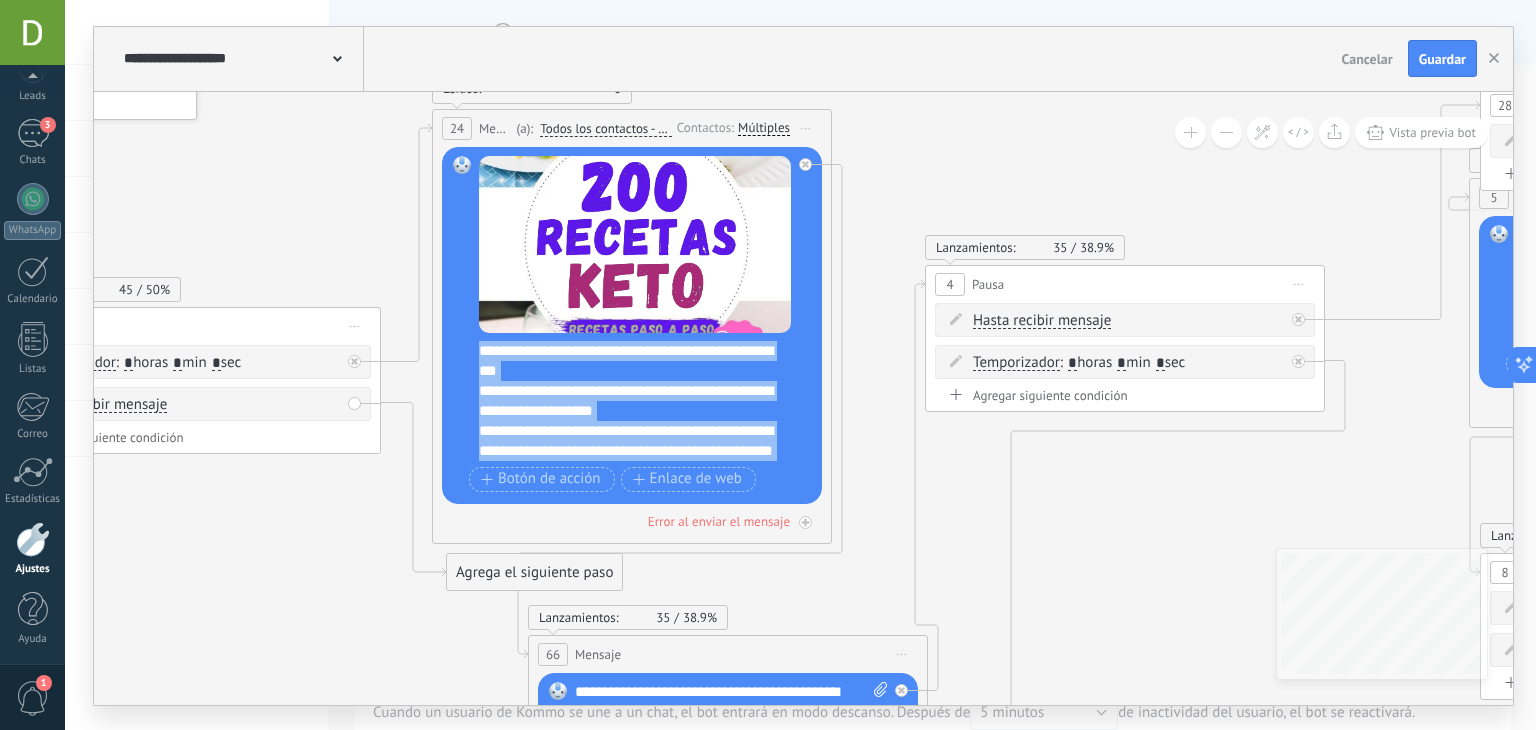 type 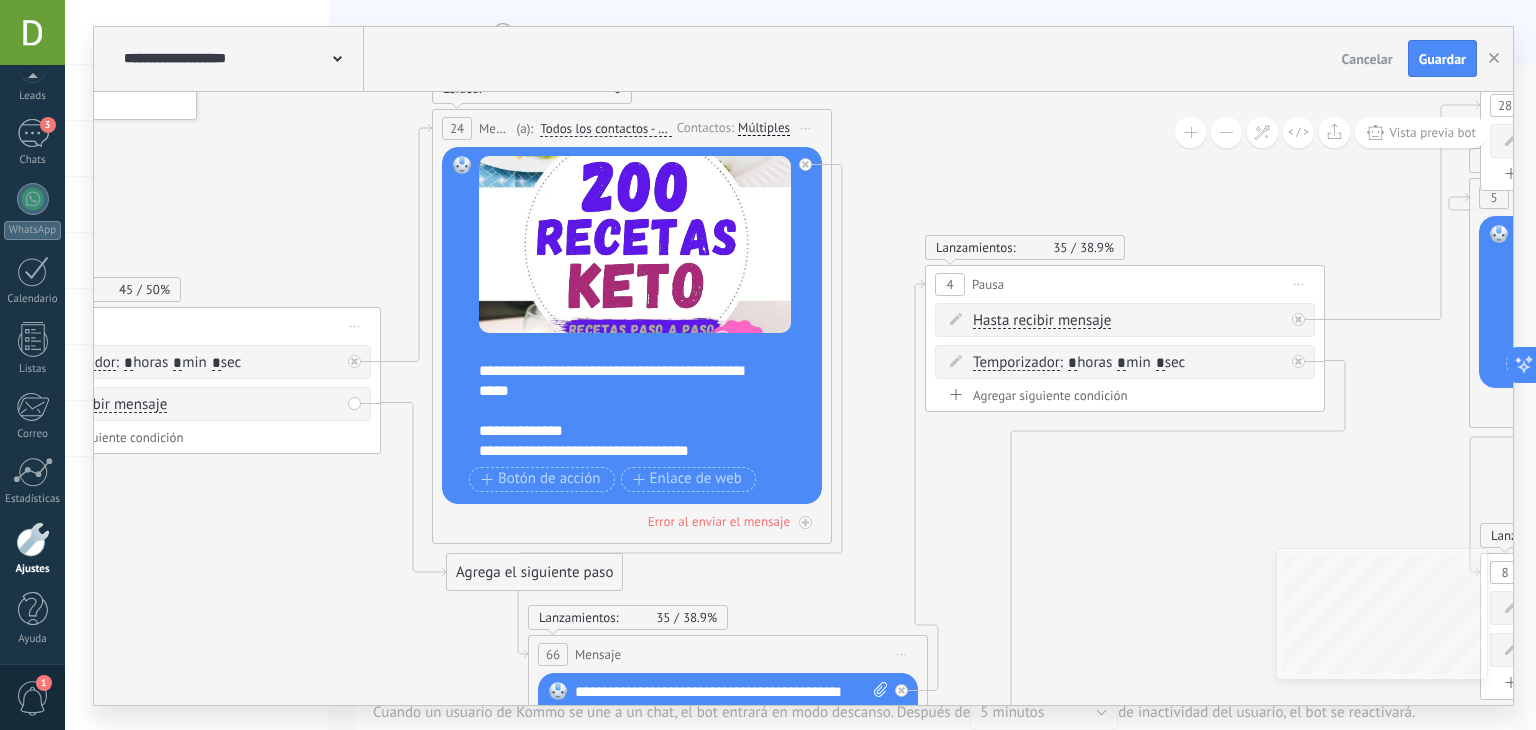 scroll, scrollTop: 540, scrollLeft: 0, axis: vertical 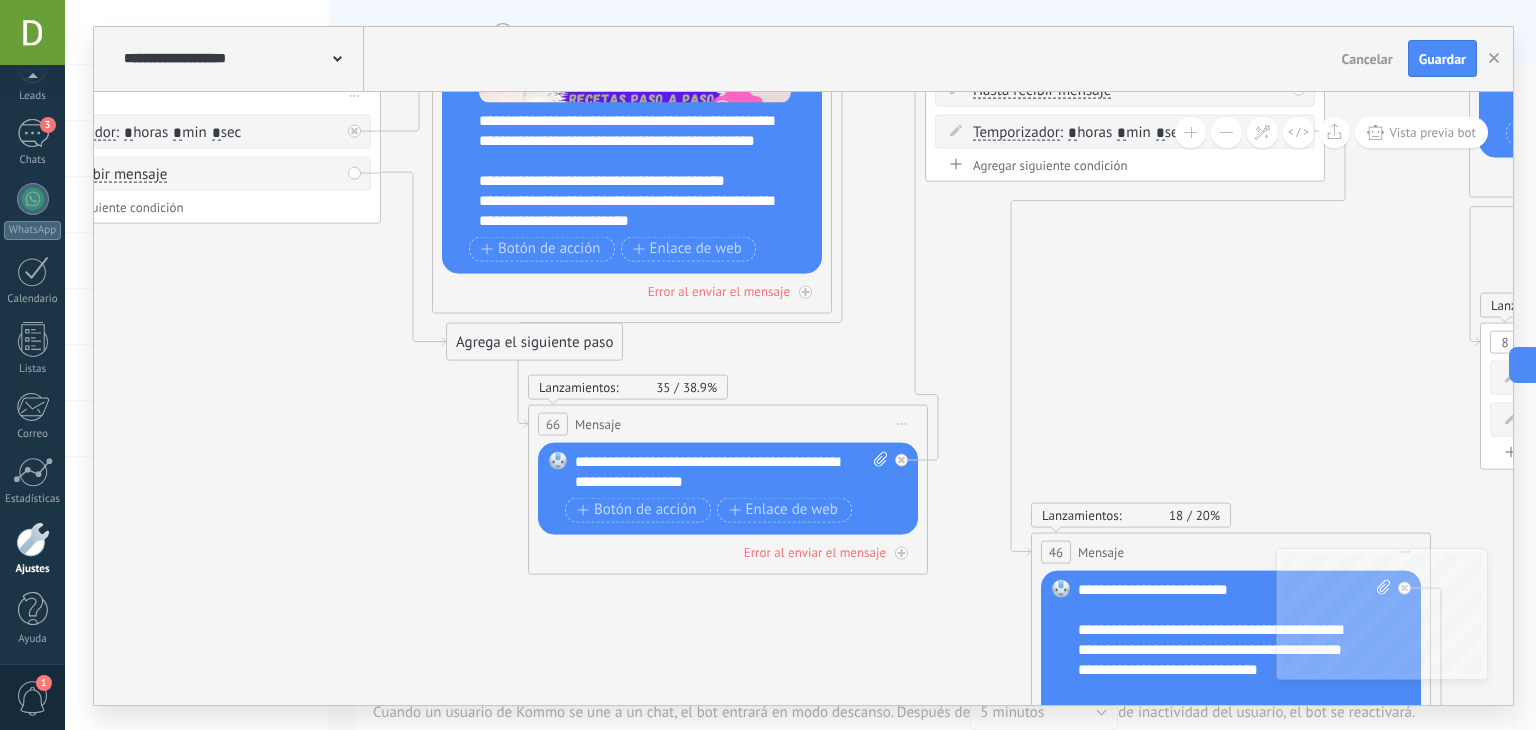 click on "**********" at bounding box center [732, 471] 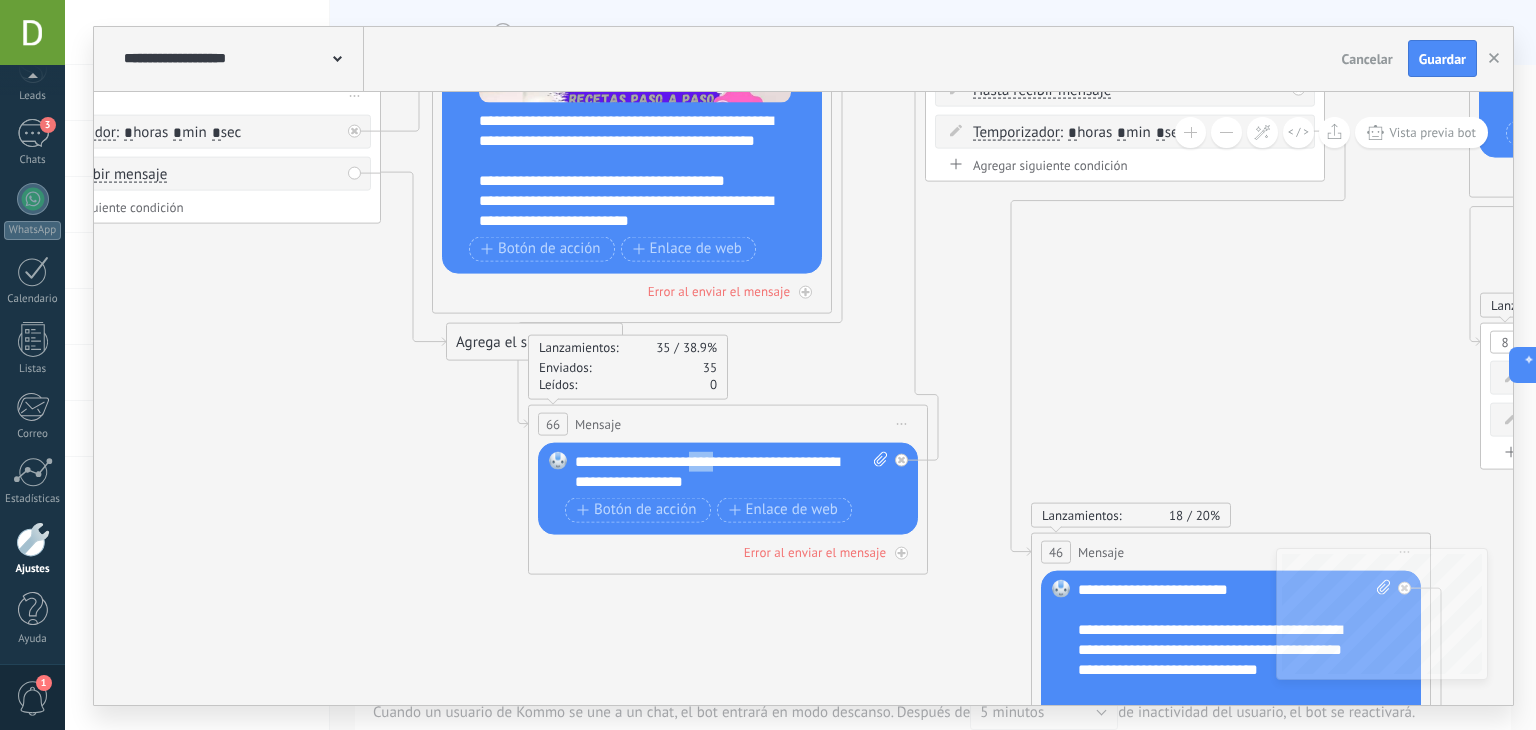 click on "**********" at bounding box center (732, 471) 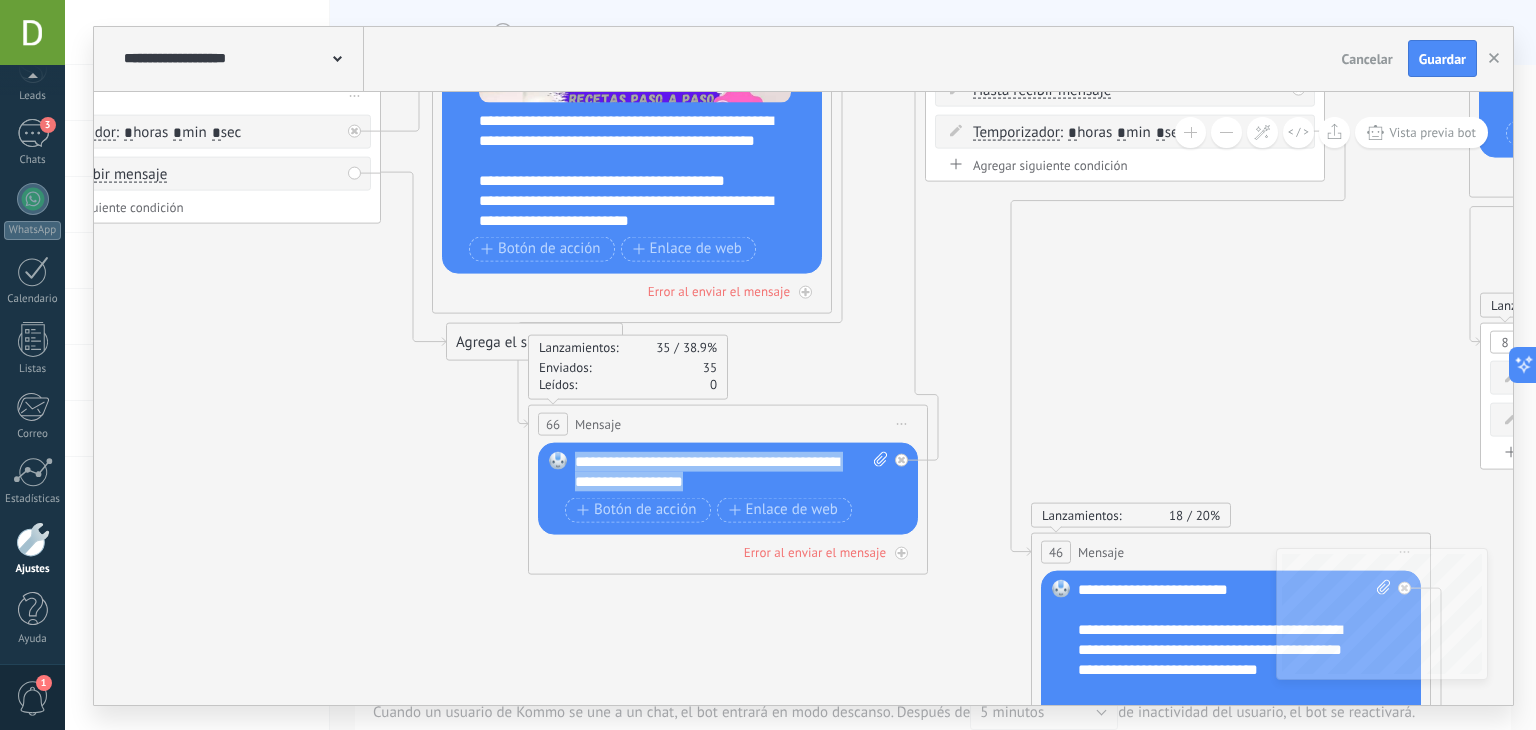 click on "**********" at bounding box center (732, 471) 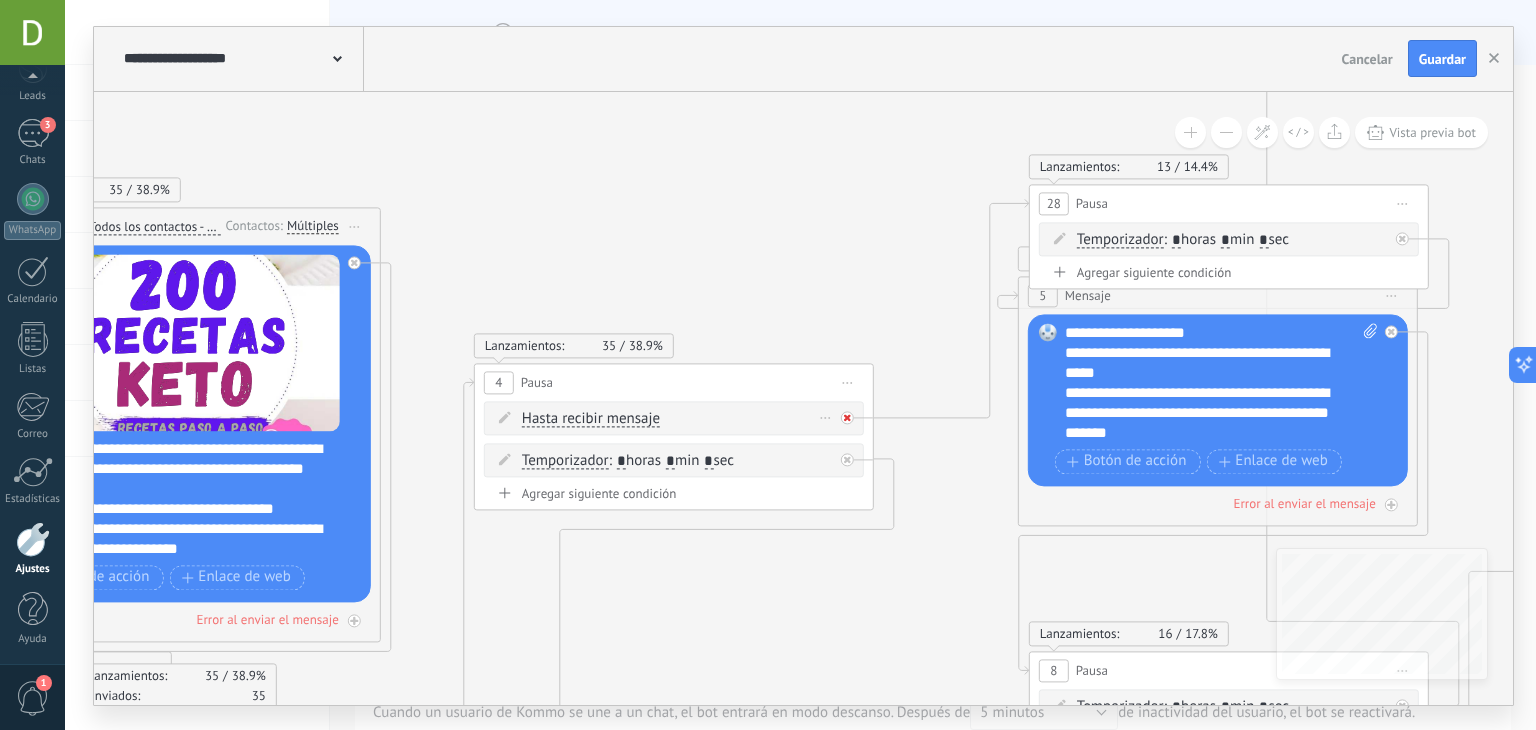 click 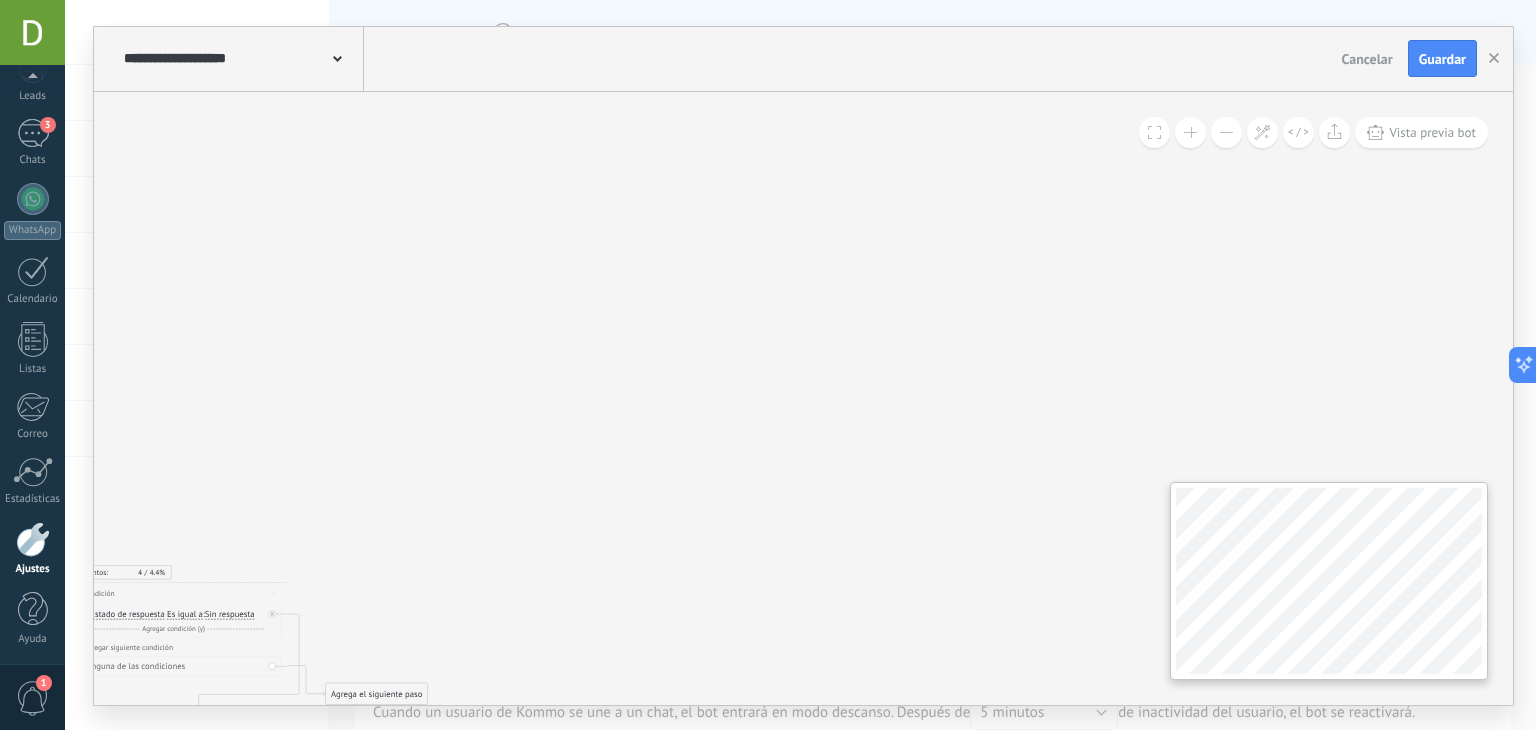 drag, startPoint x: 648, startPoint y: 385, endPoint x: 1326, endPoint y: 327, distance: 680.4763 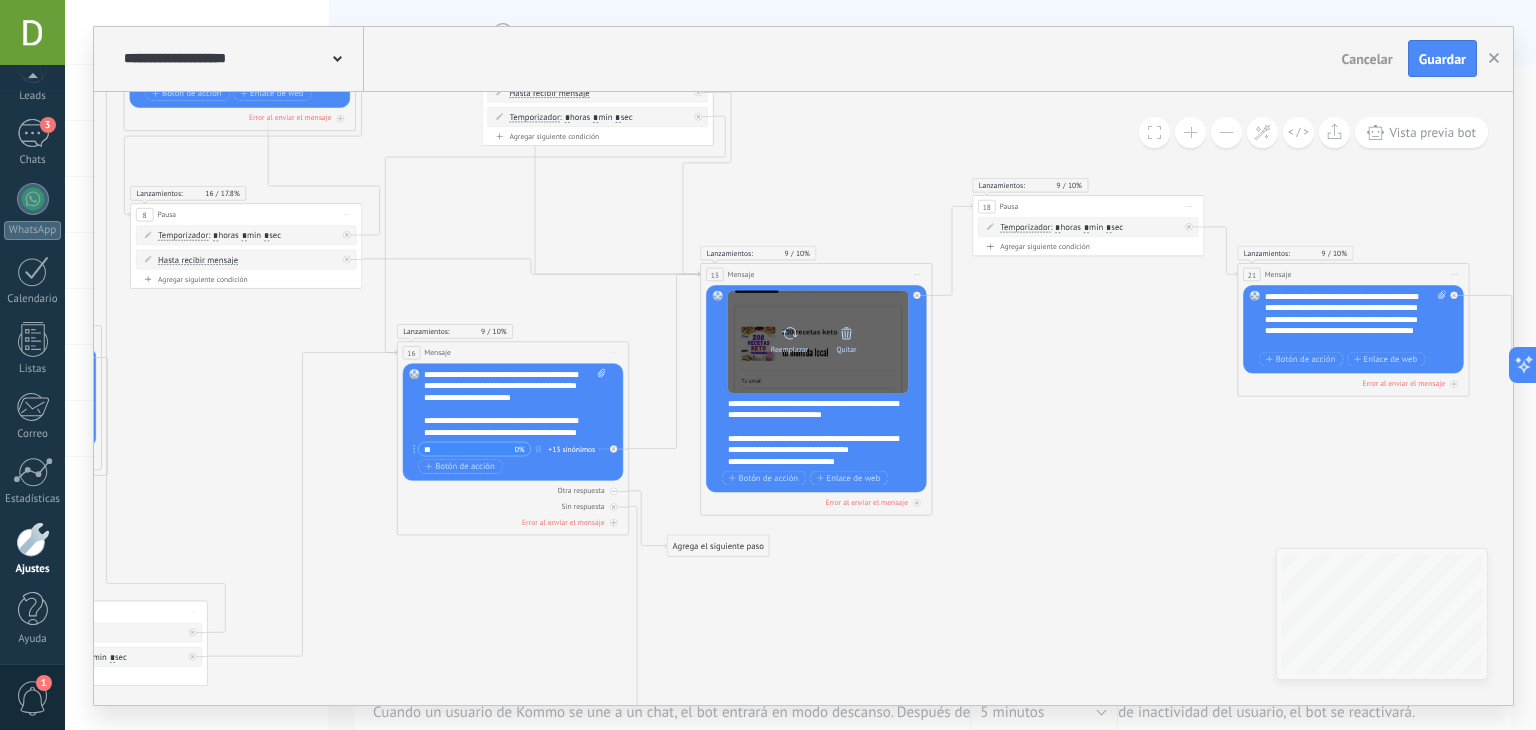 click on "Reemplazar" at bounding box center [789, 337] 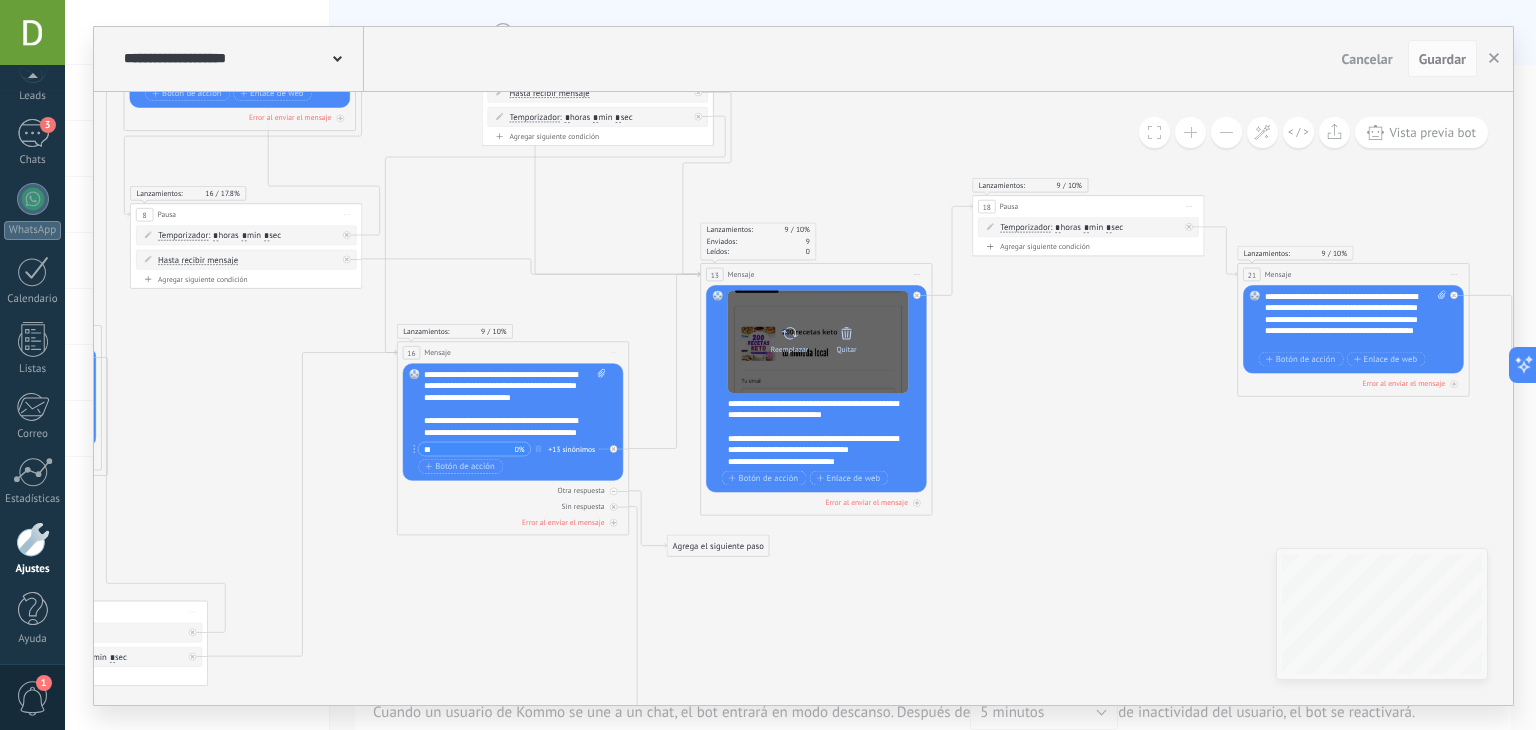 click 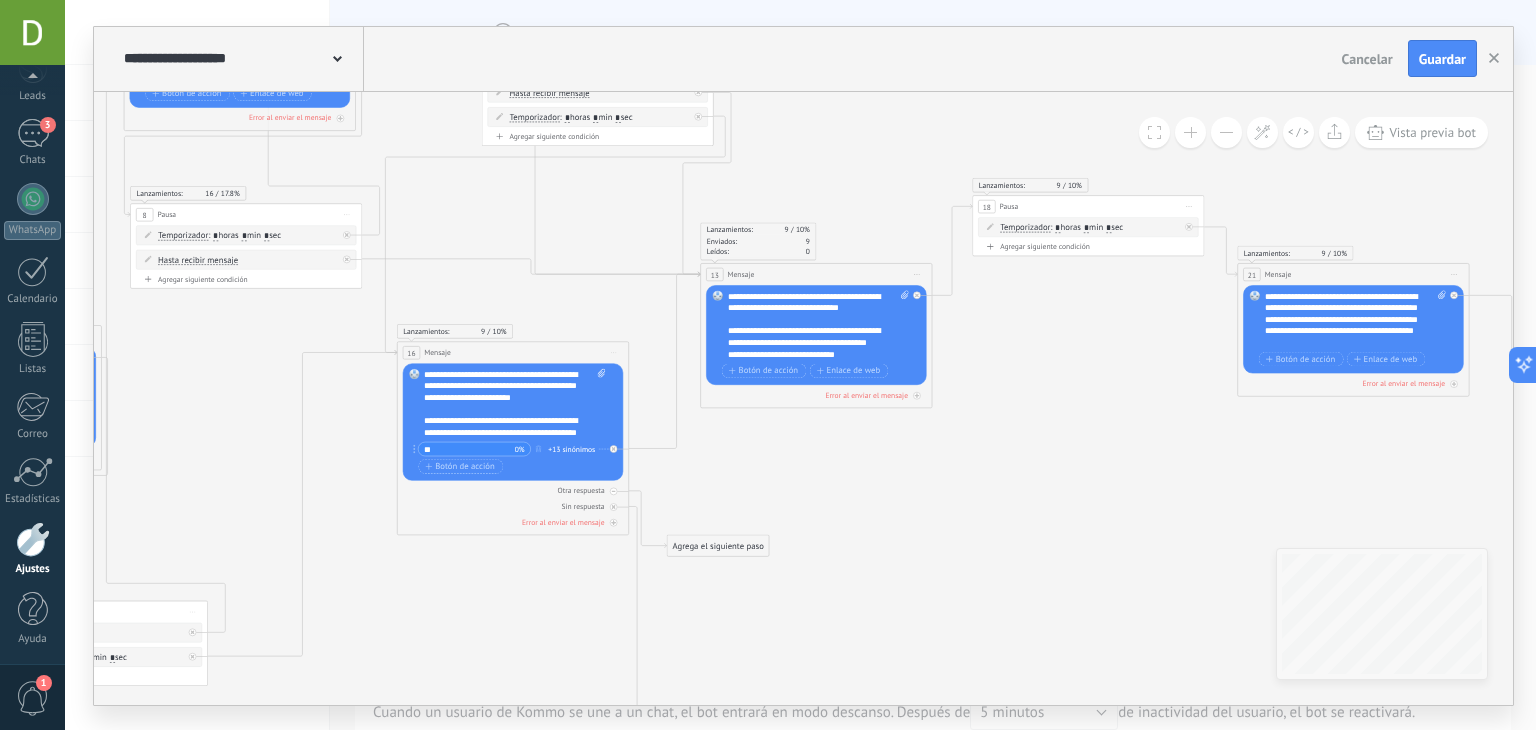 click 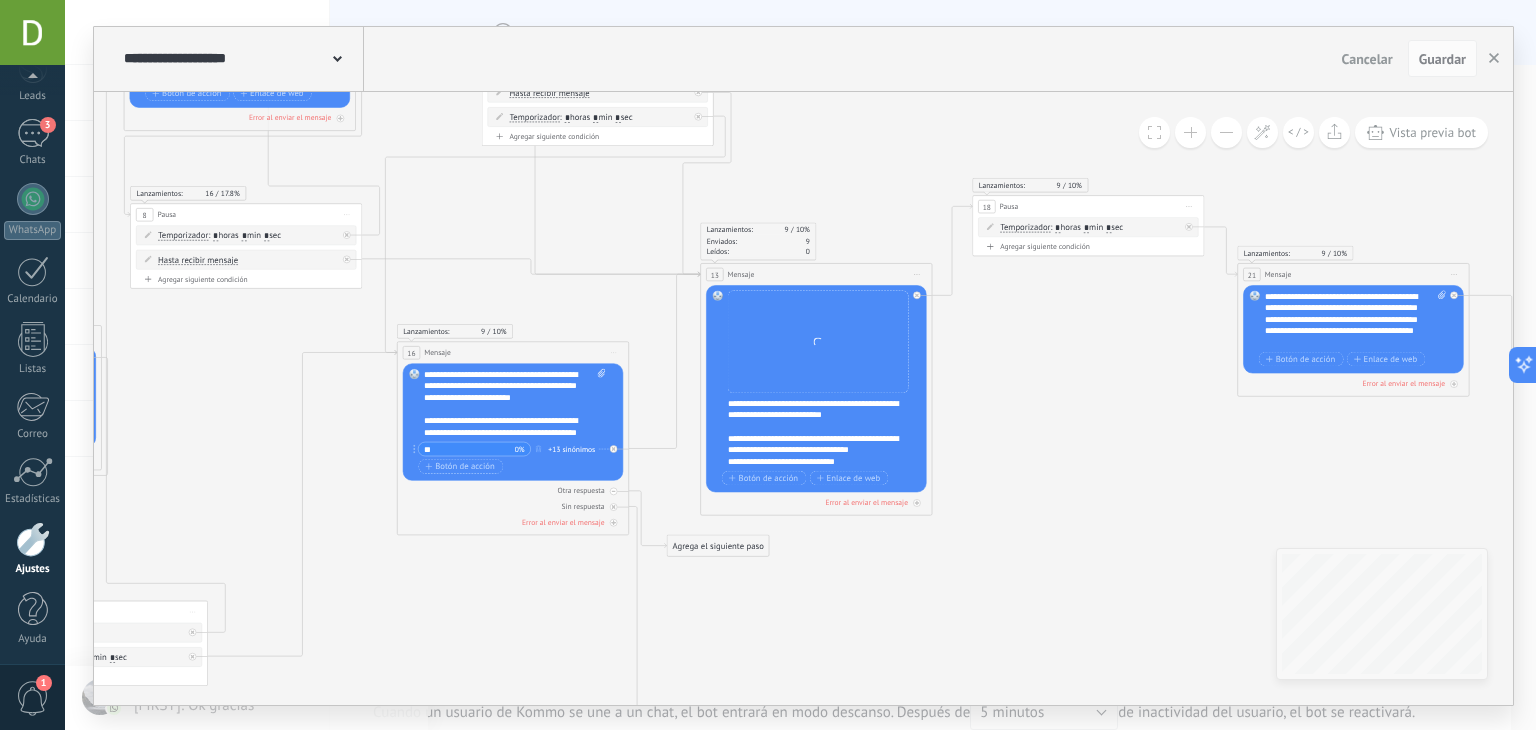 click 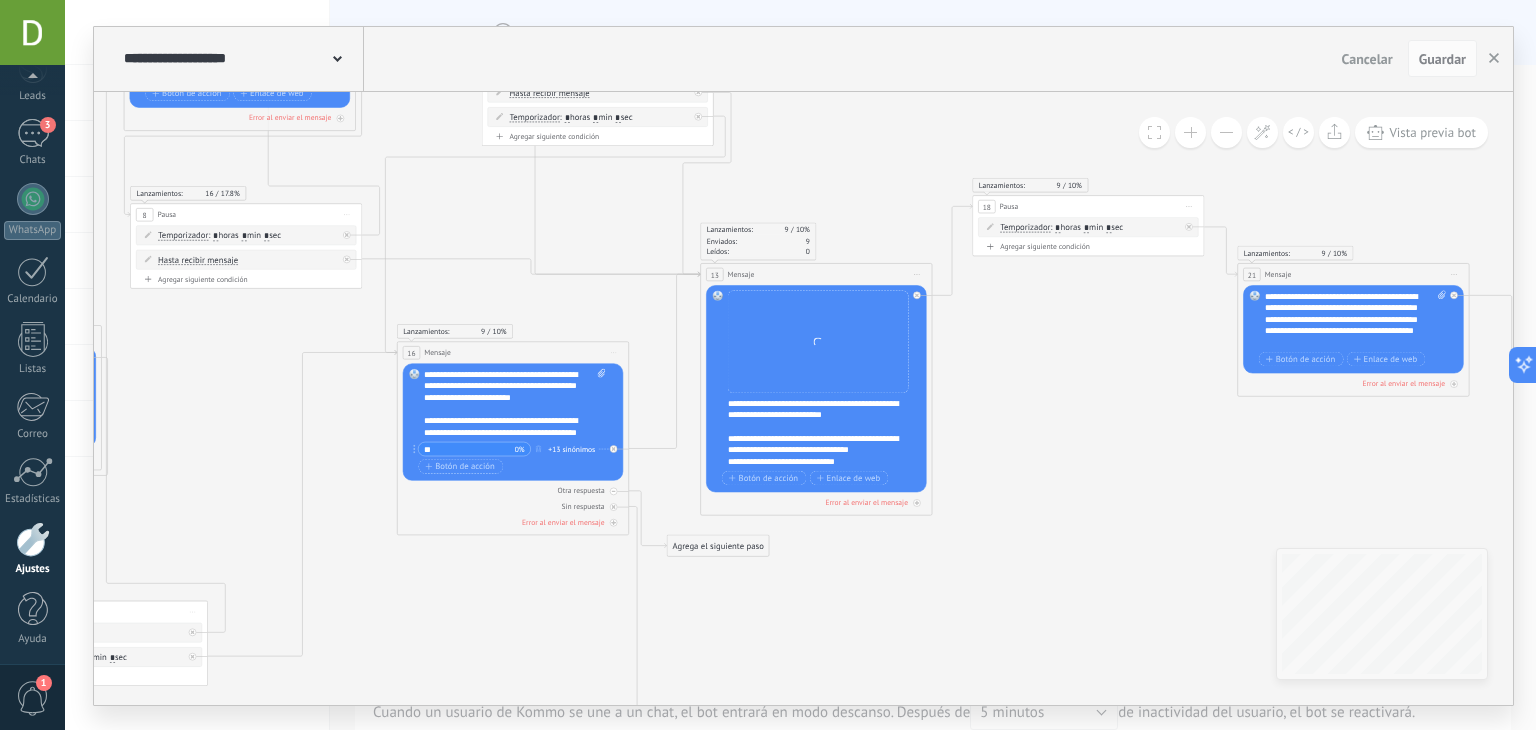 click on "Reemplazar
Quitar
Convertir a mensaje de voz
Arrastre la imagen aquí para adjuntarla.
Añadir imagen
Subir
Arrastrar y soltar
Archivo no encontrado" at bounding box center [818, 341] 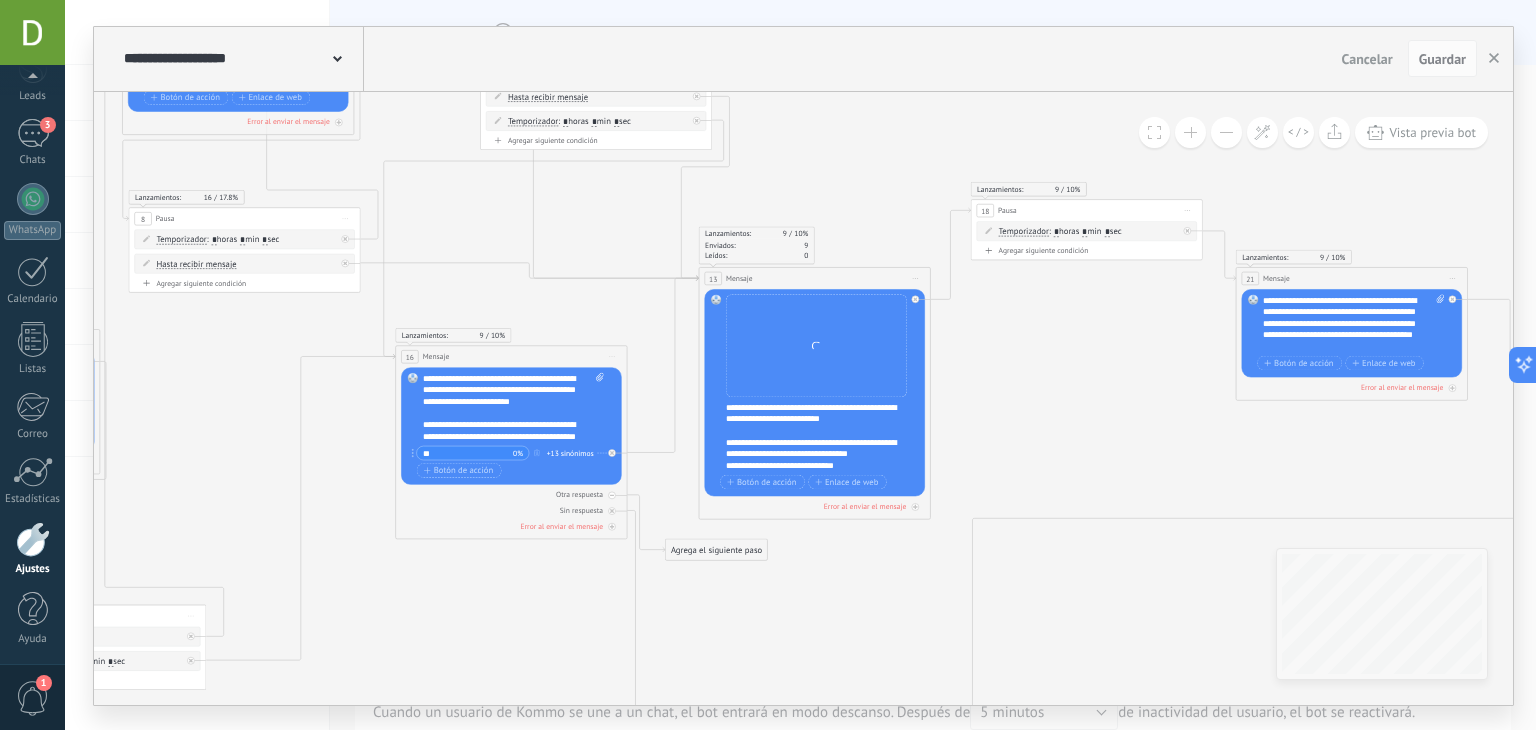 click 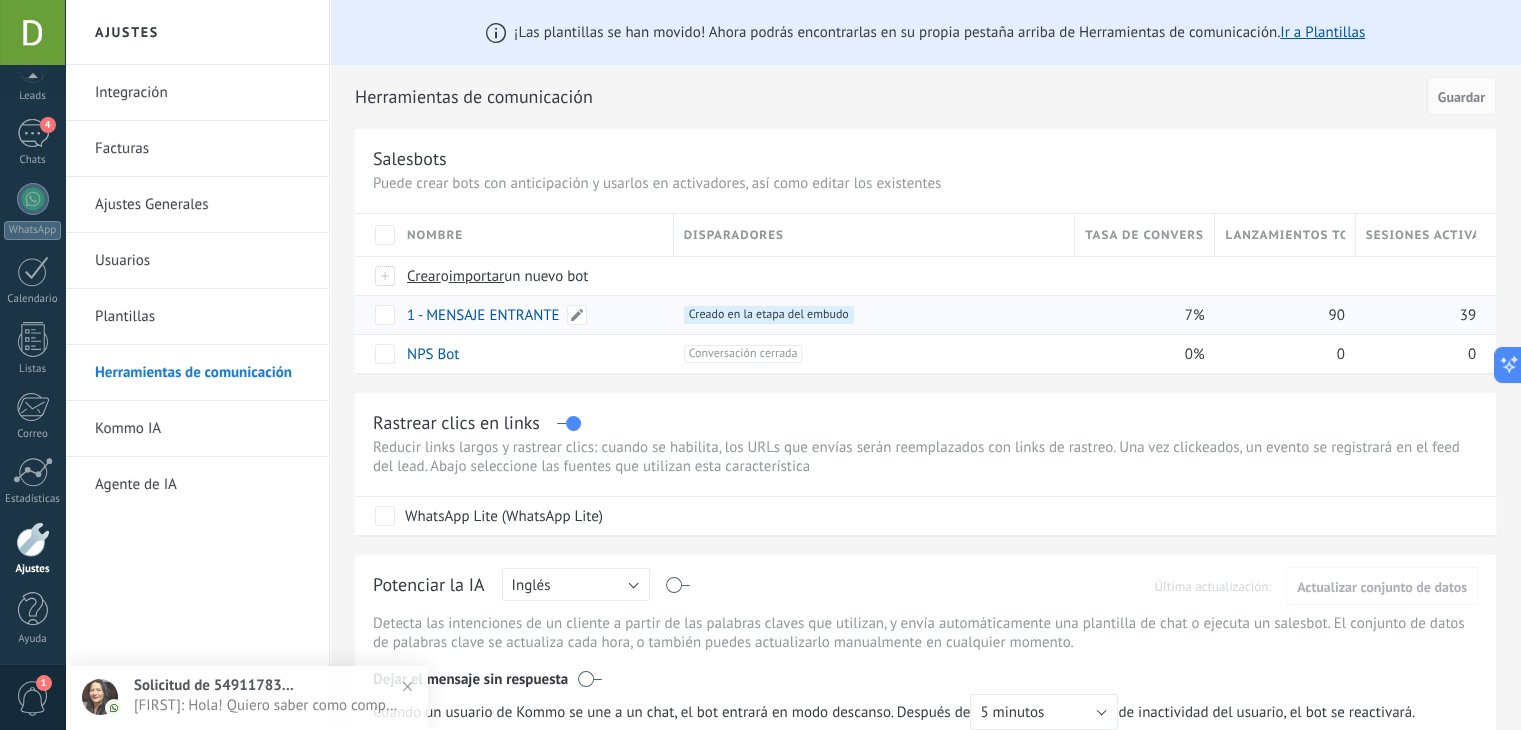 click on "1 - MENSAJE ENTRANTE" at bounding box center [483, 315] 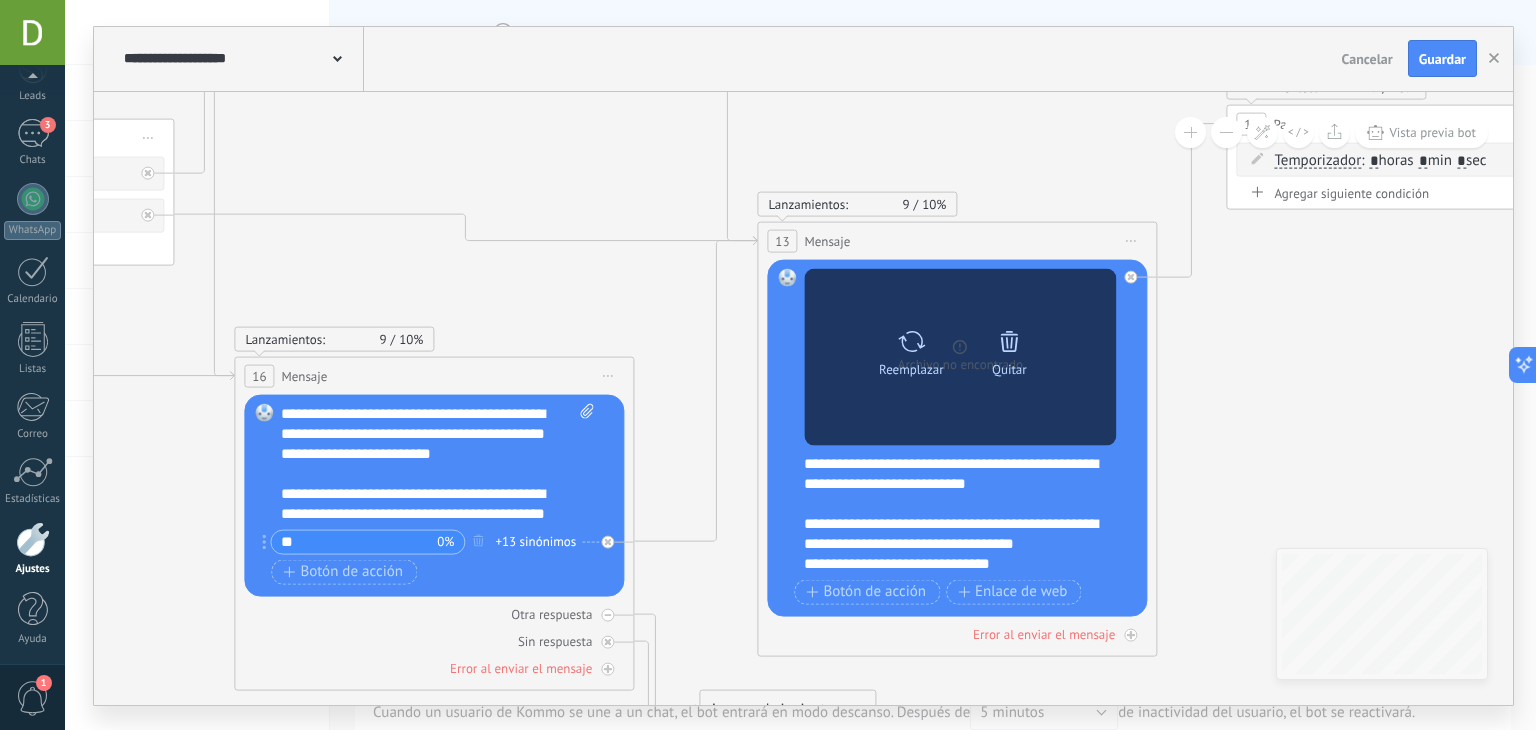 click at bounding box center [1009, 342] 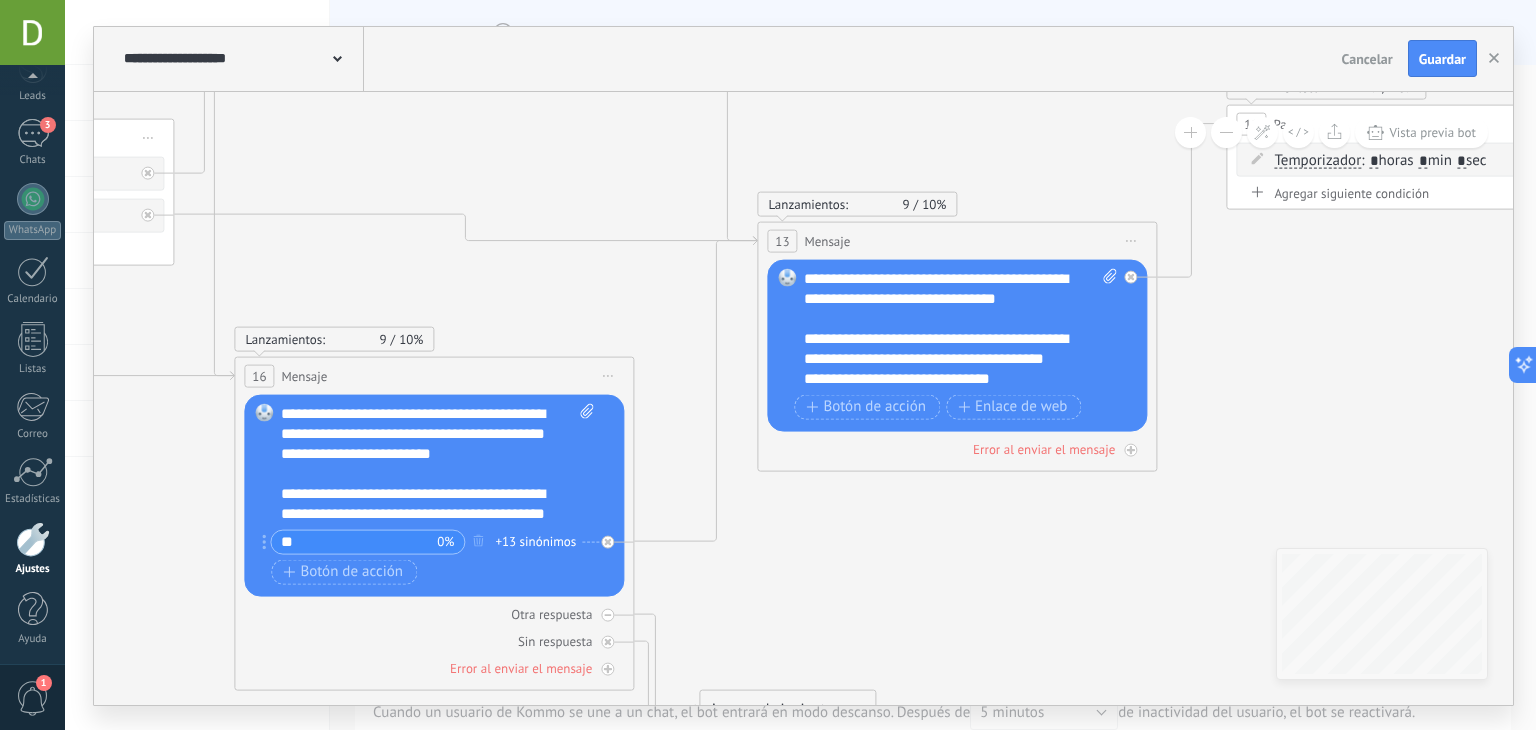 click 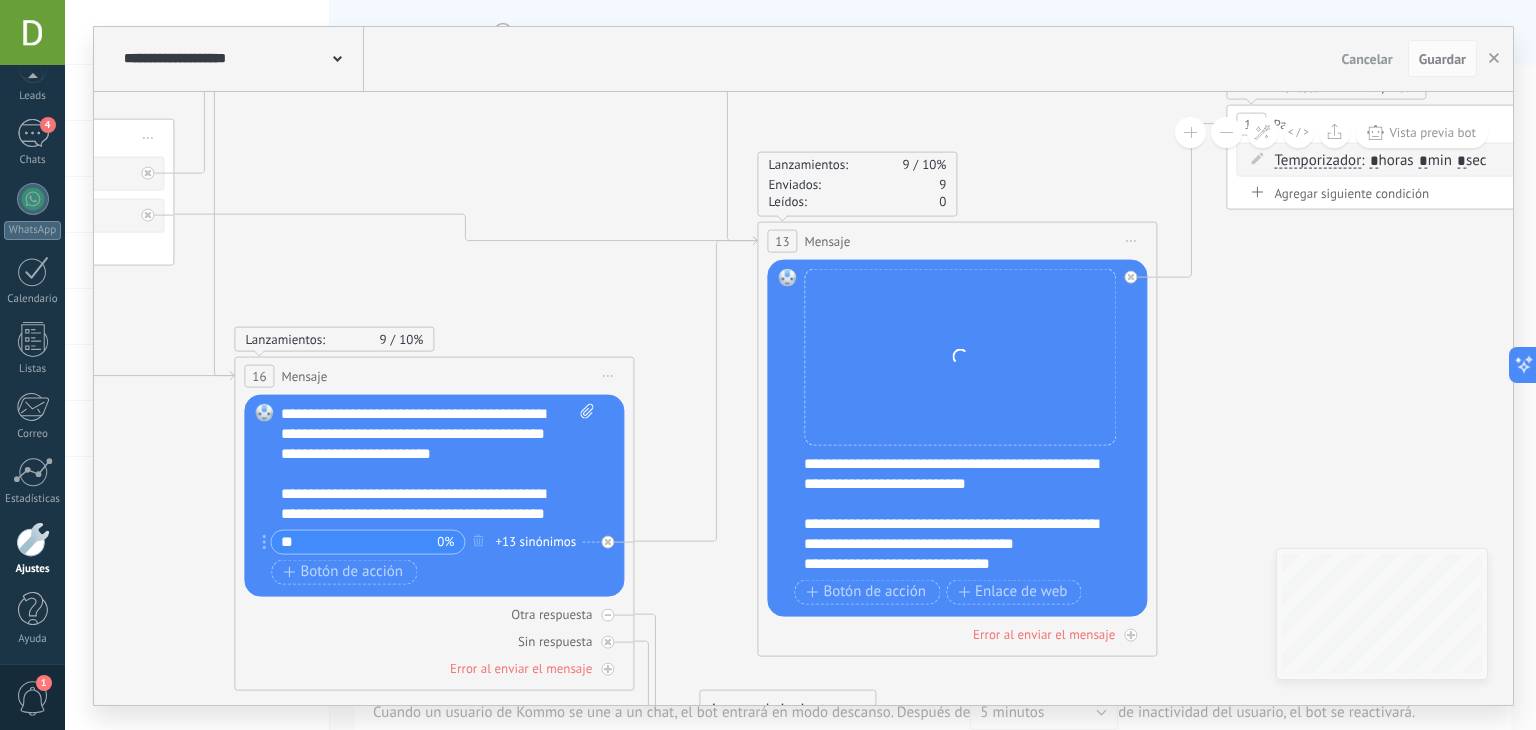 click on "Reemplazar
Quitar
Convertir a mensaje de voz
Arrastre la imagen aquí para adjuntarla.
Añadir imagen
Subir
Arrastrar y soltar
Archivo no encontrado" at bounding box center [960, 356] 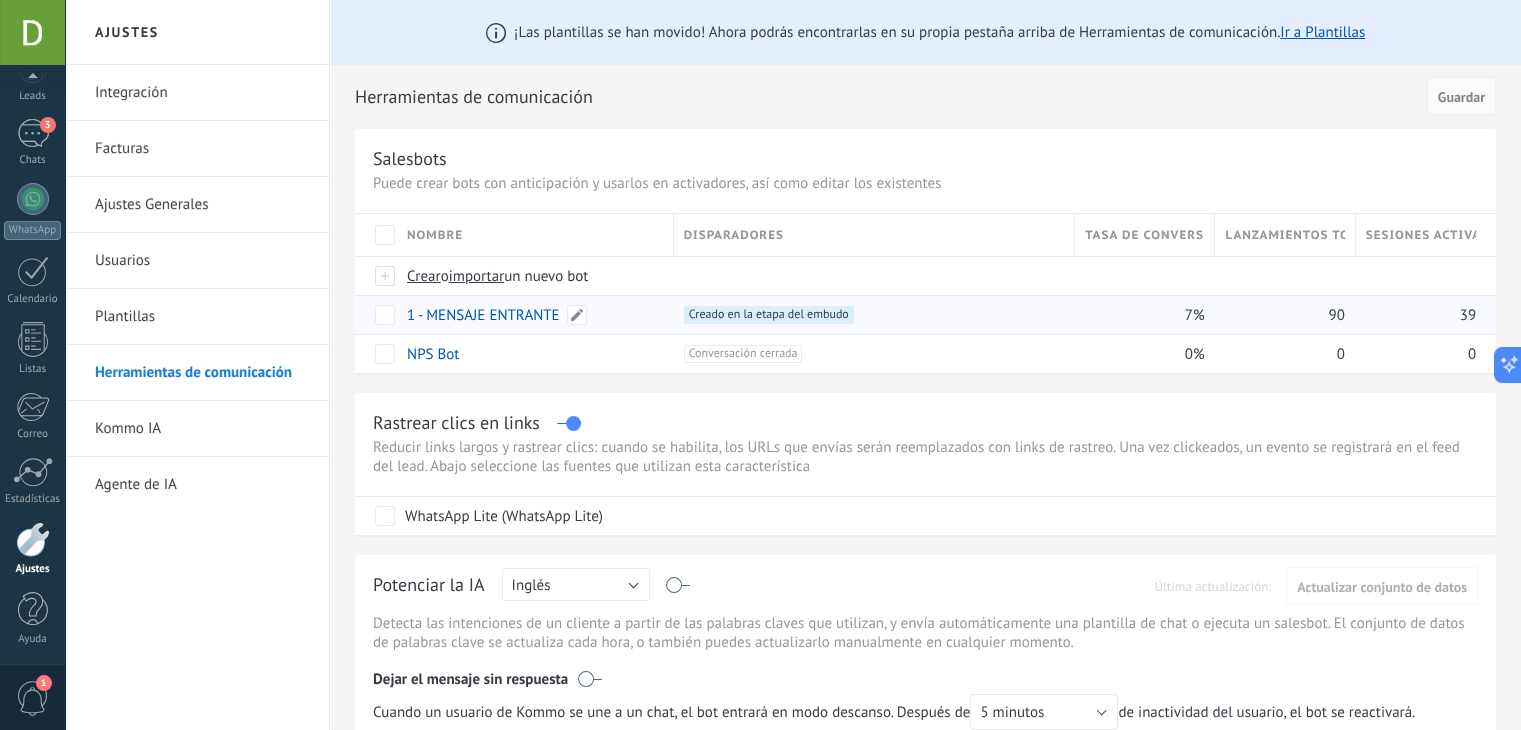 click on "1 - MENSAJE ENTRANTE" at bounding box center (483, 315) 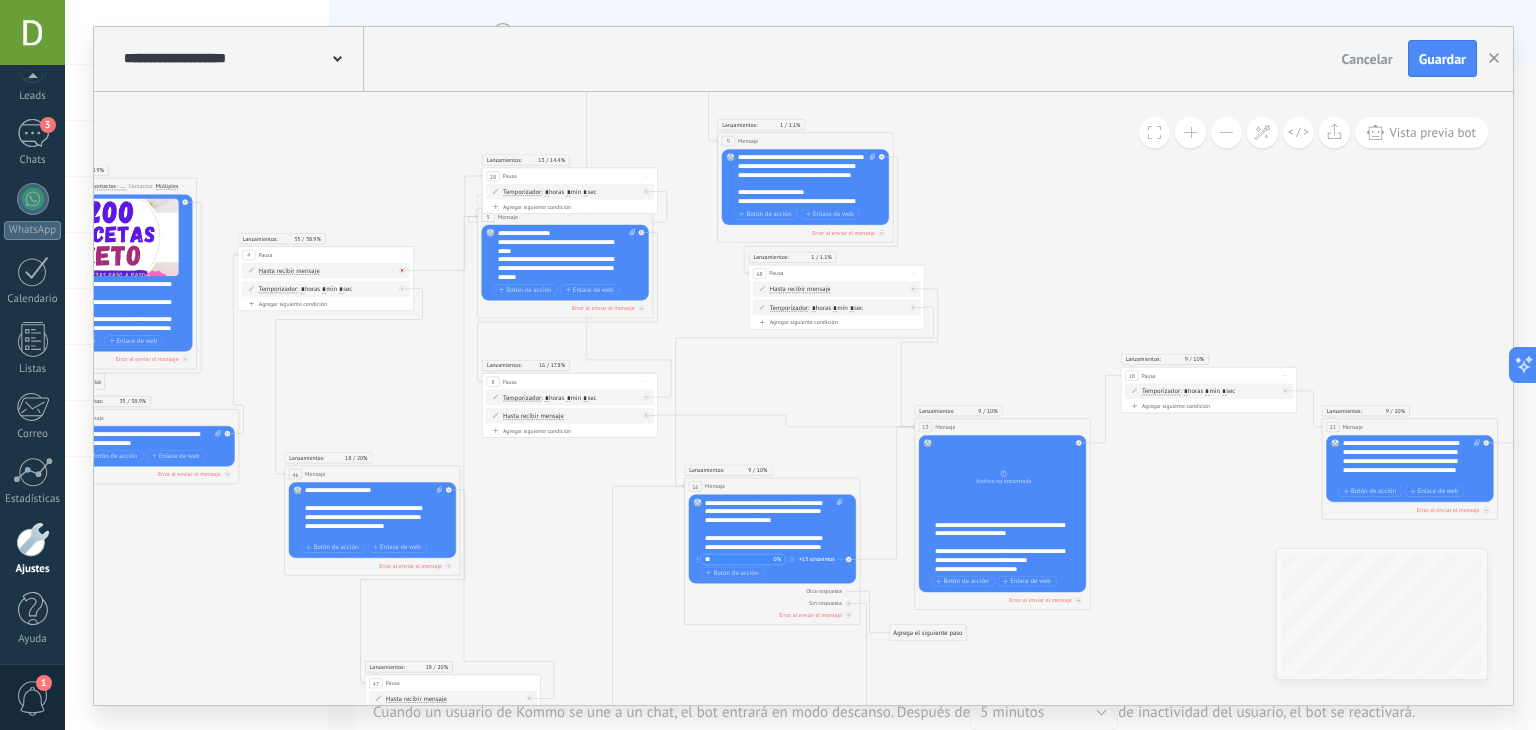 click 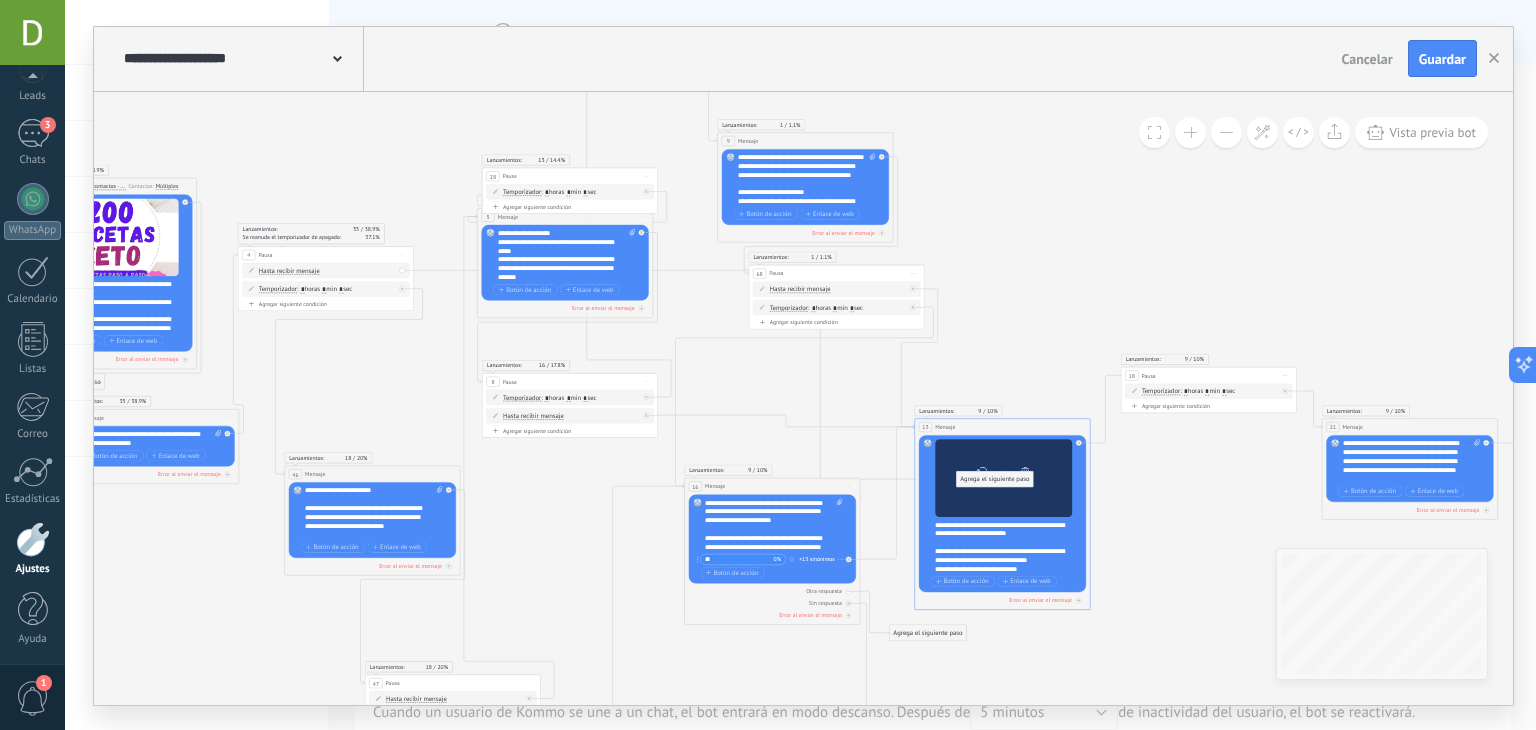 drag, startPoint x: 462, startPoint y: 331, endPoint x: 975, endPoint y: 480, distance: 534.2003 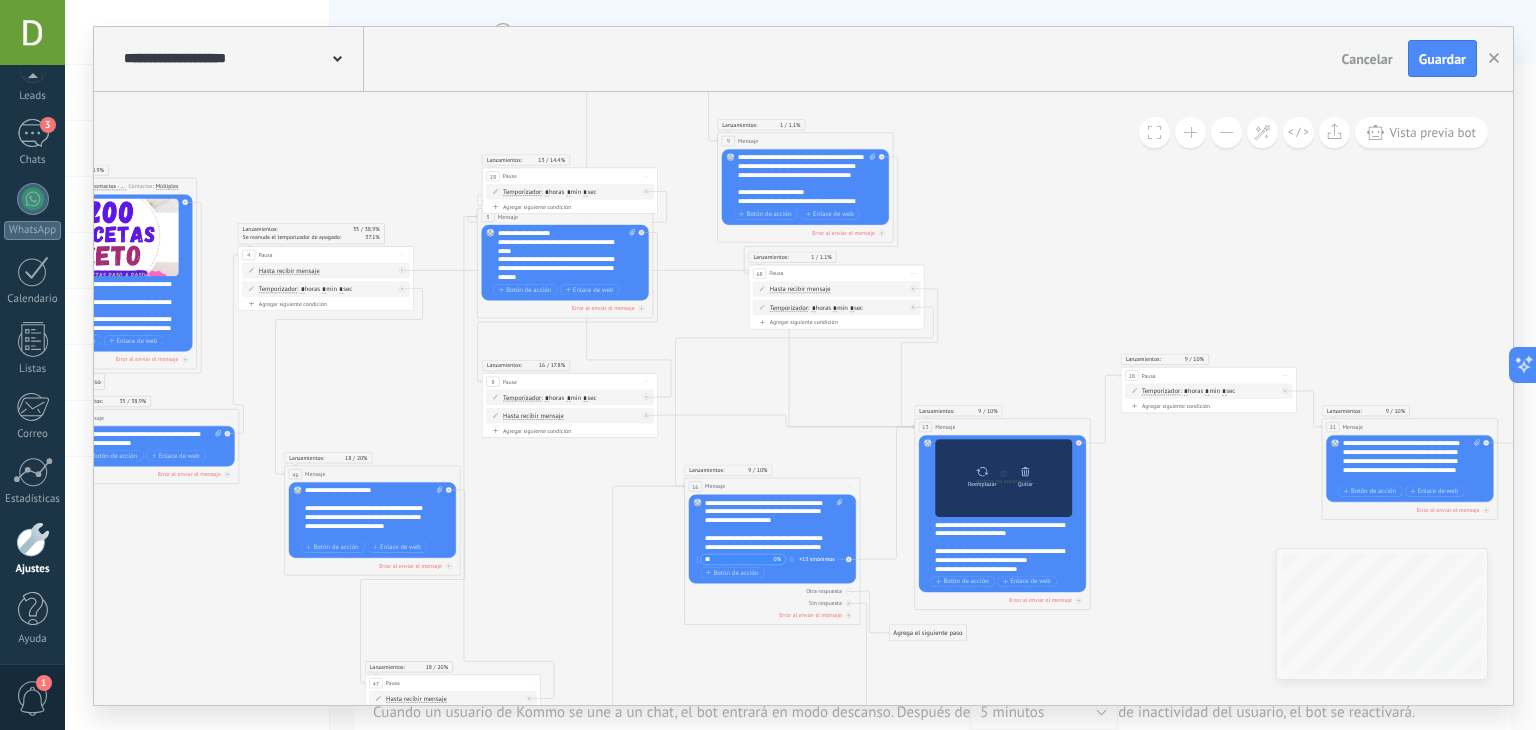 click 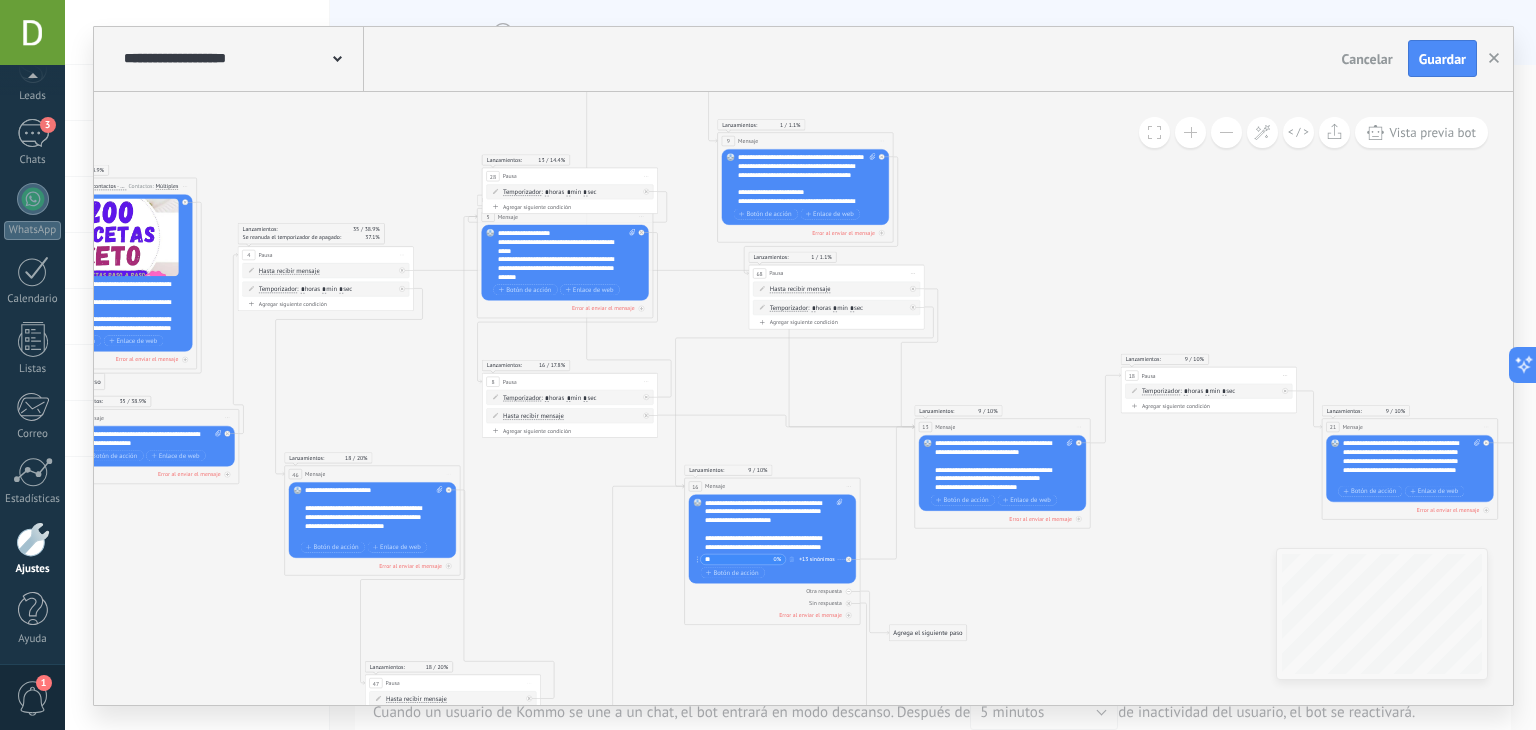 click 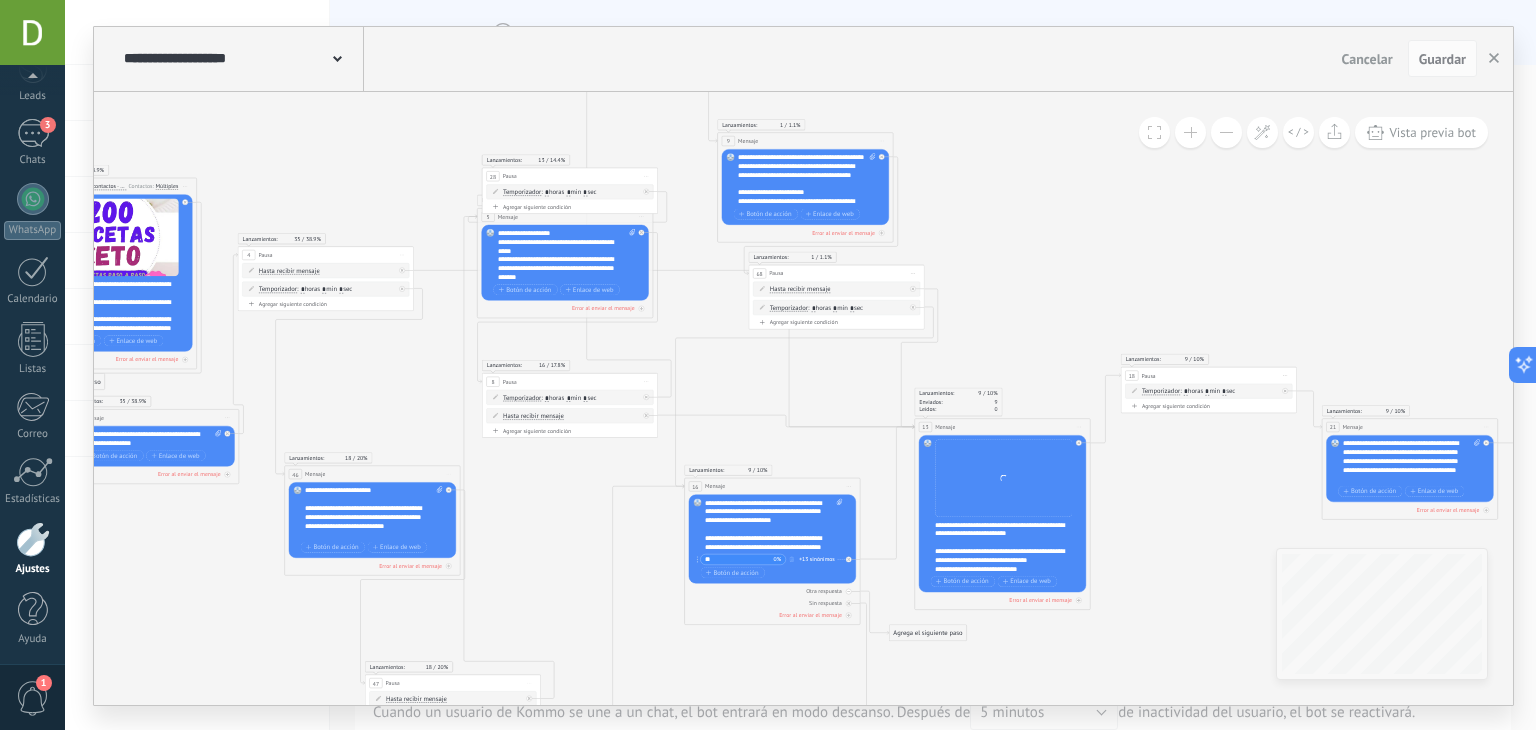 click 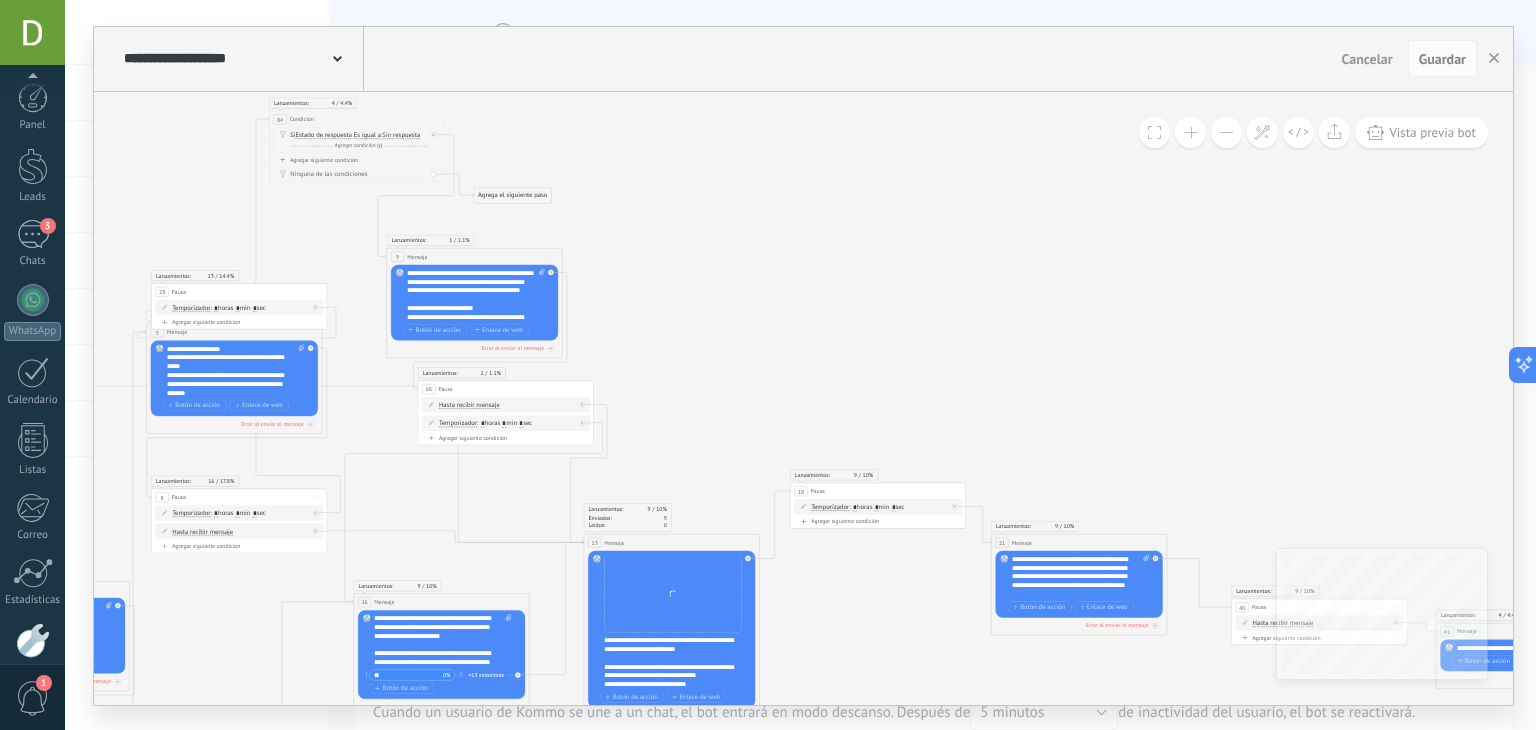 scroll, scrollTop: 0, scrollLeft: 0, axis: both 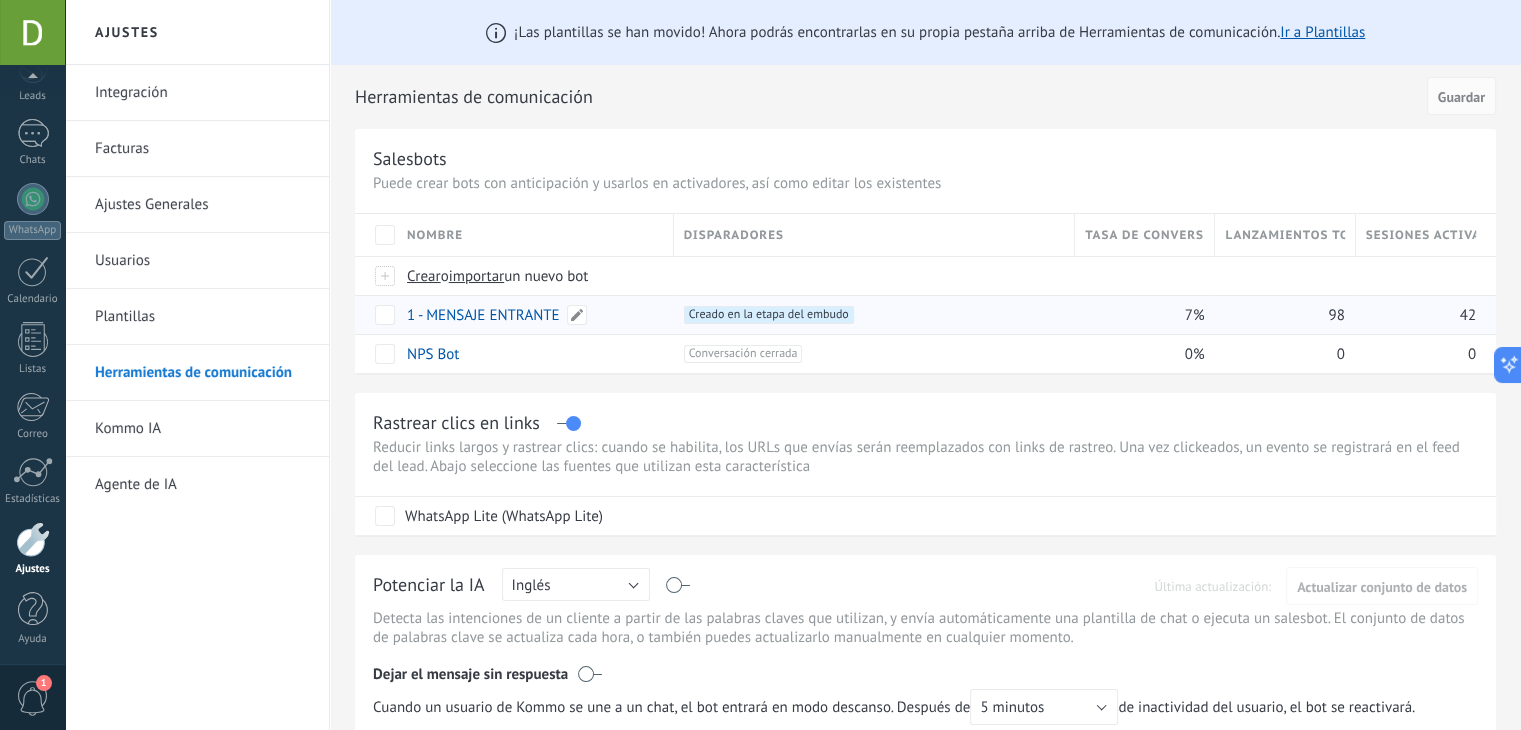 click on "1 - MENSAJE ENTRANTE" at bounding box center (483, 315) 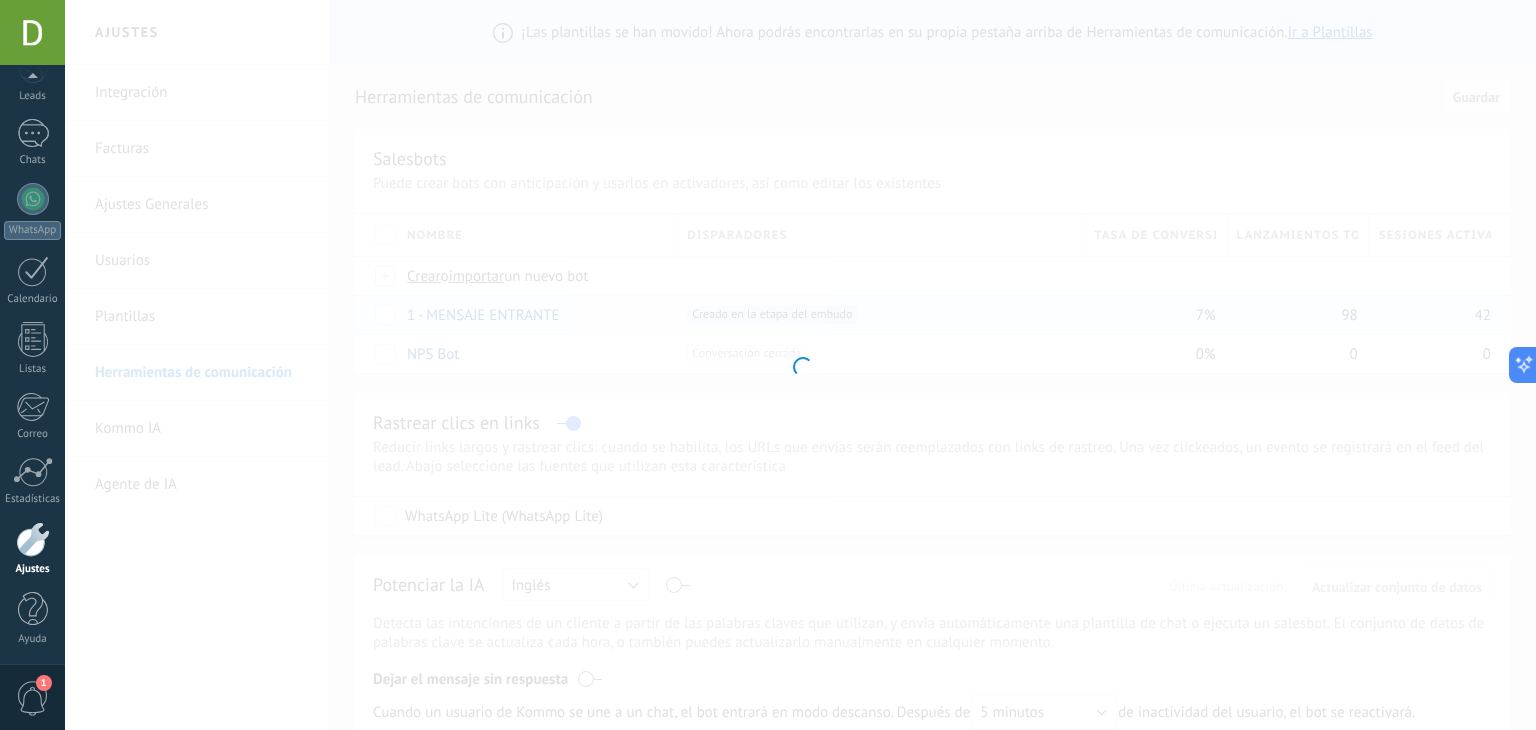 type on "**********" 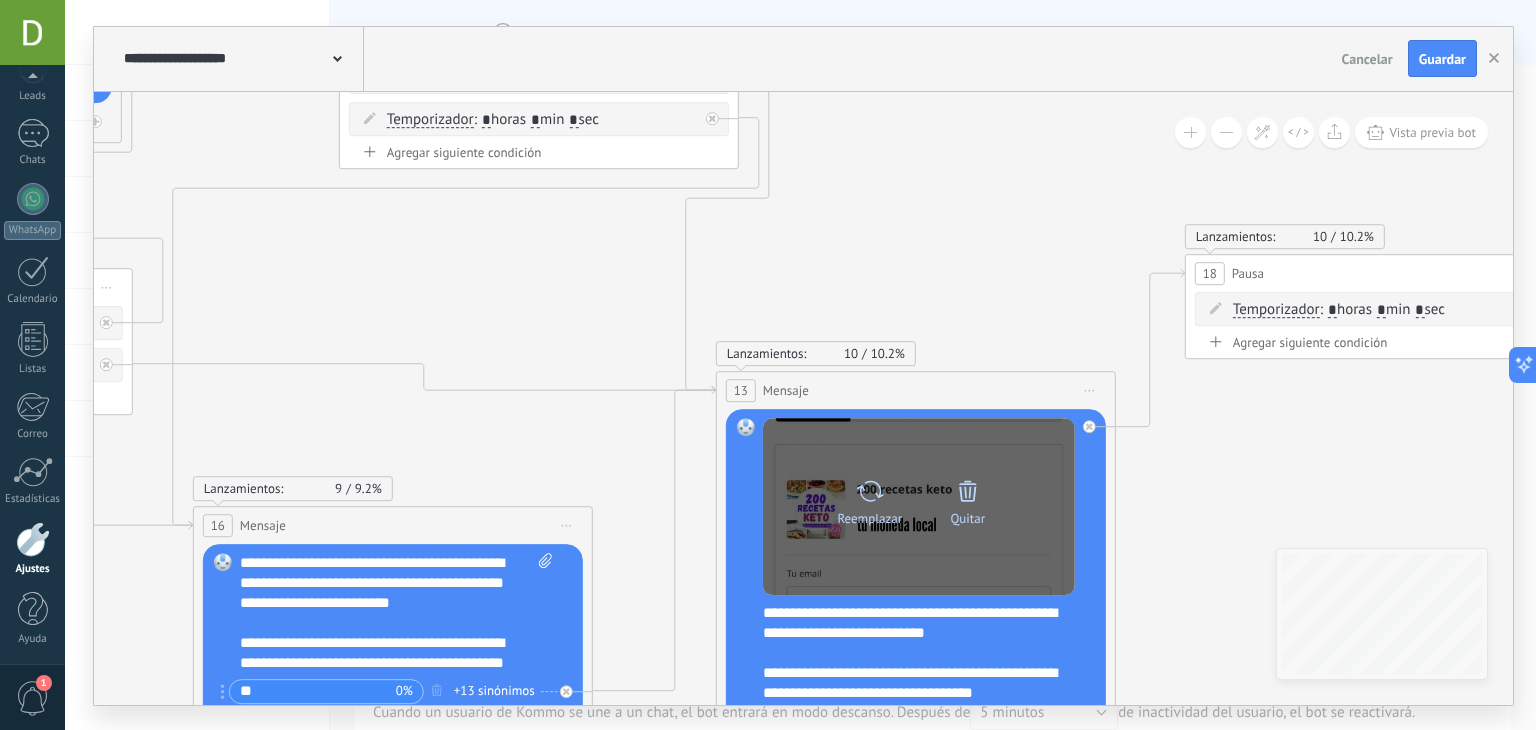 click 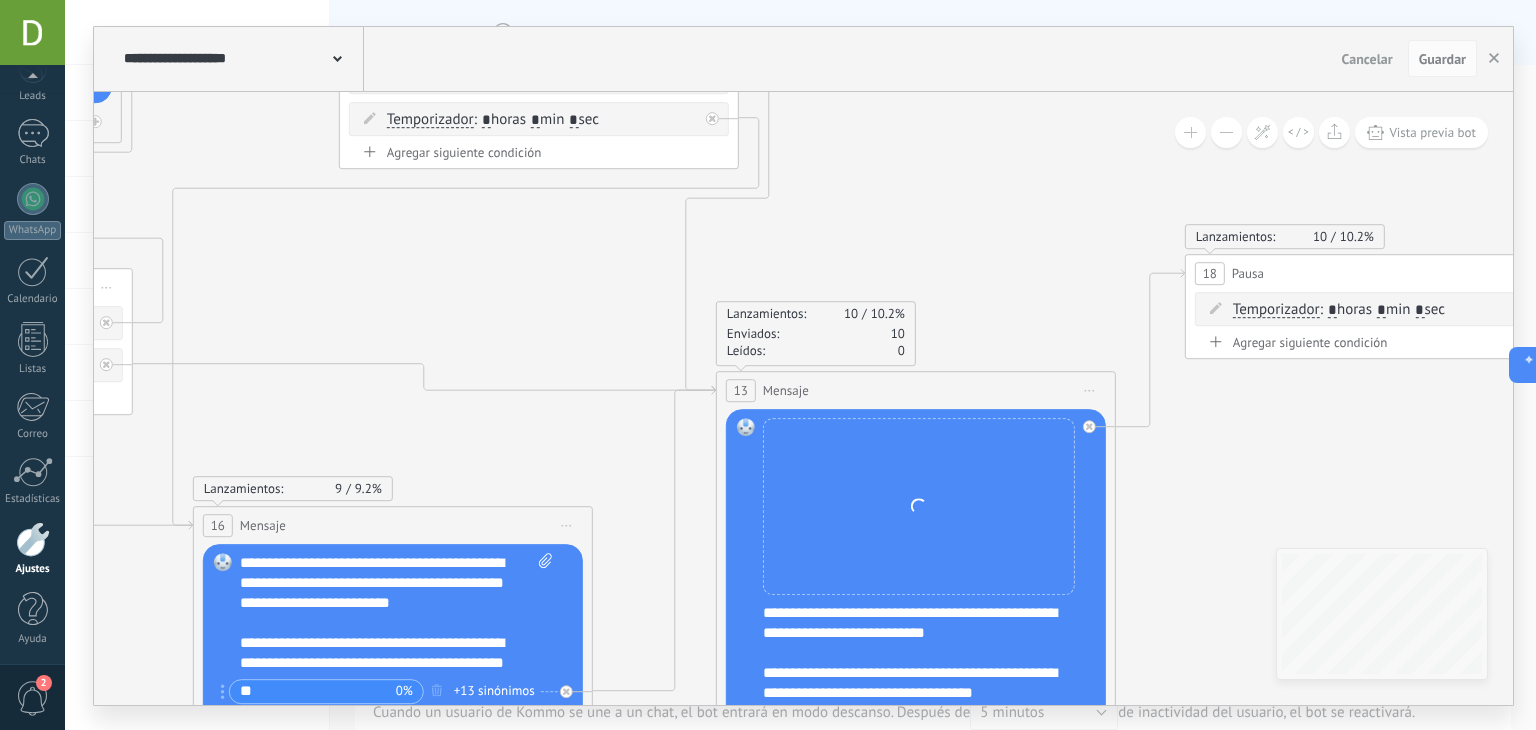 click 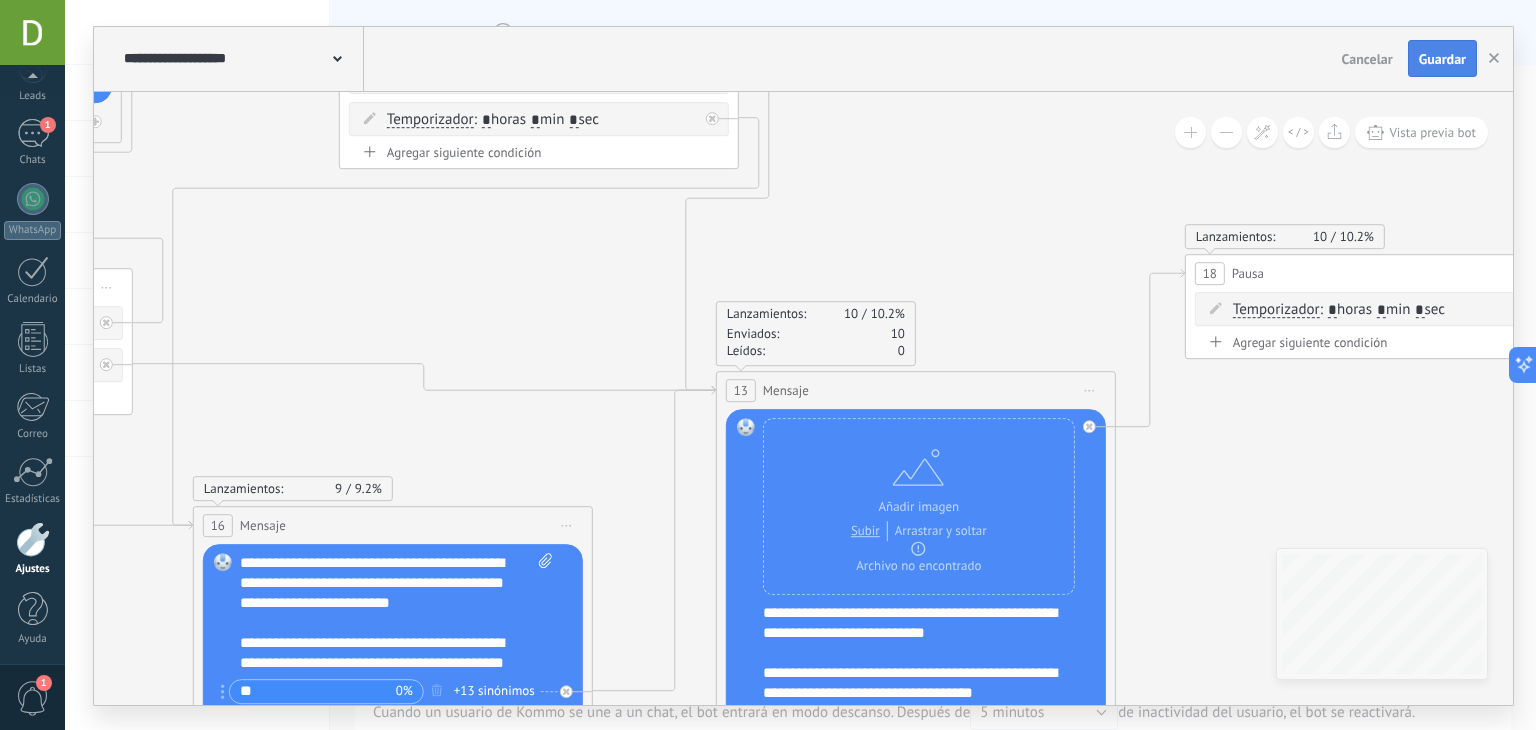 click on "Guardar" at bounding box center (1442, 59) 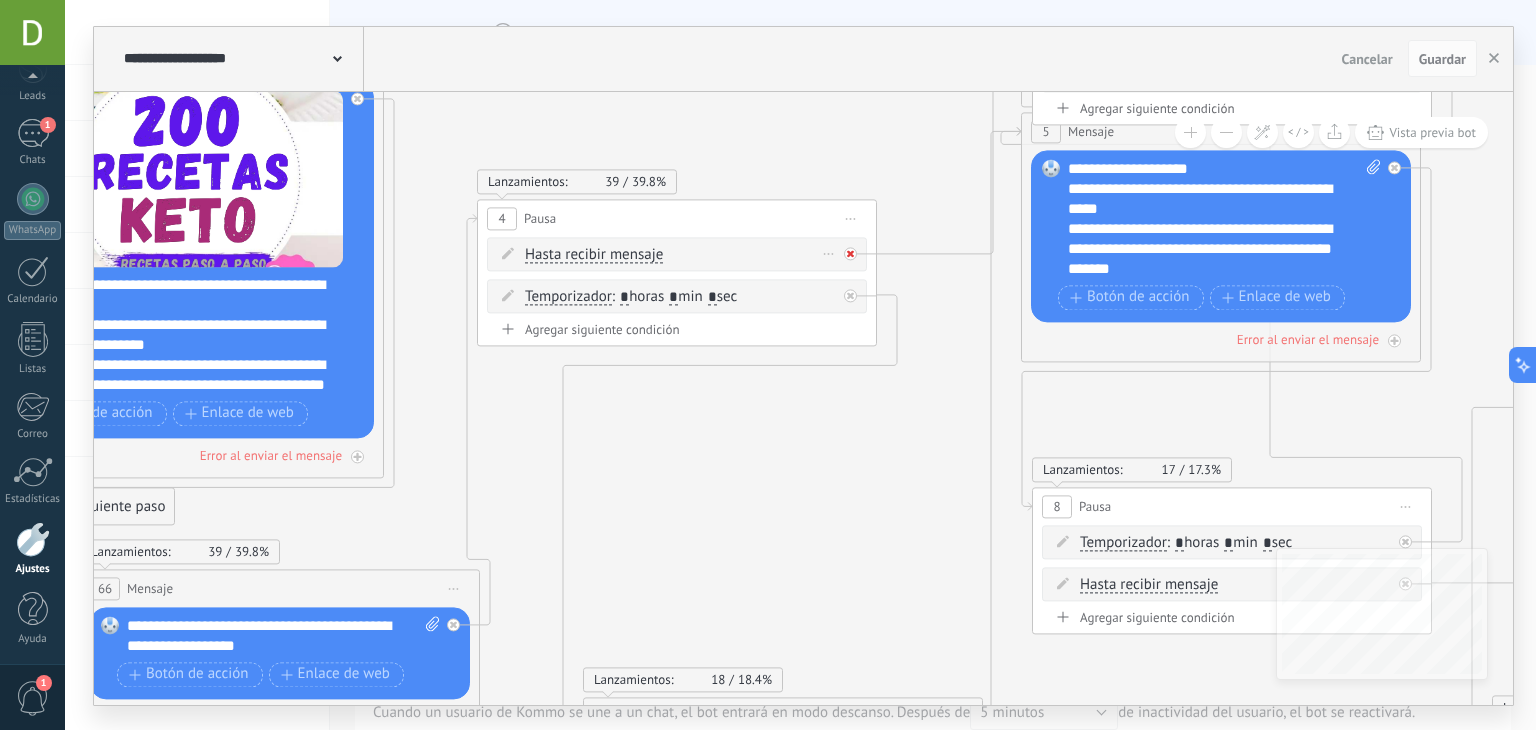 click 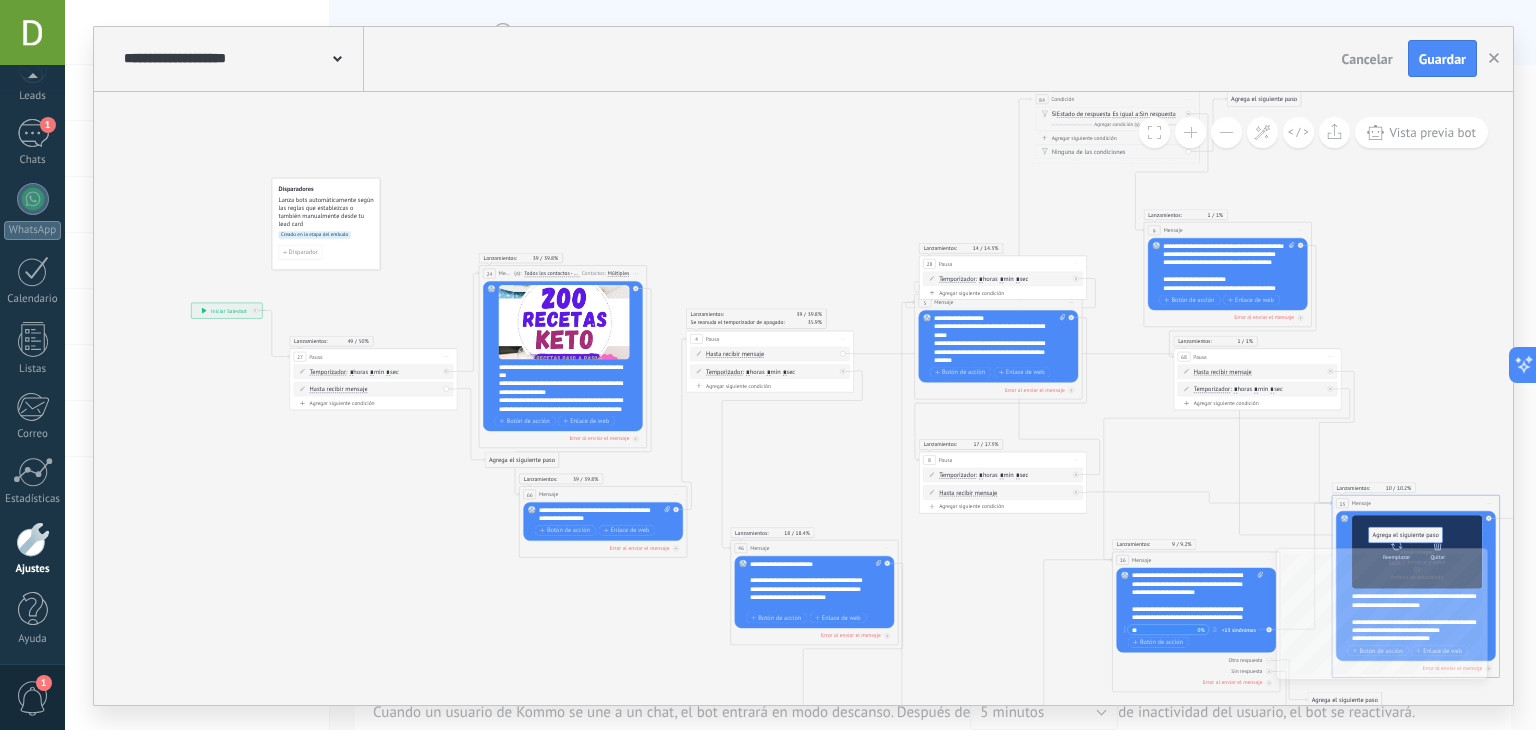 drag, startPoint x: 901, startPoint y: 413, endPoint x: 1390, endPoint y: 539, distance: 504.9723 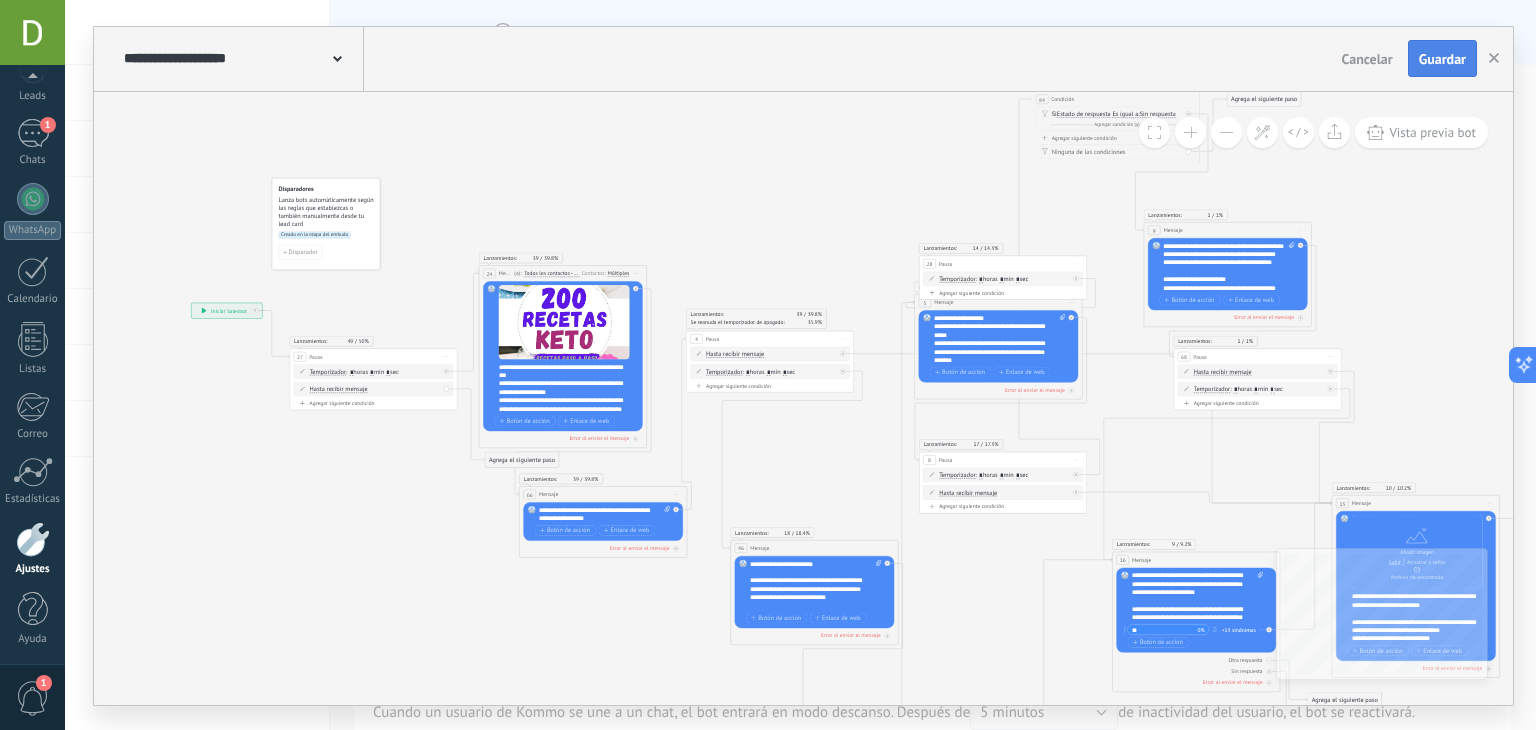 drag, startPoint x: 1390, startPoint y: 539, endPoint x: 1439, endPoint y: 54, distance: 487.46896 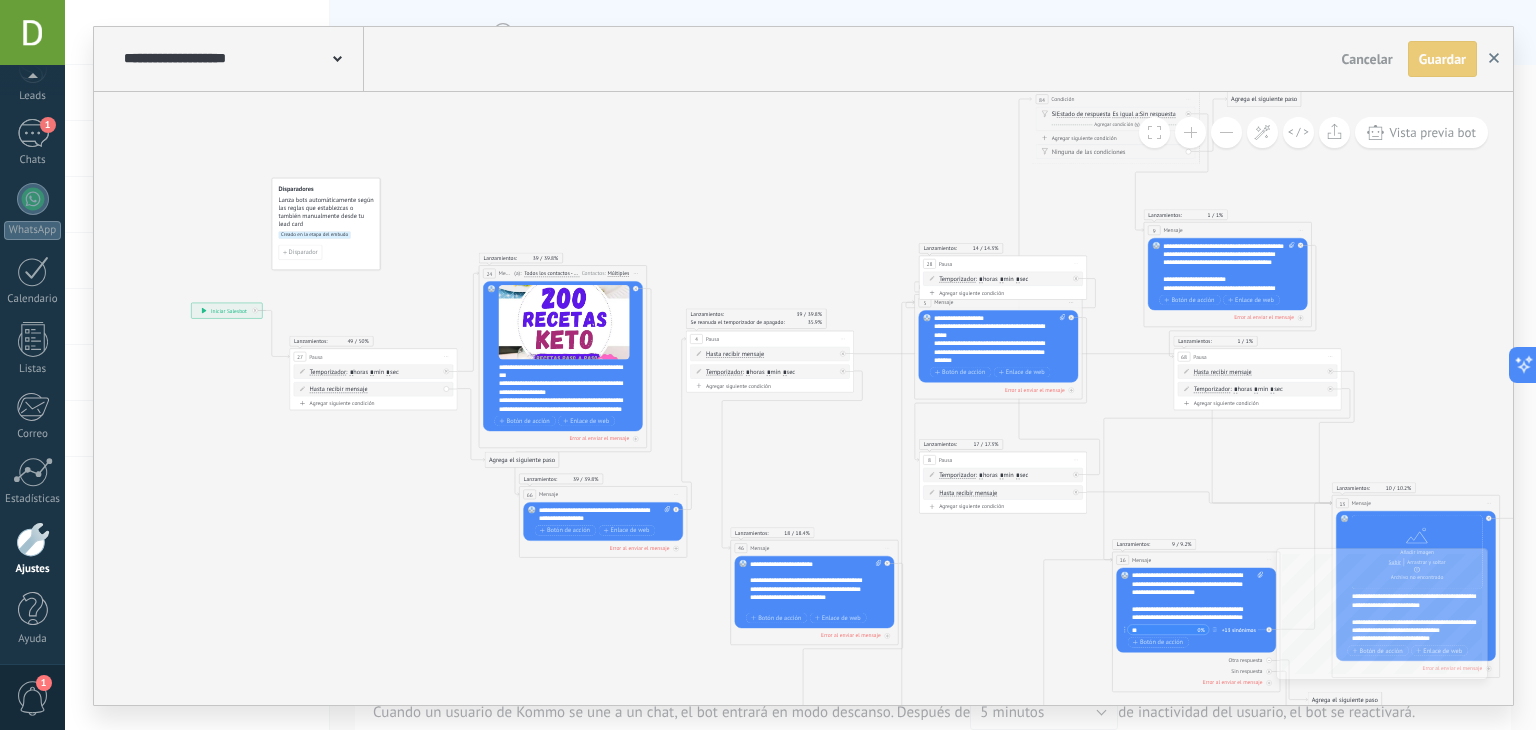 click 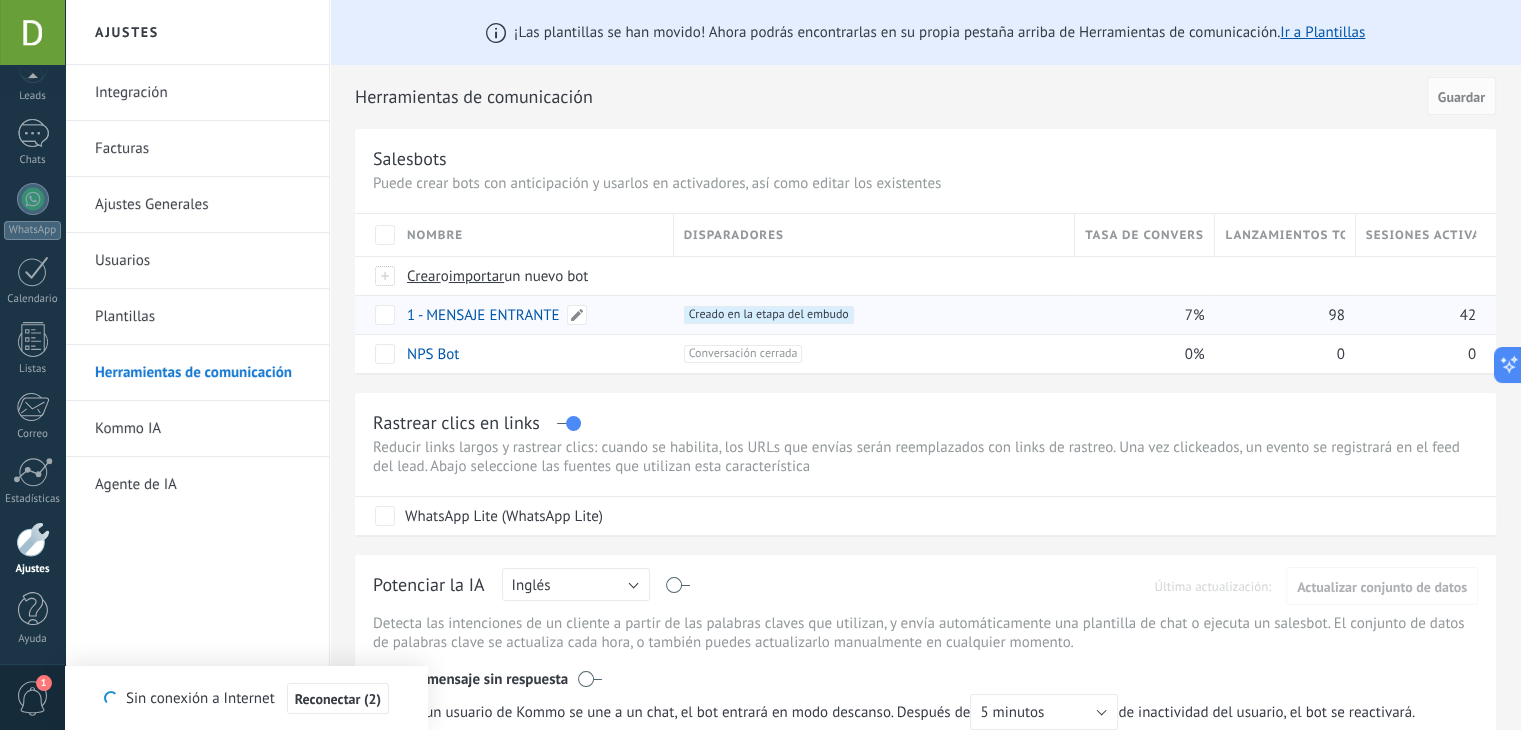 click on "1 - MENSAJE ENTRANTE" at bounding box center [483, 315] 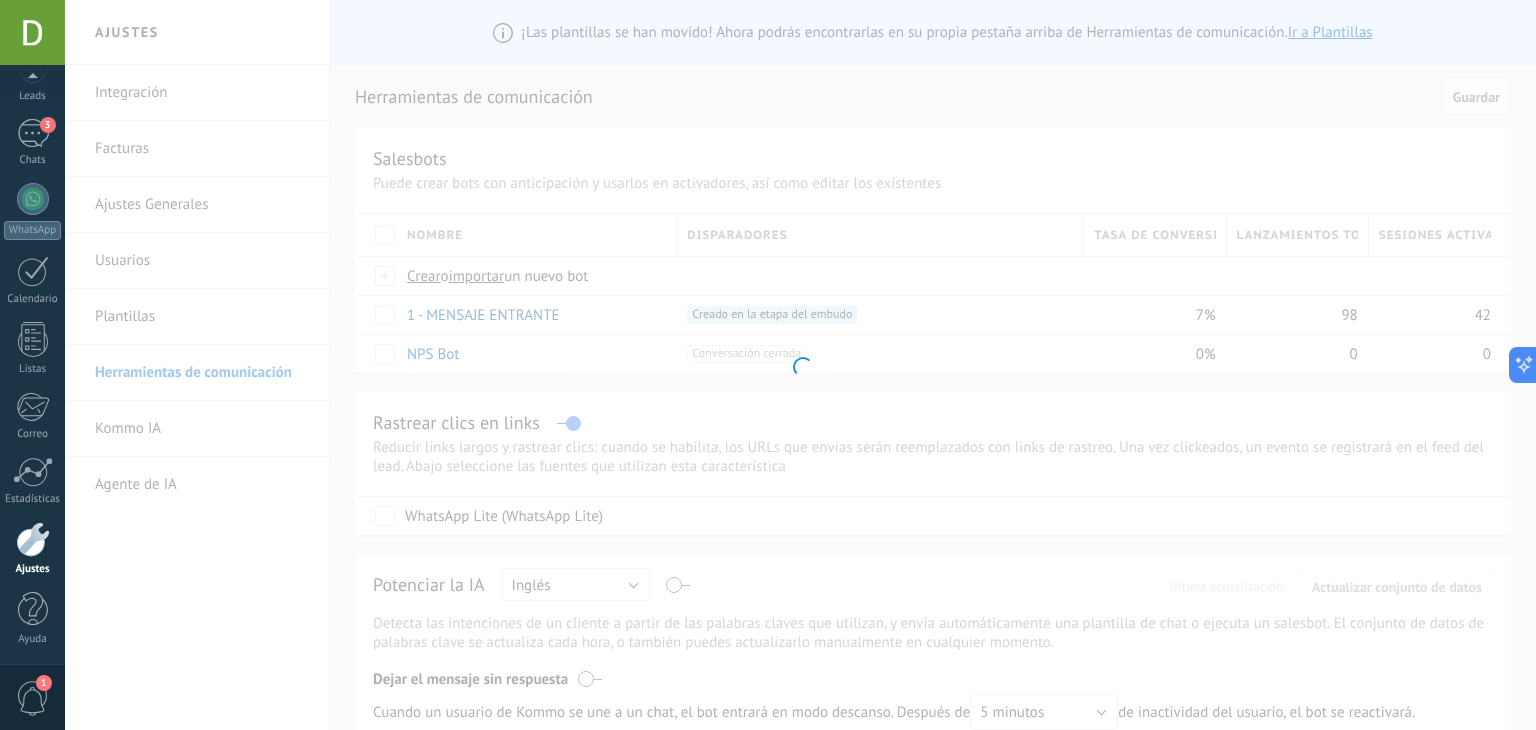 drag, startPoint x: 1290, startPoint y: 460, endPoint x: 1535, endPoint y: 735, distance: 368.30695 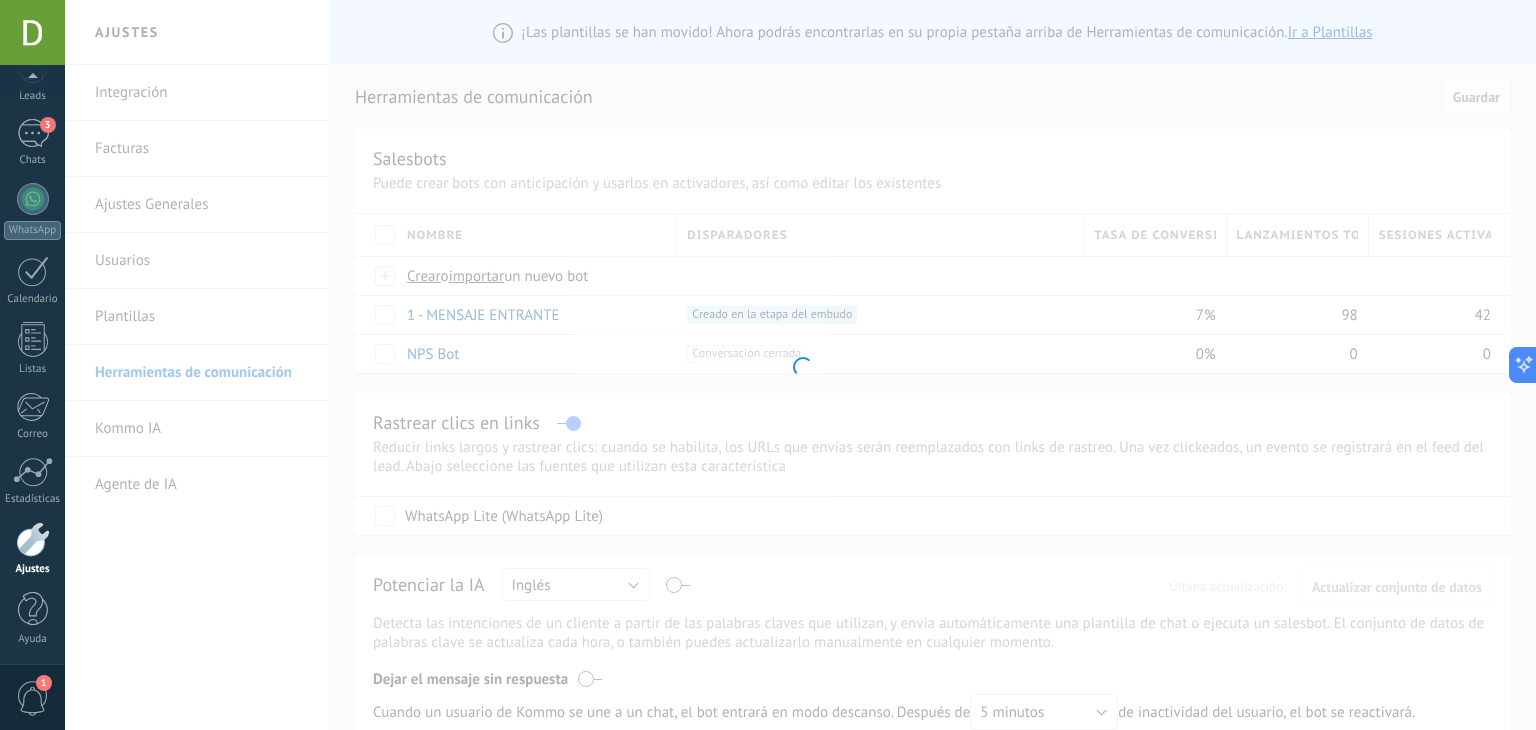 click at bounding box center [800, 365] 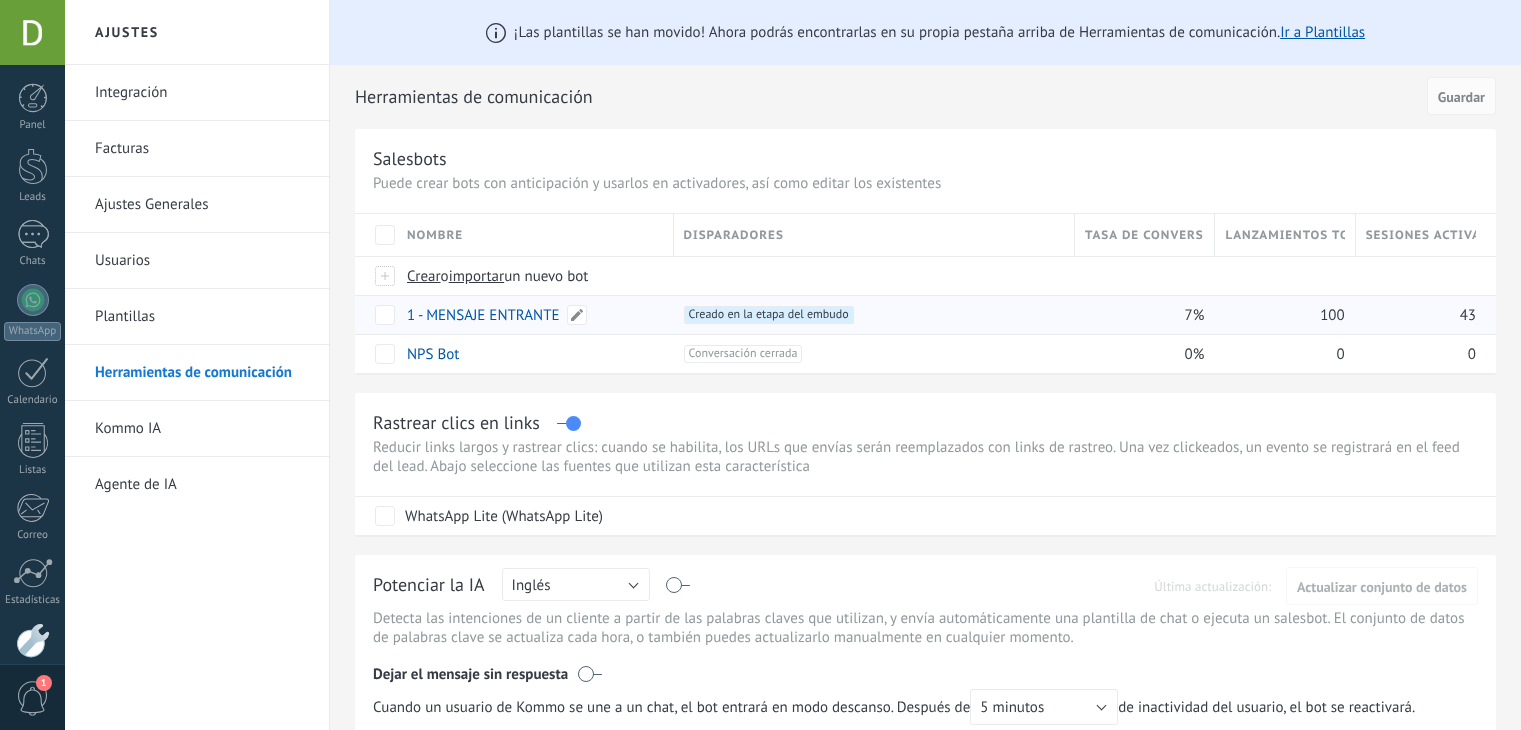 click on "1 - MENSAJE ENTRANTE" at bounding box center (483, 315) 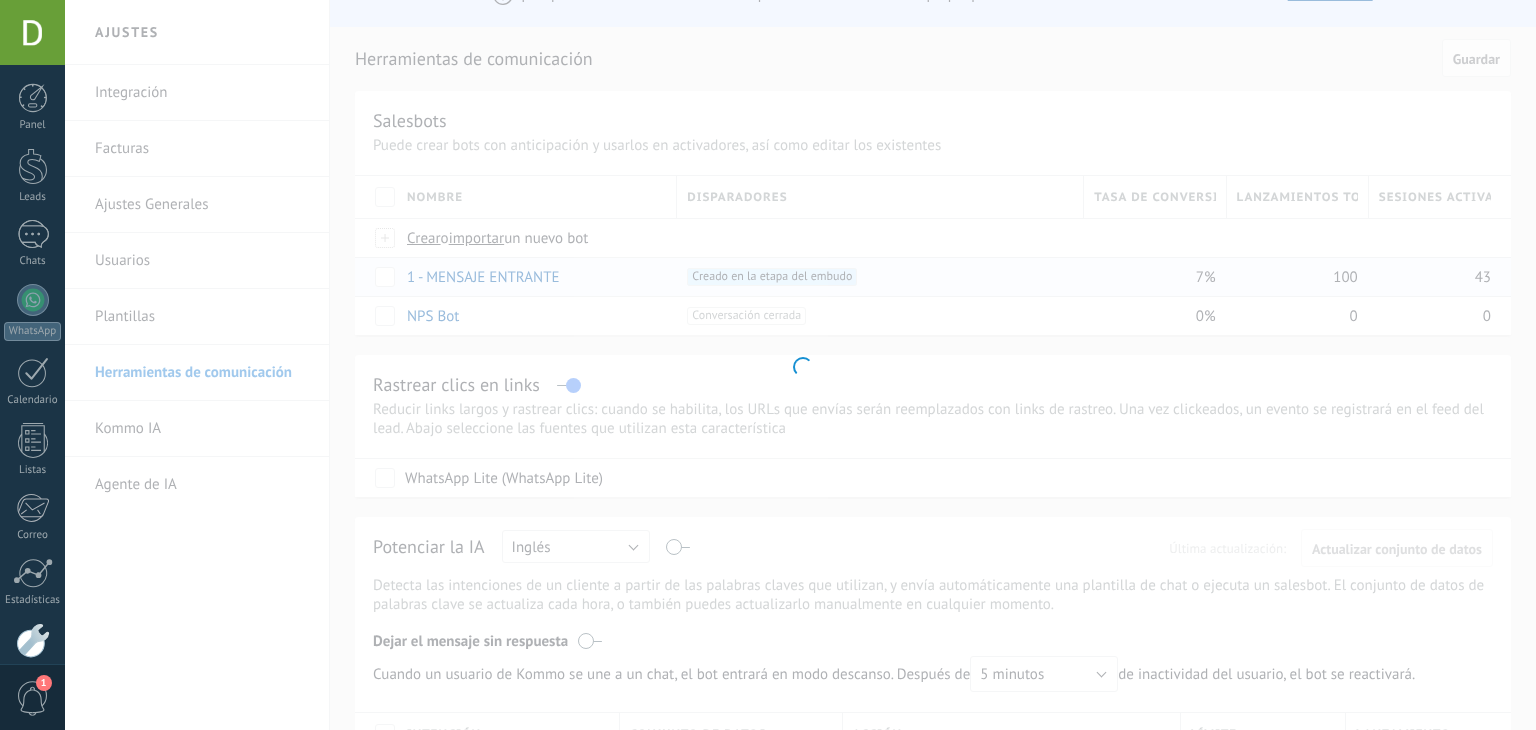 scroll, scrollTop: 38, scrollLeft: 0, axis: vertical 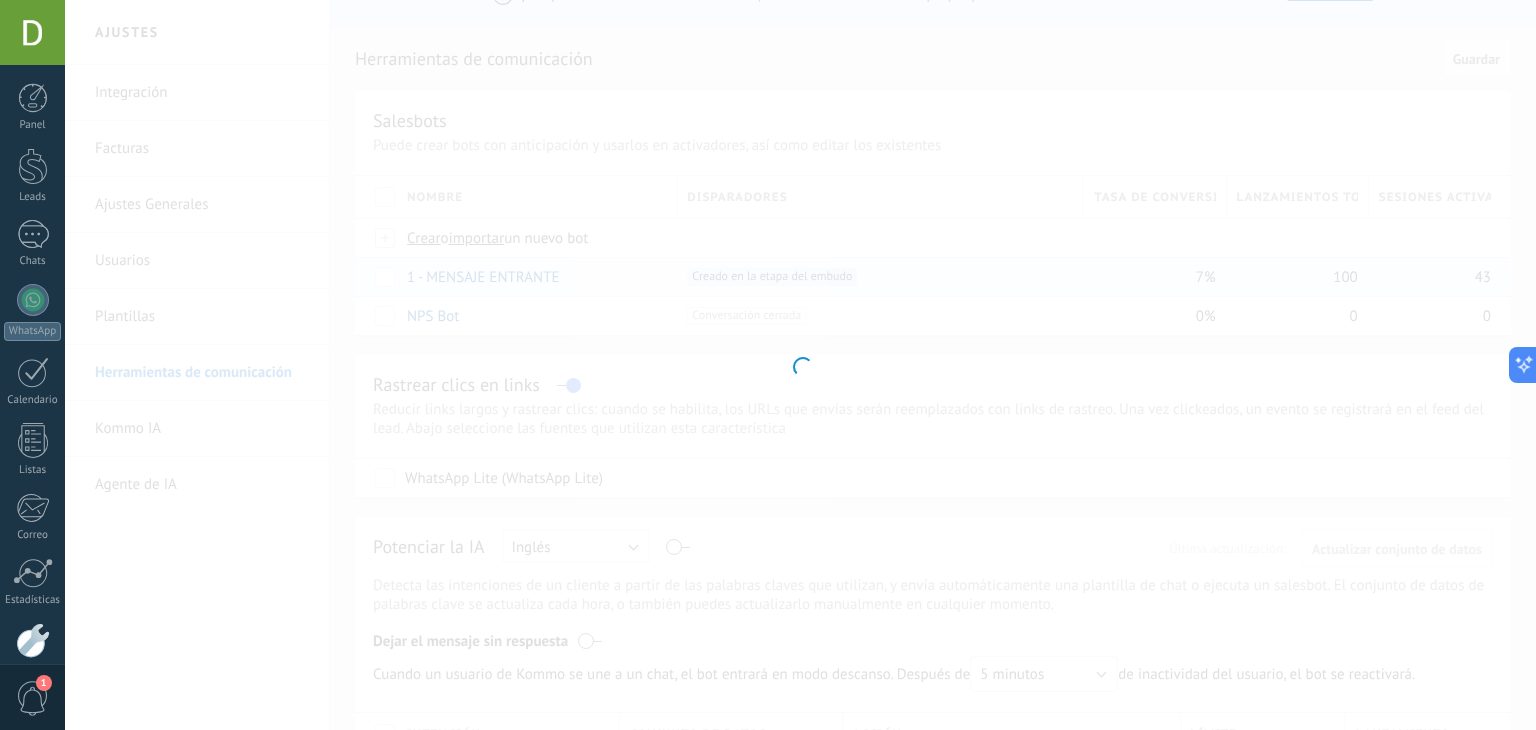 type on "**********" 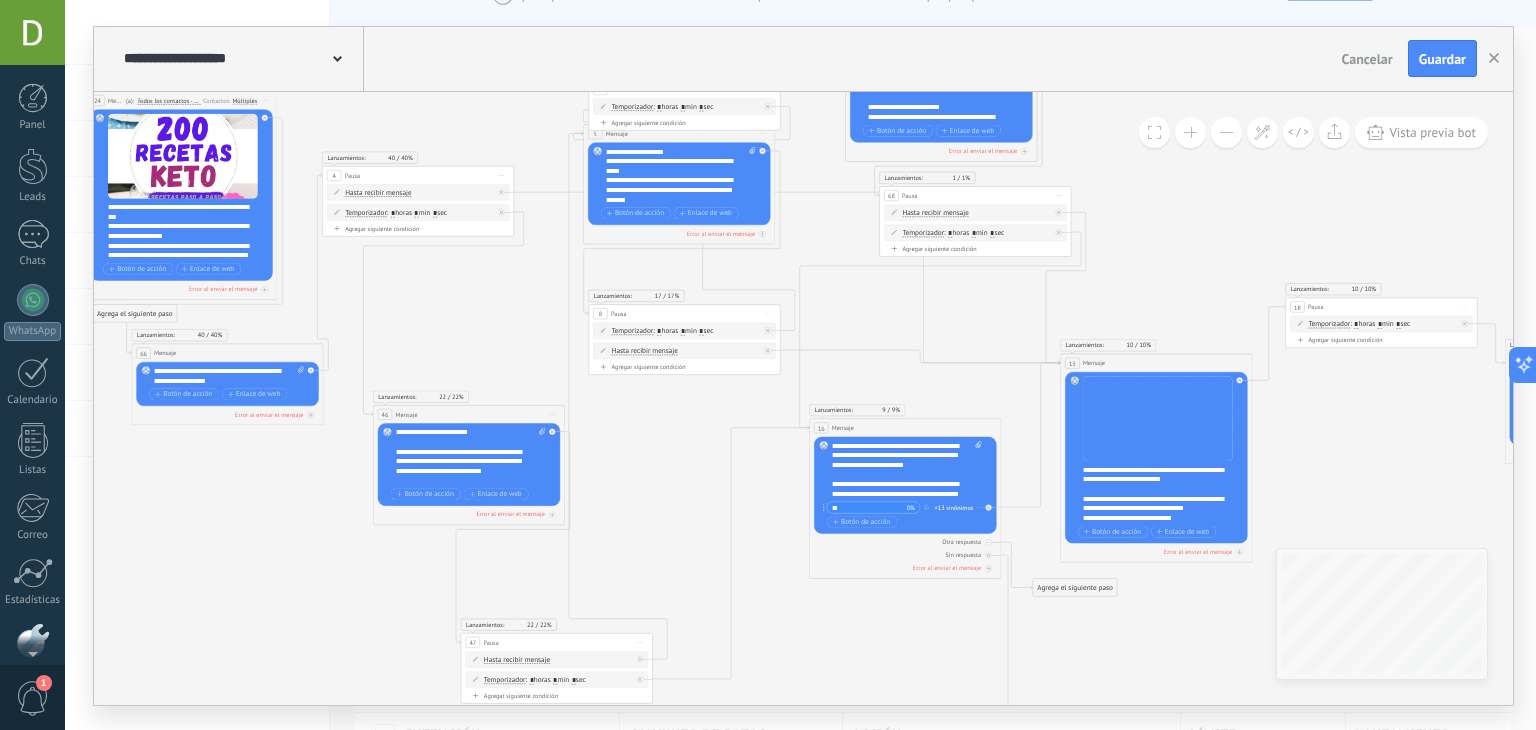 scroll, scrollTop: 101, scrollLeft: 0, axis: vertical 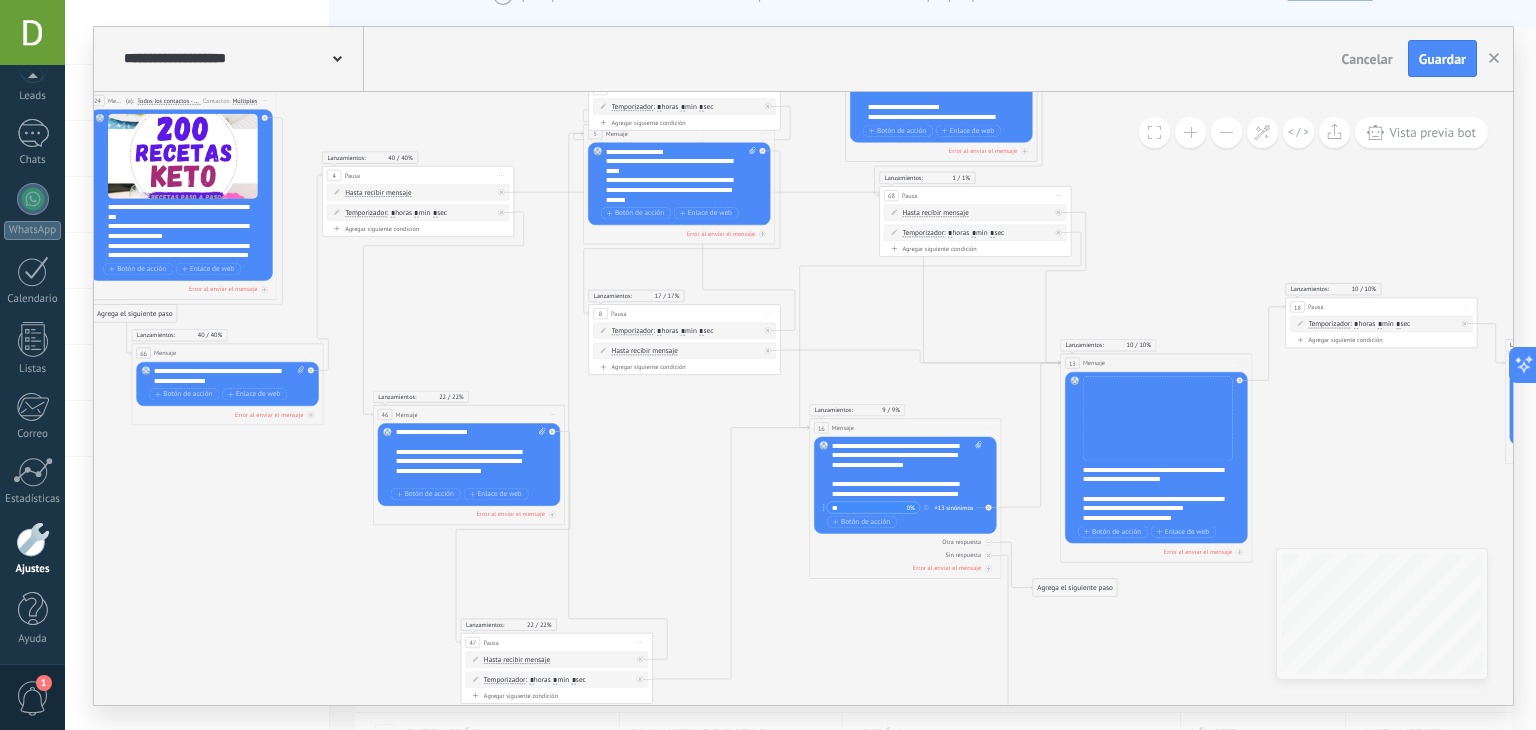 click on "**********" at bounding box center (188, 231) 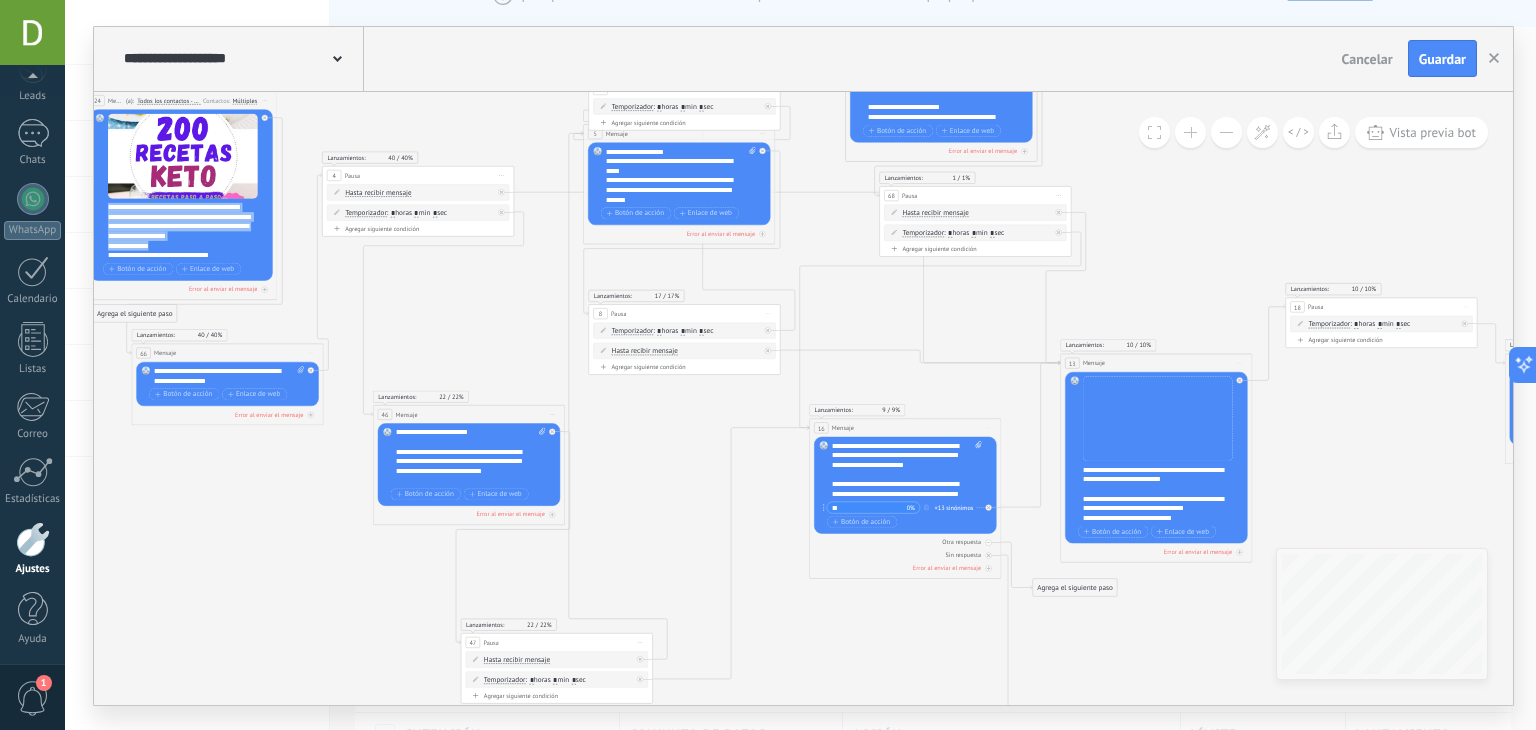 scroll, scrollTop: 380, scrollLeft: 0, axis: vertical 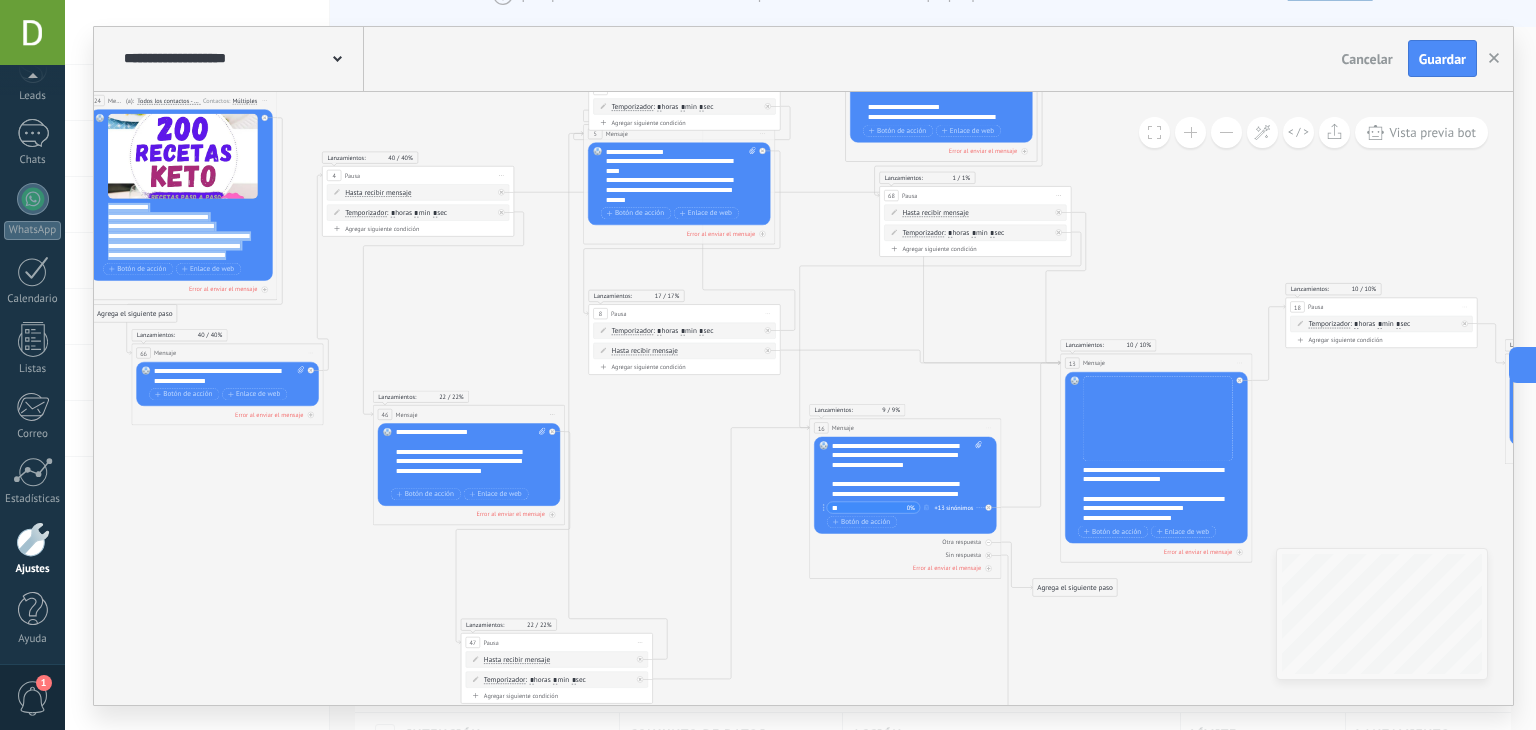 paste 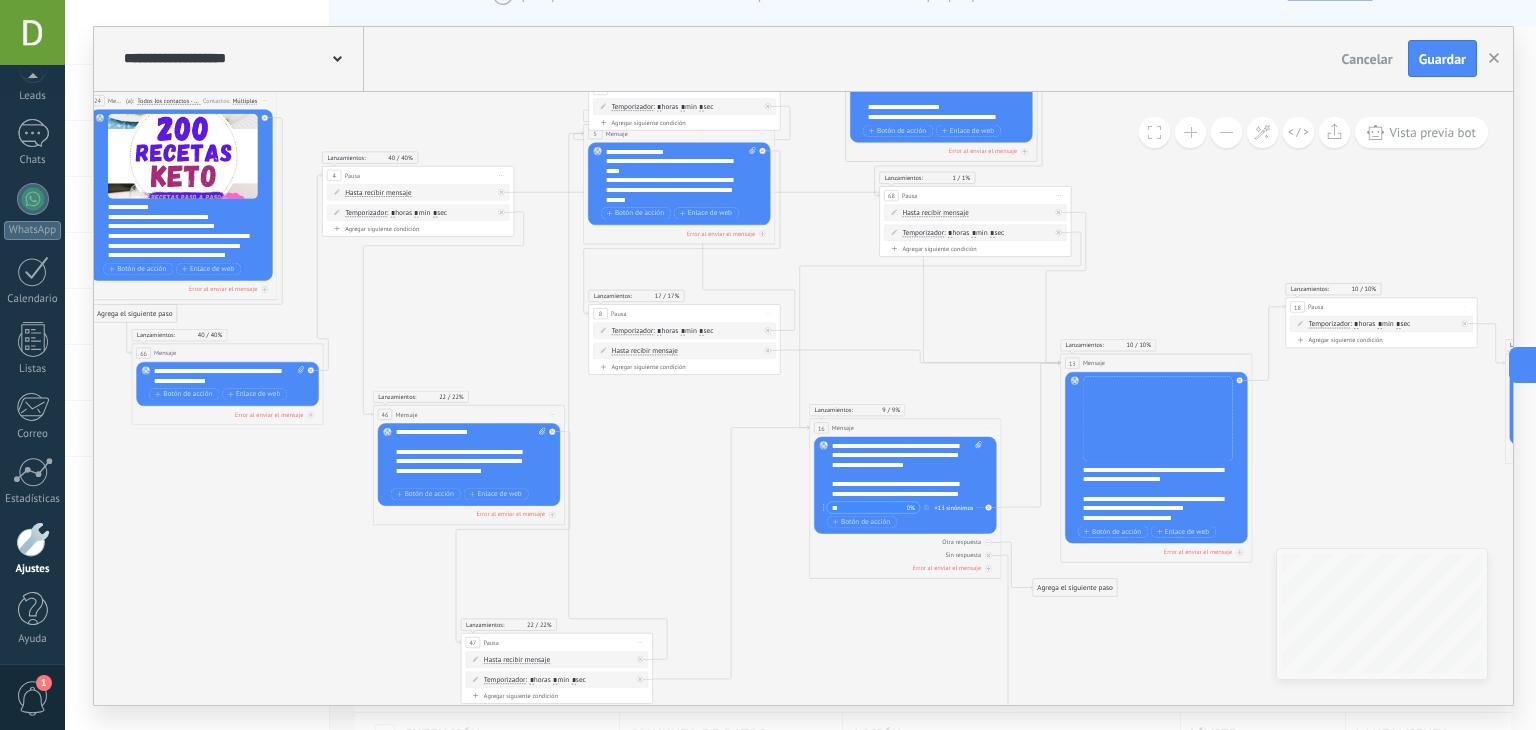 scroll, scrollTop: 0, scrollLeft: 0, axis: both 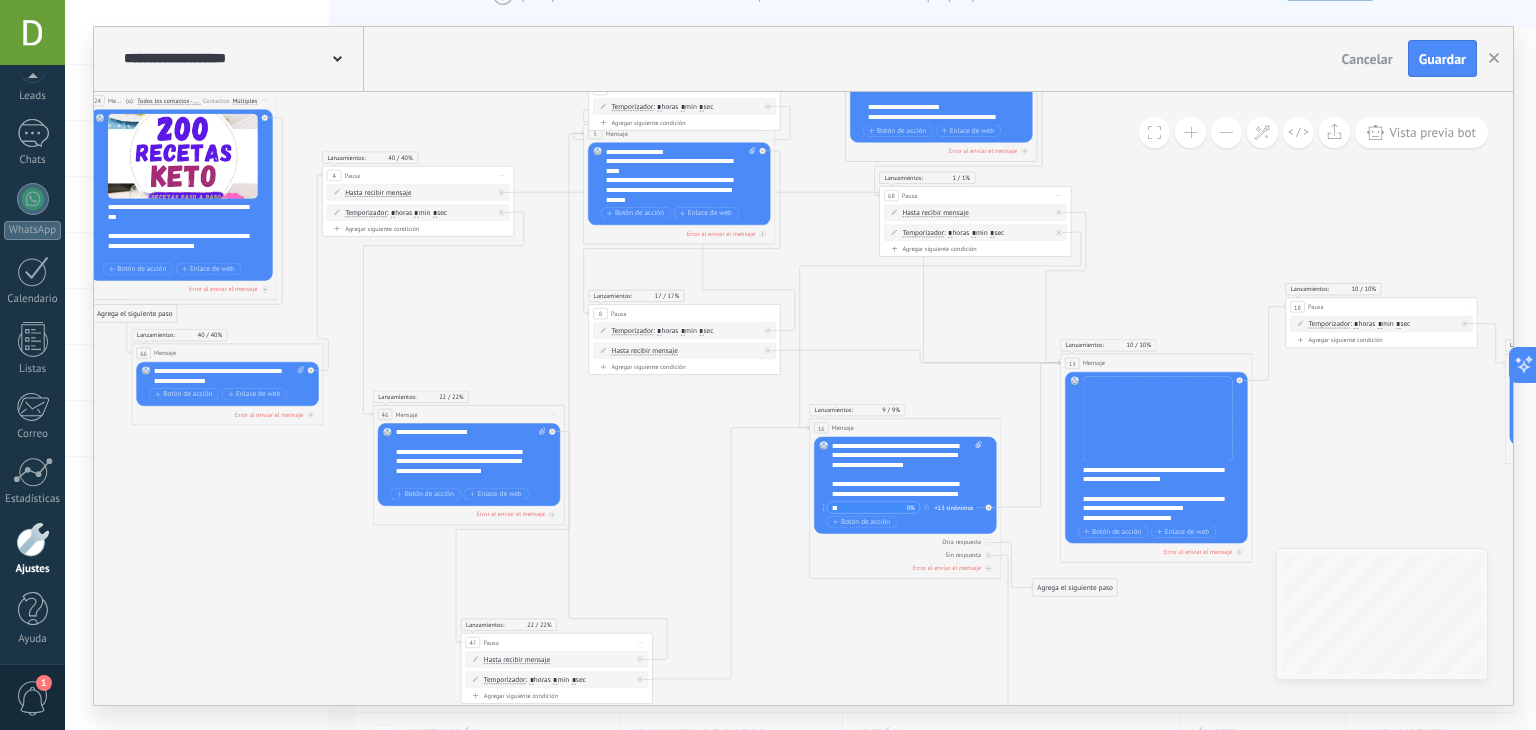 click on "**********" at bounding box center (229, 375) 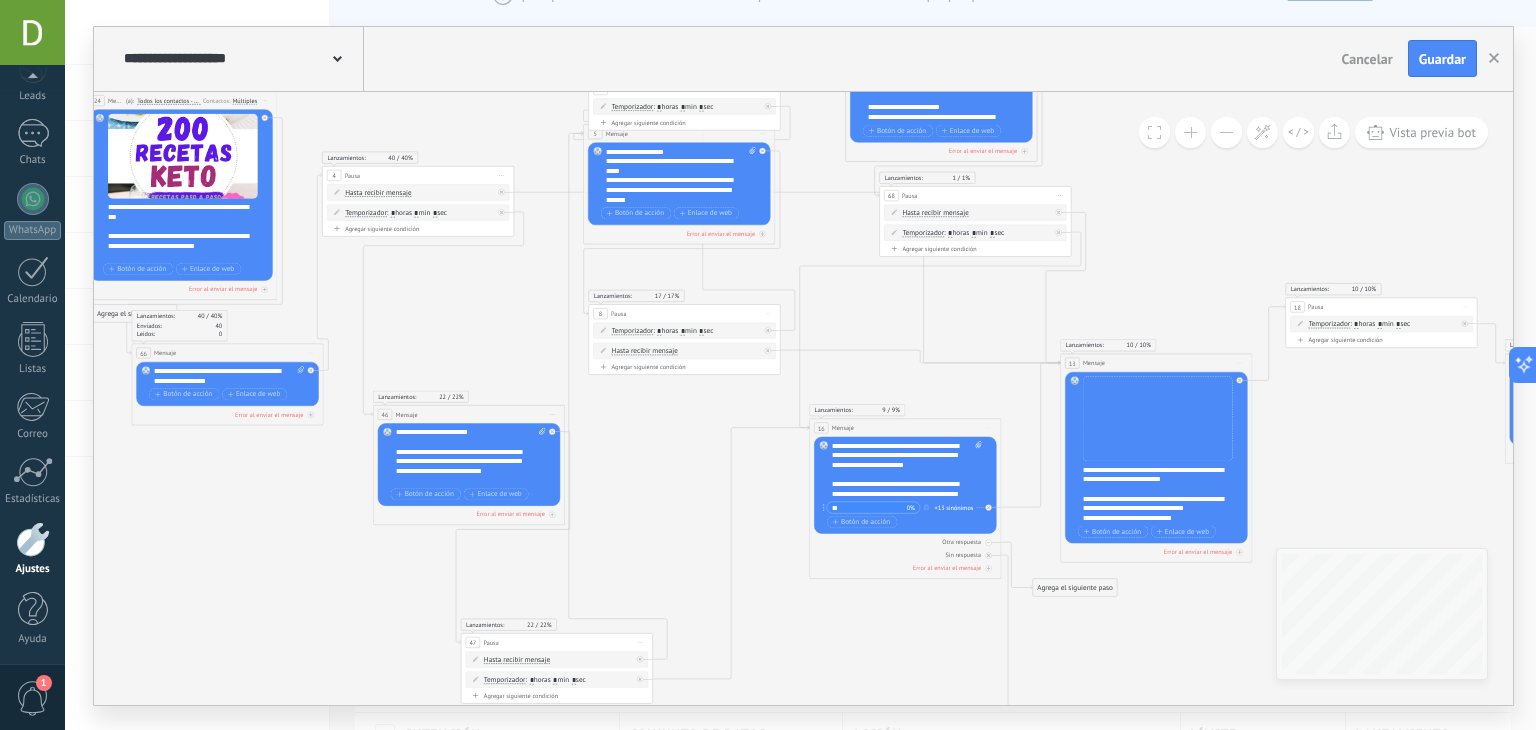 click on "**********" at bounding box center (229, 375) 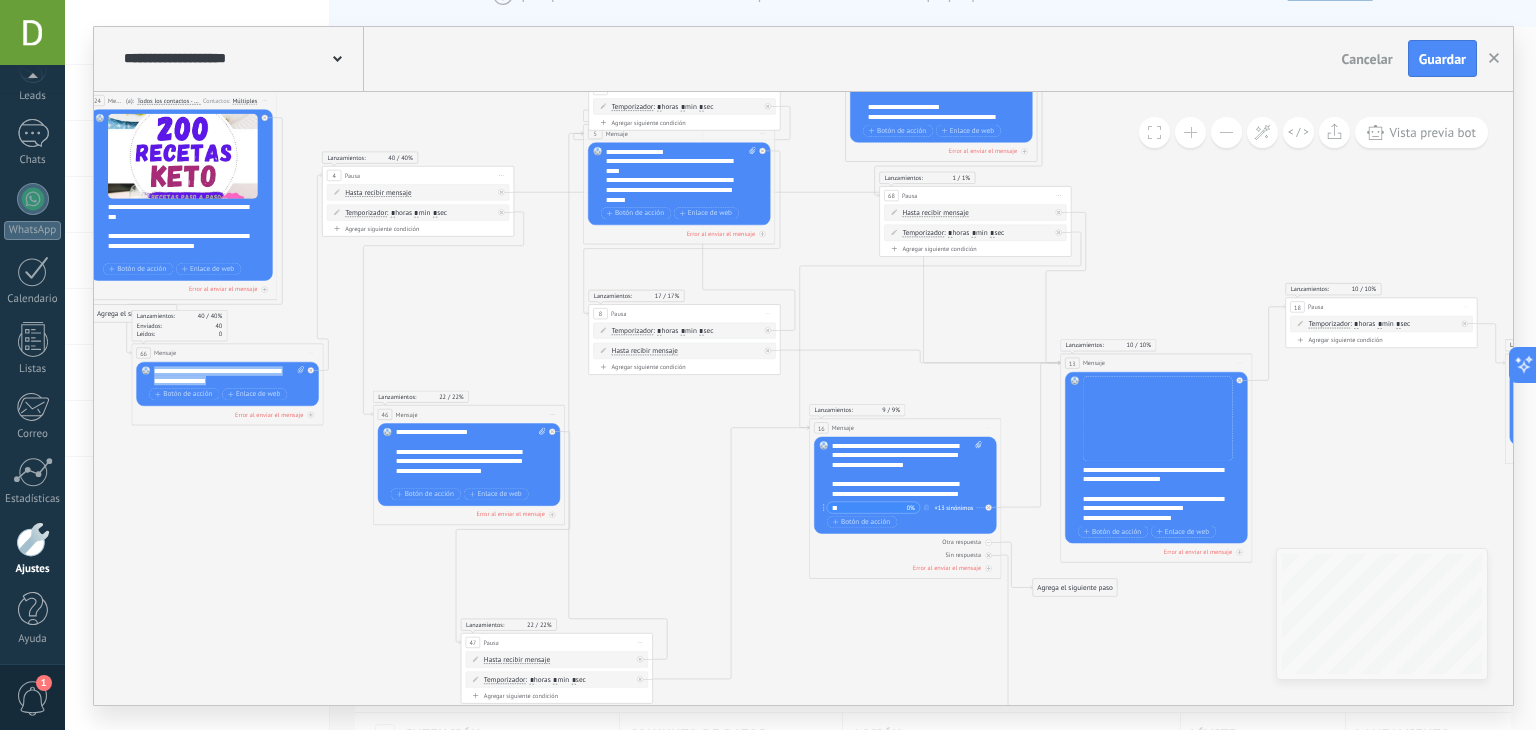 click on "**********" at bounding box center (229, 375) 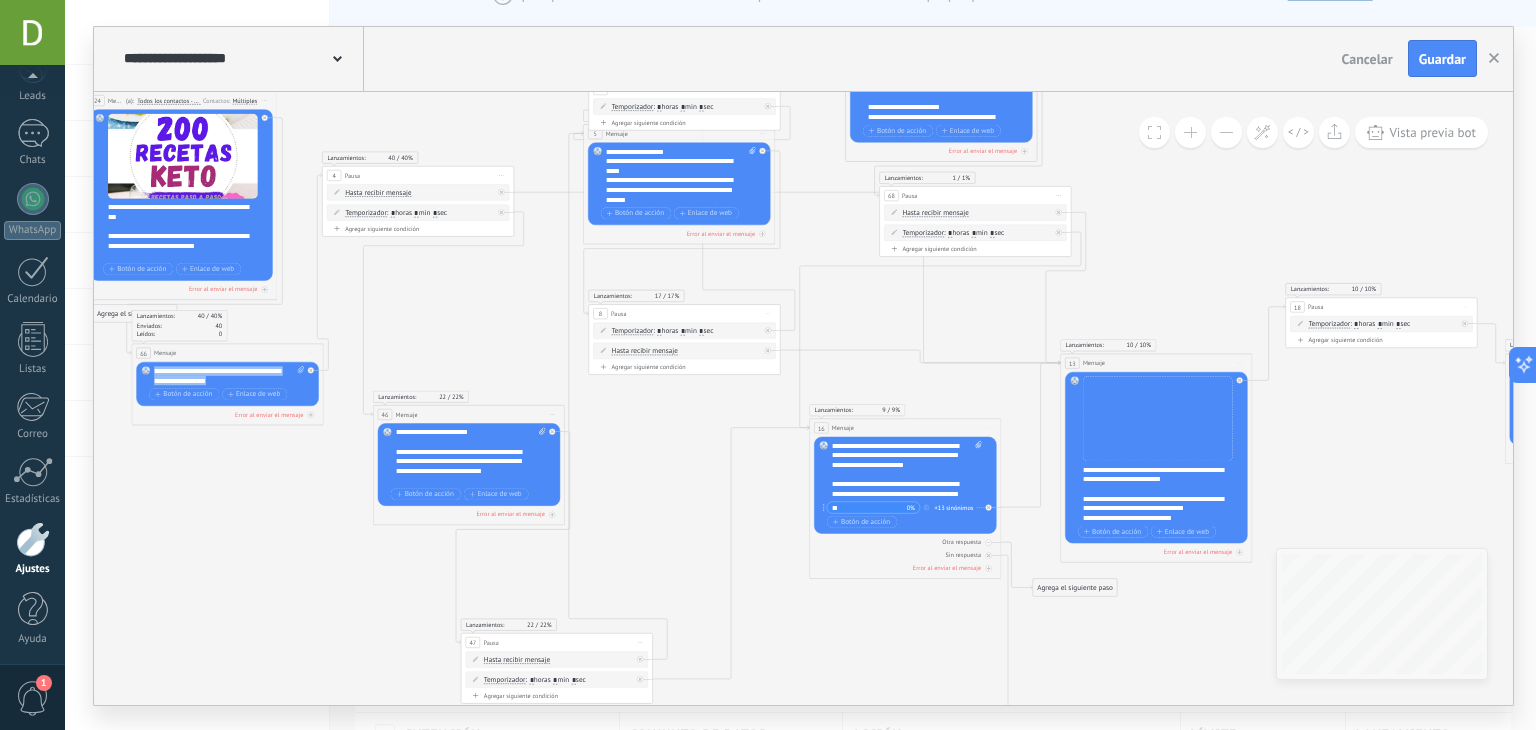 paste 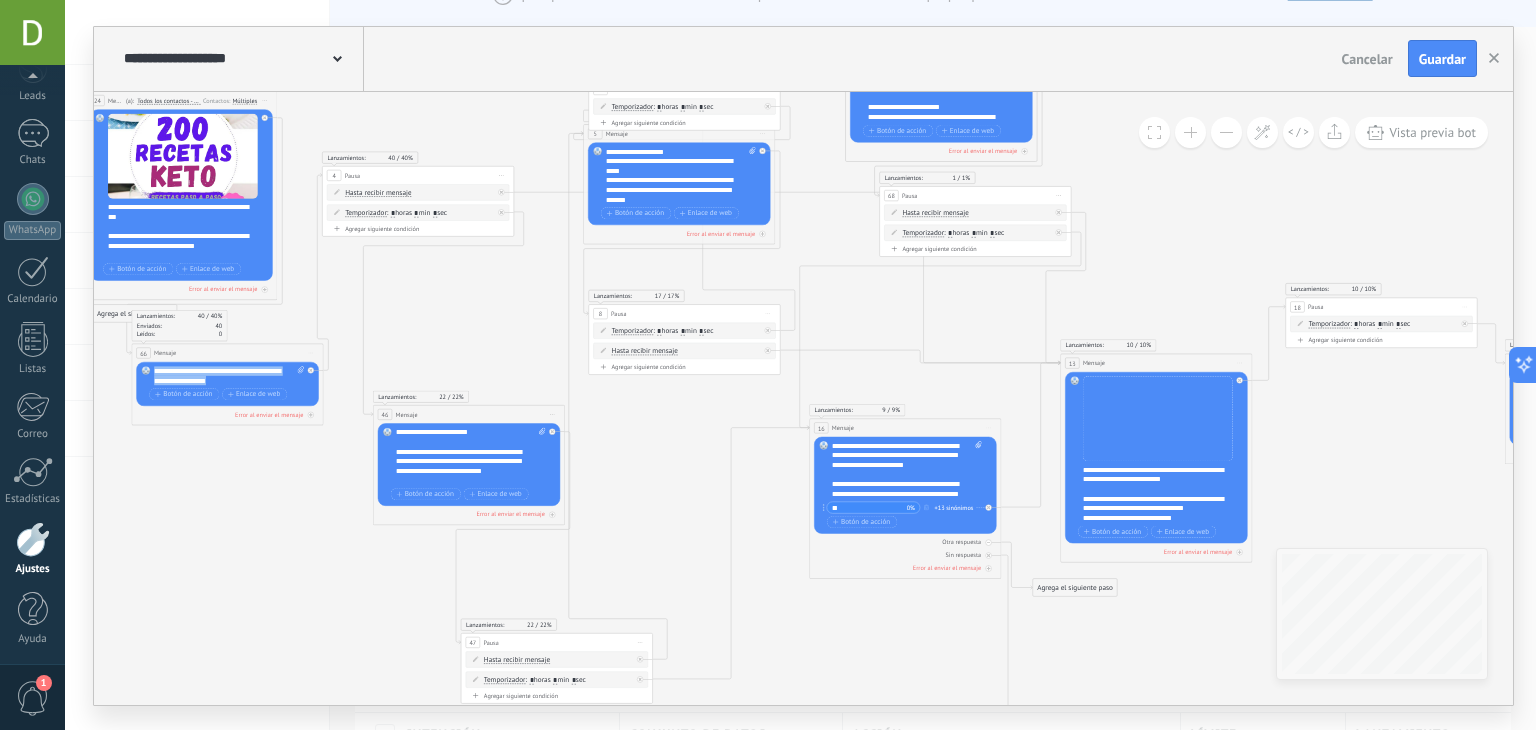 type 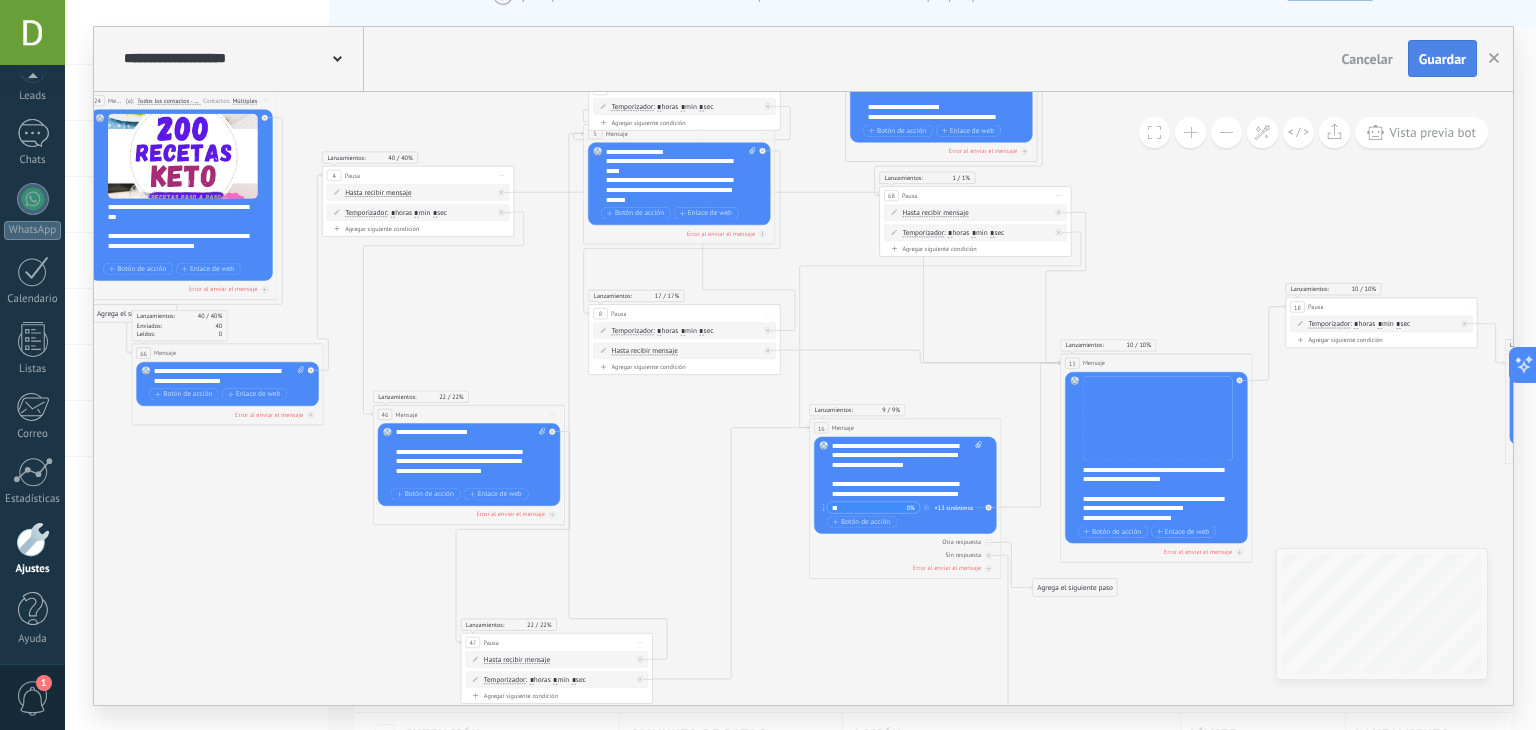 click on "Guardar" at bounding box center (1442, 59) 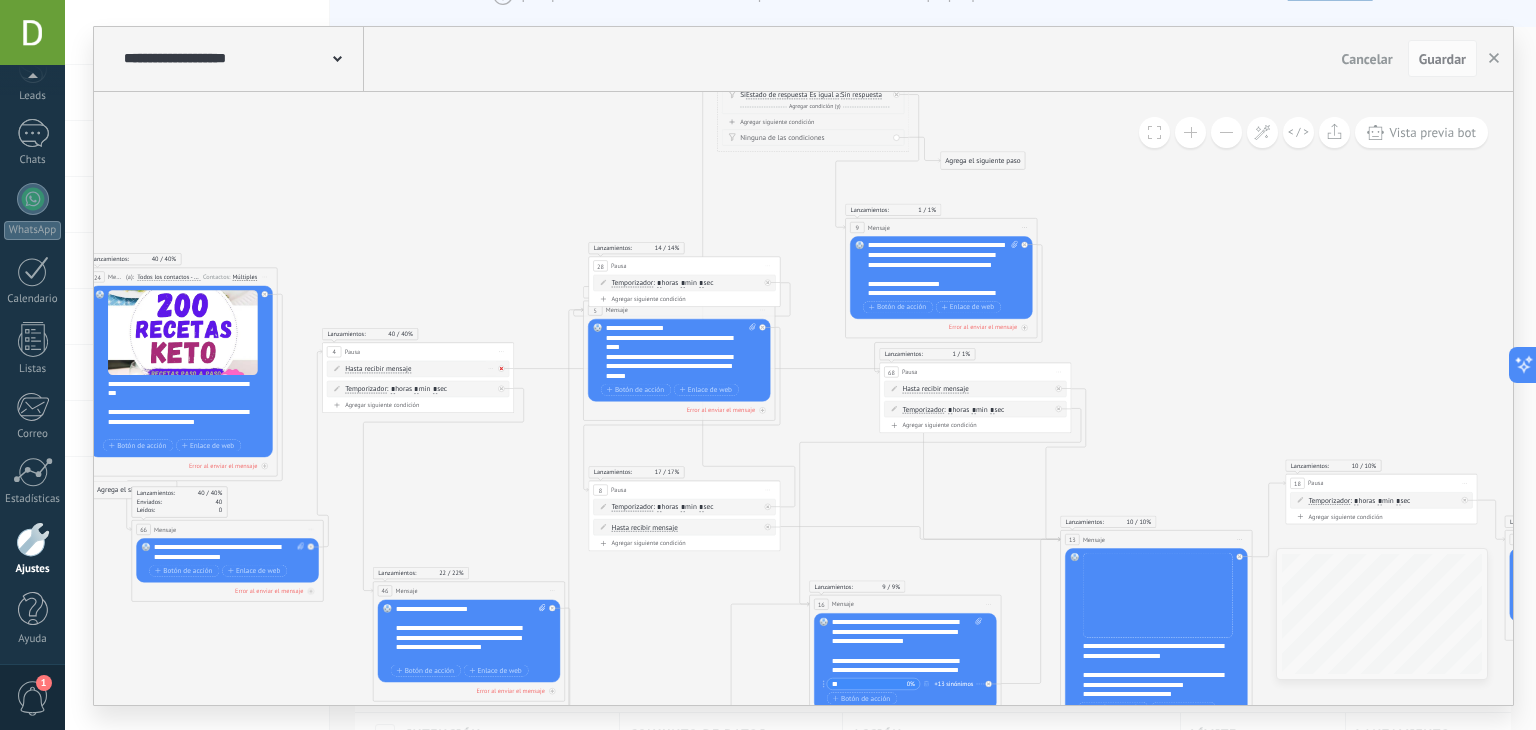 click at bounding box center (501, 368) 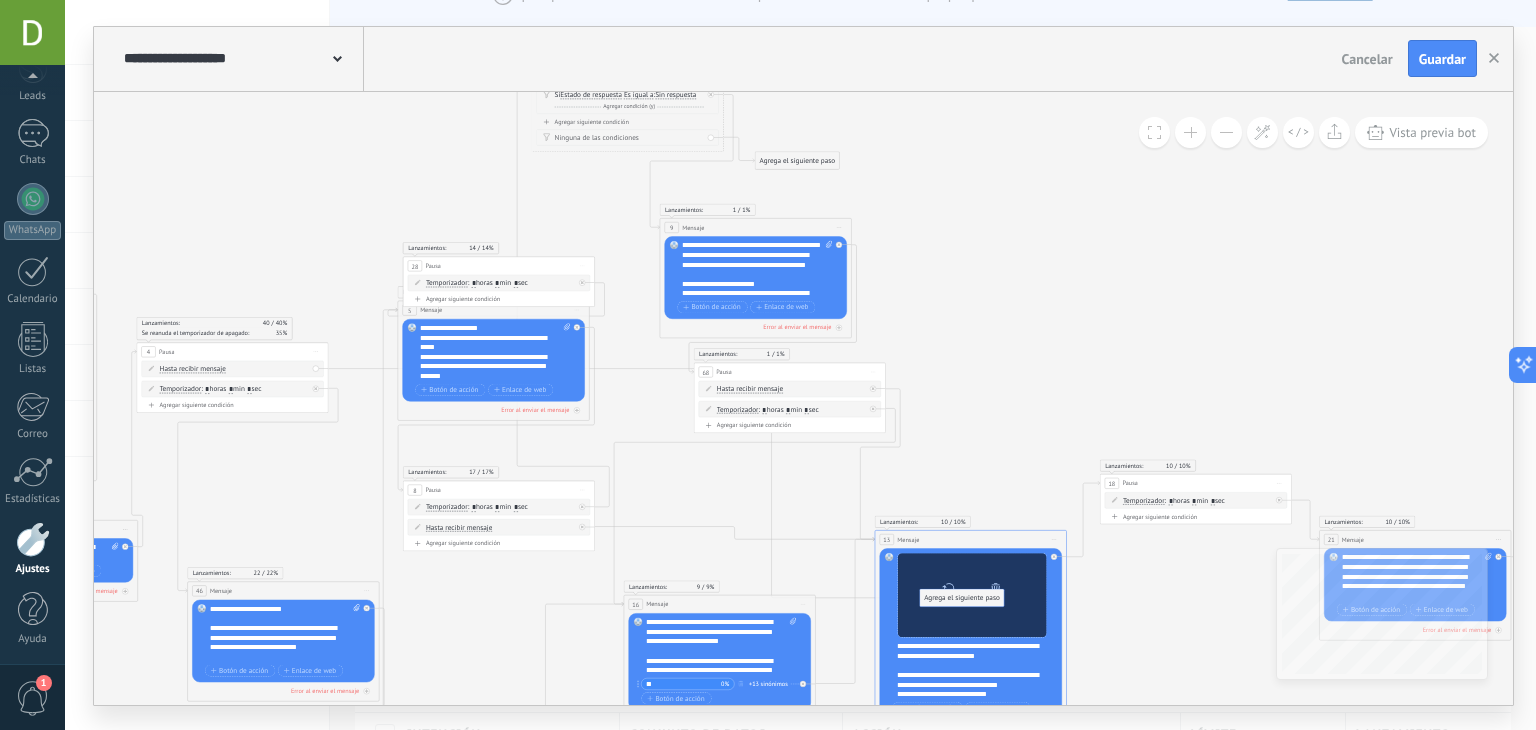 drag, startPoint x: 381, startPoint y: 434, endPoint x: 941, endPoint y: 601, distance: 584.3706 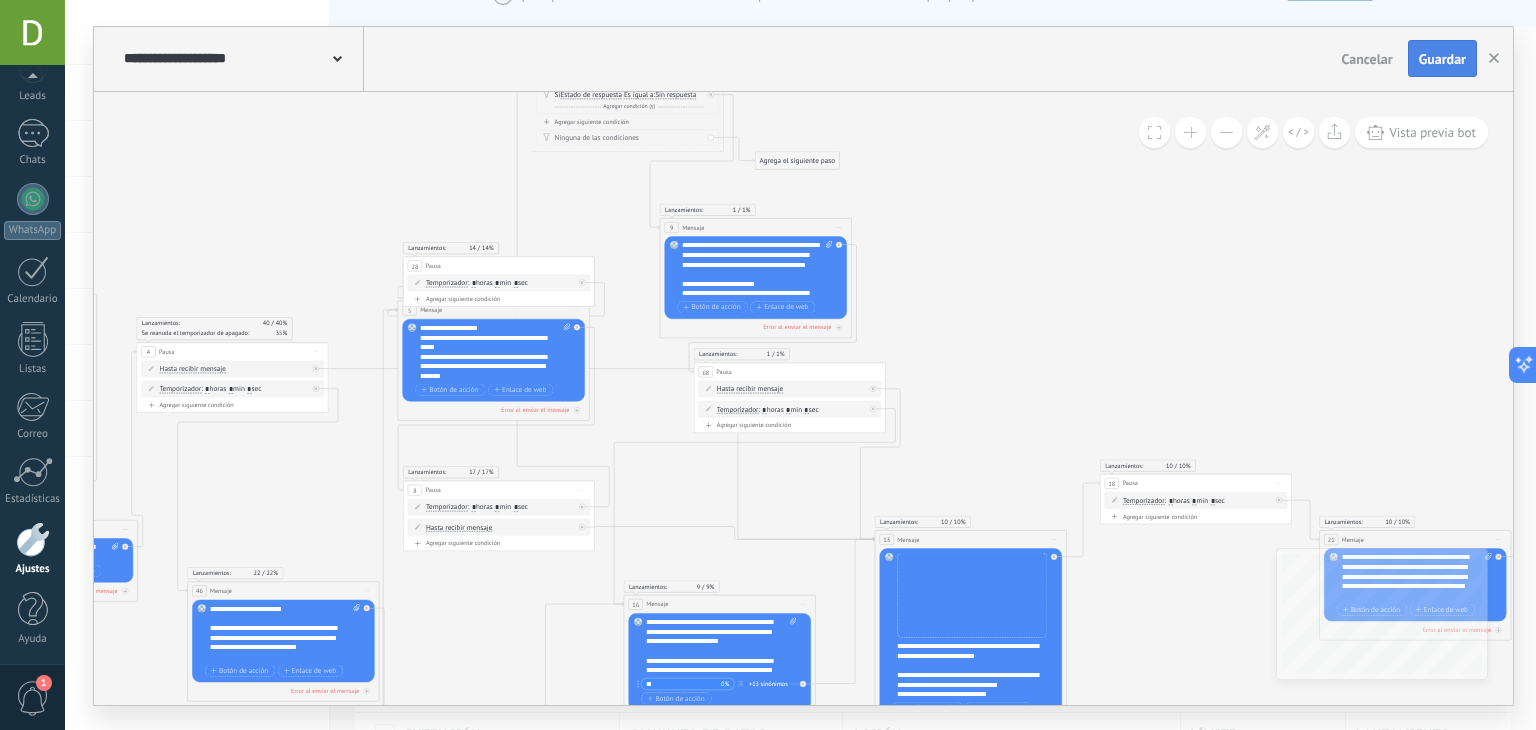 click on "Guardar" at bounding box center [1442, 59] 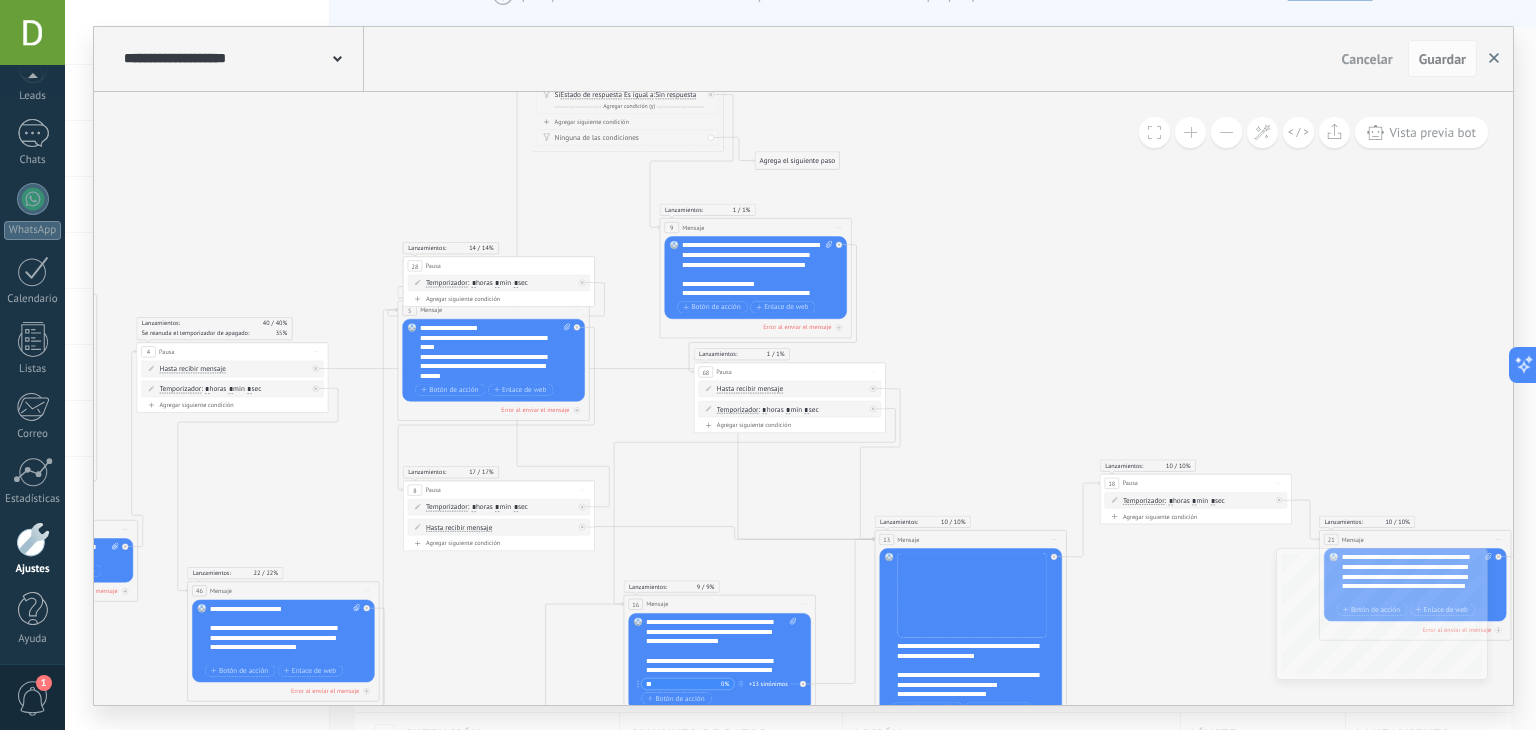 click 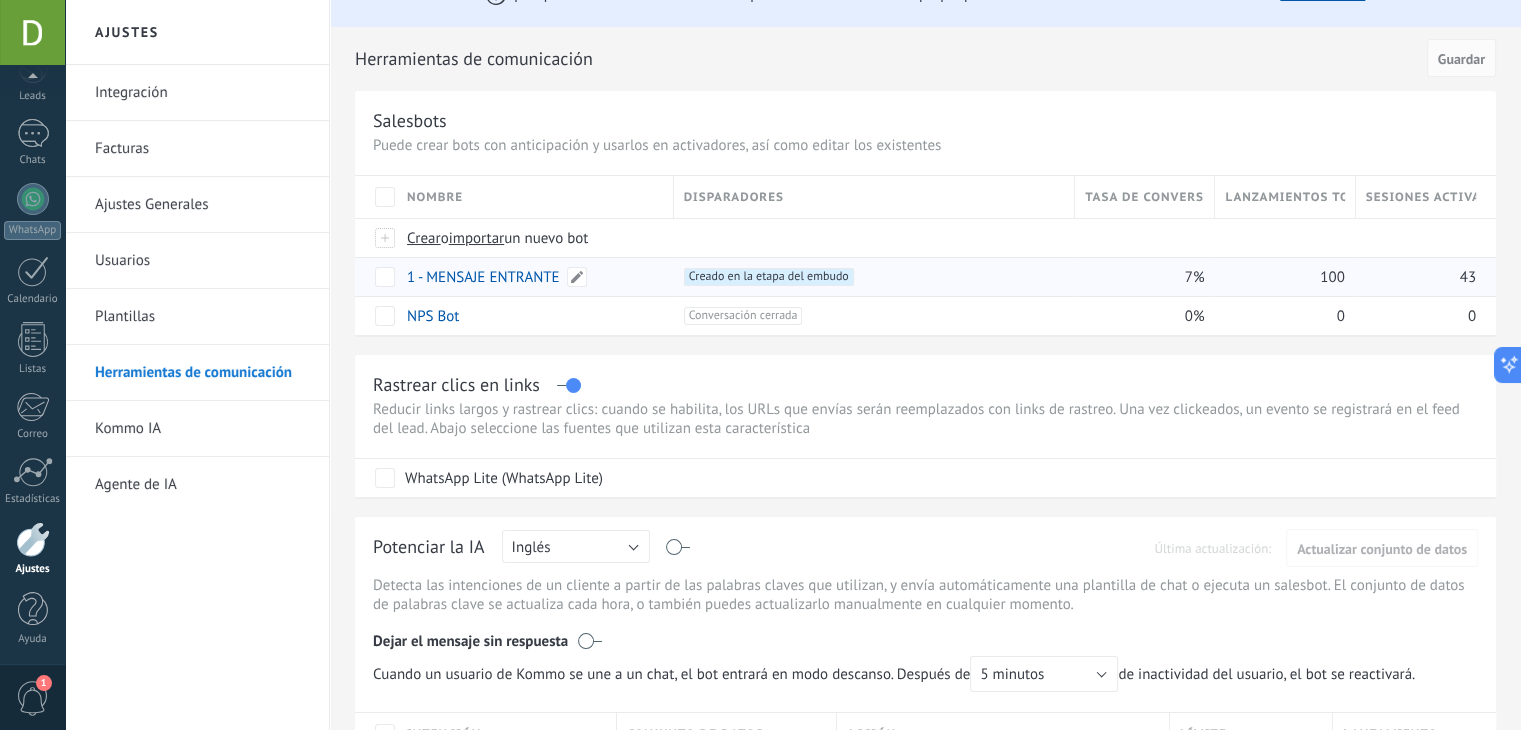 click on "1 - MENSAJE ENTRANTE" at bounding box center (483, 277) 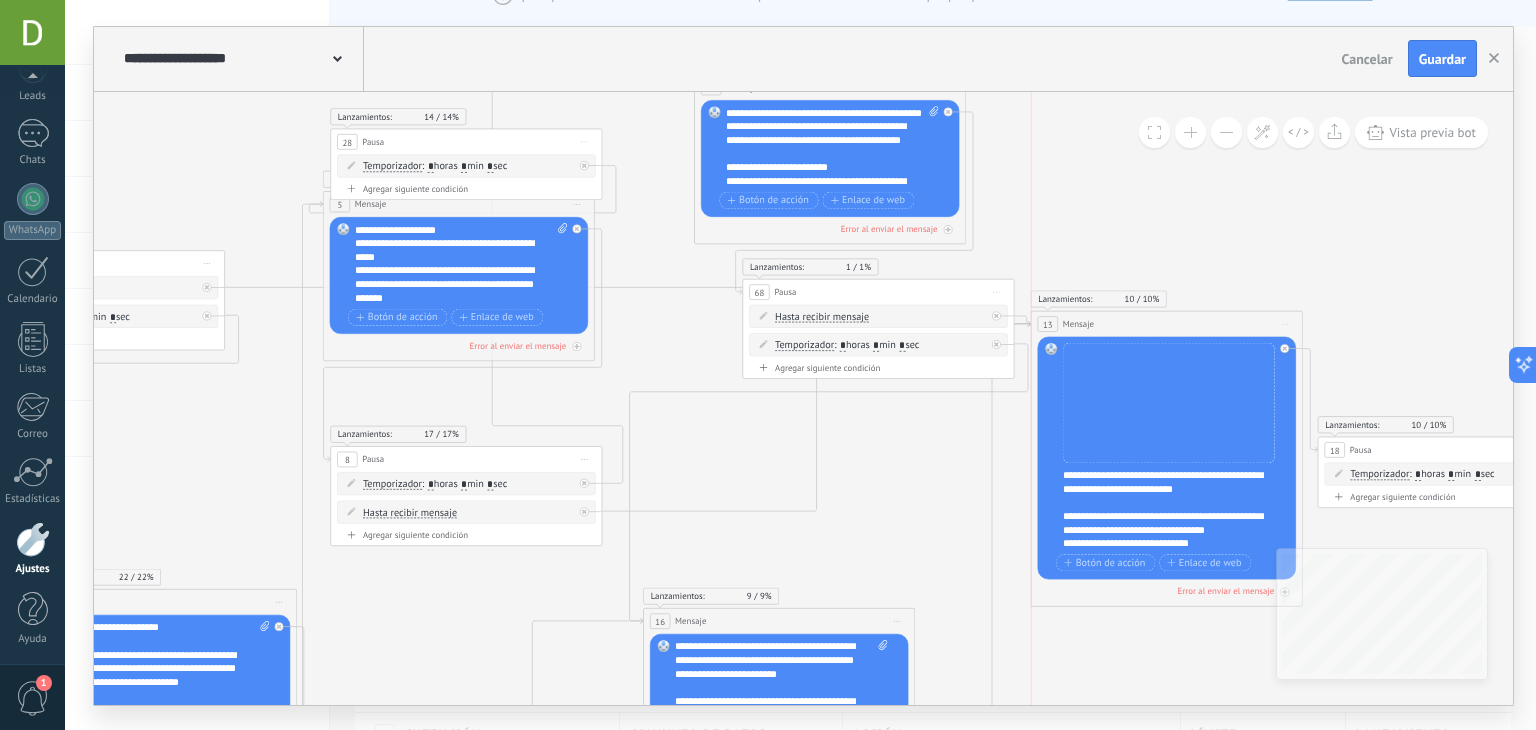 drag, startPoint x: 1119, startPoint y: 529, endPoint x: 1149, endPoint y: 333, distance: 198.28262 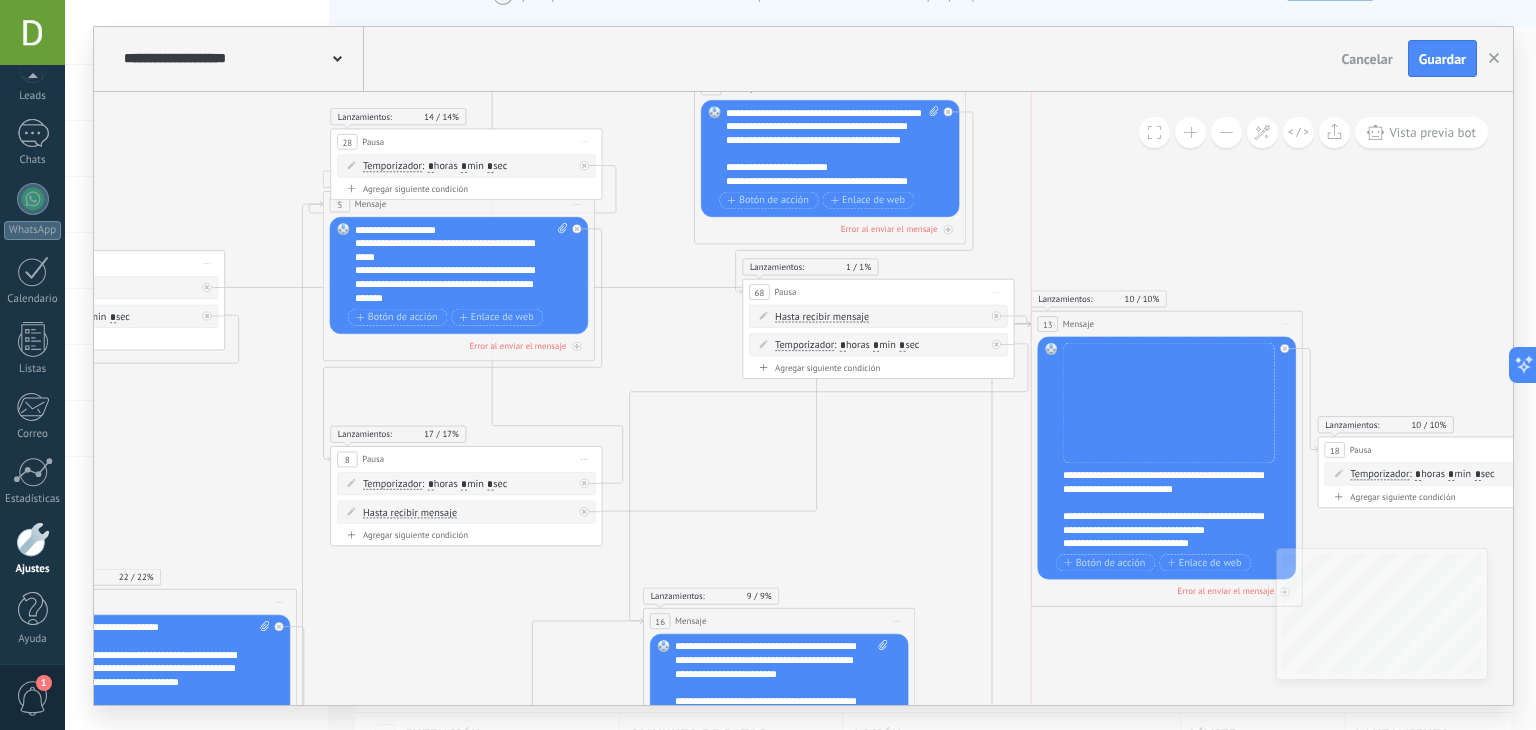 click on "13
Mensaje
*******
(a):
Todos los contactos - canales seleccionados
Todos los contactos - canales seleccionados
Todos los contactos - canal primario
Contacto principal - canales seleccionados
Contacto principal - canal primario
Todos los contactos - canales seleccionados
Todos los contactos - canales seleccionados
Todos los contactos - canal primario
Contacto principal - canales seleccionados" at bounding box center (1166, 323) 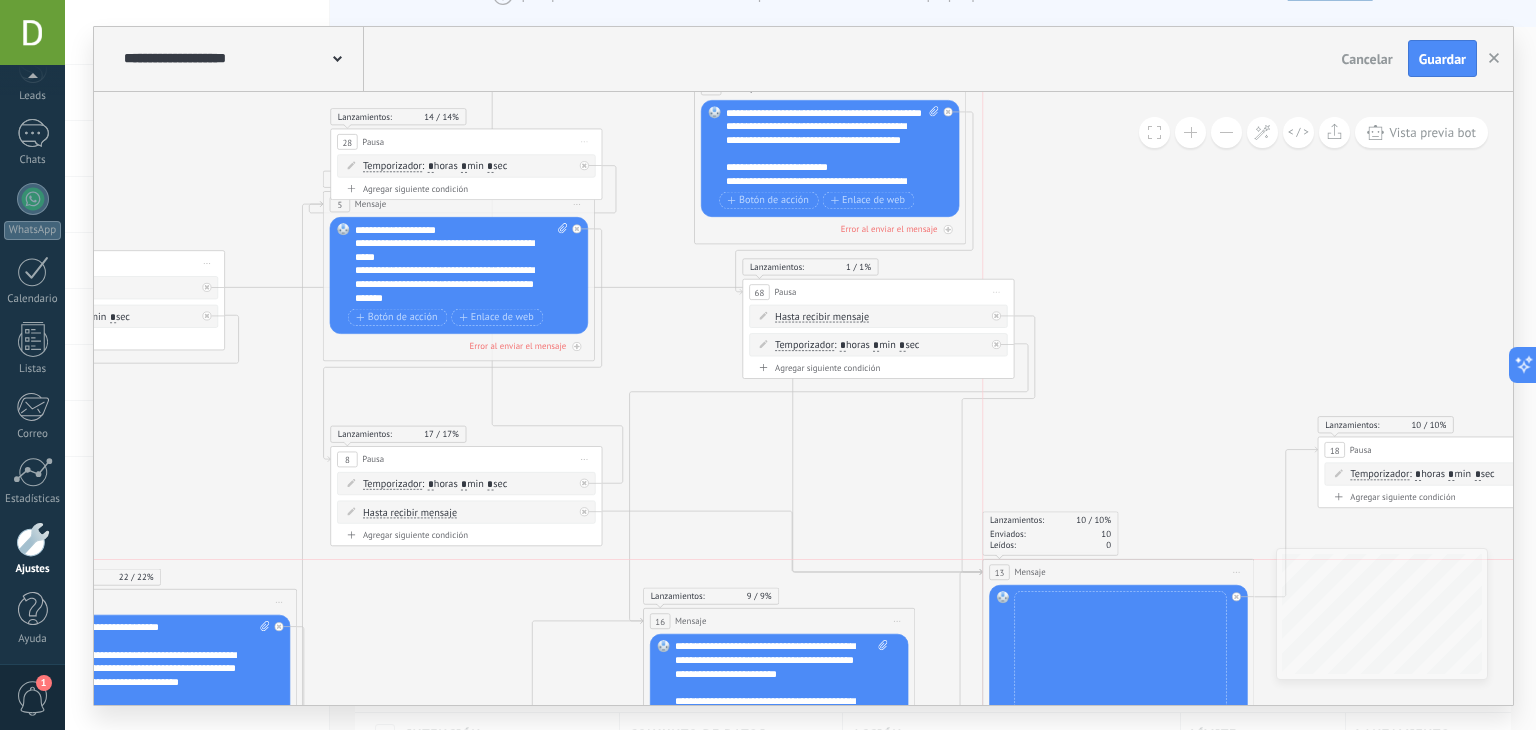 drag, startPoint x: 1149, startPoint y: 333, endPoint x: 1097, endPoint y: 568, distance: 240.68445 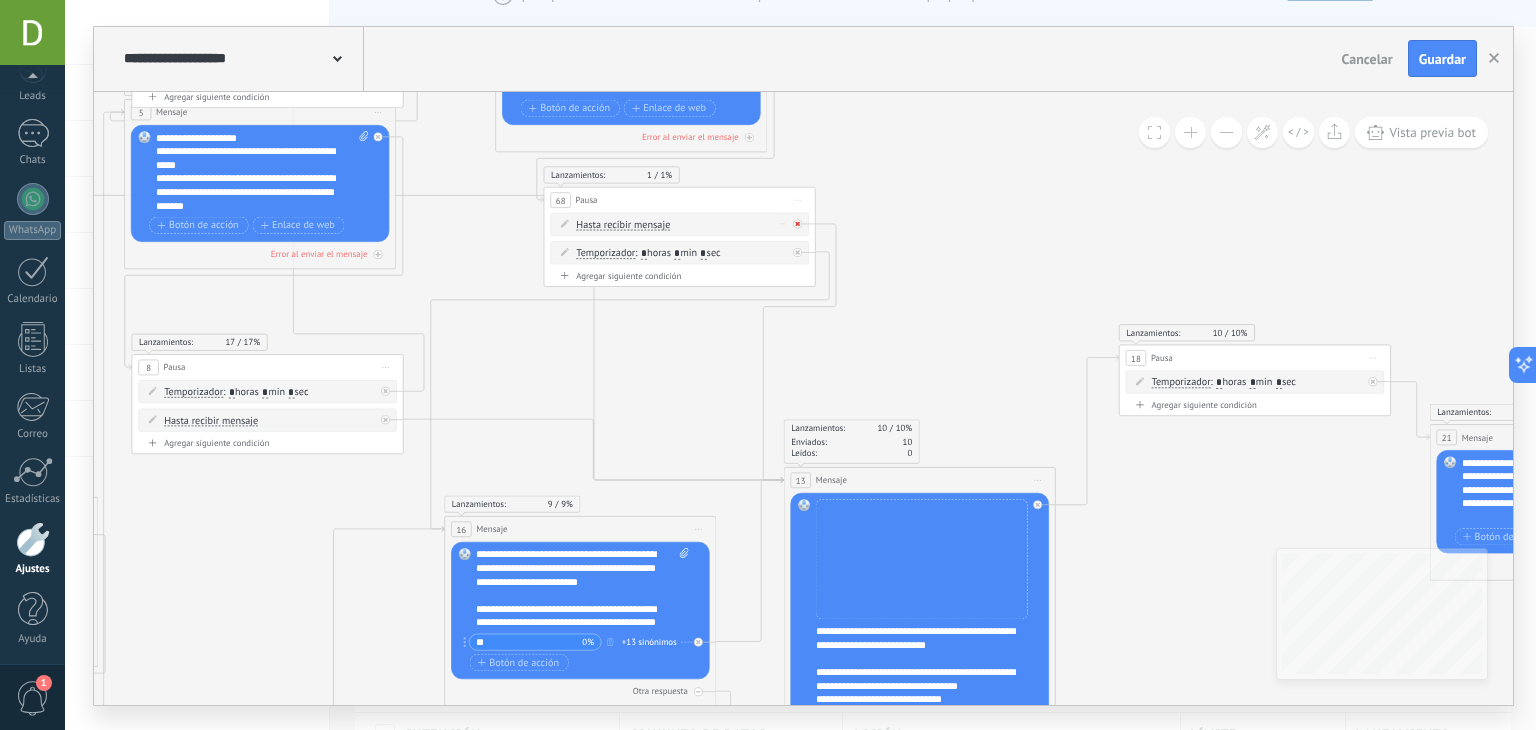 click 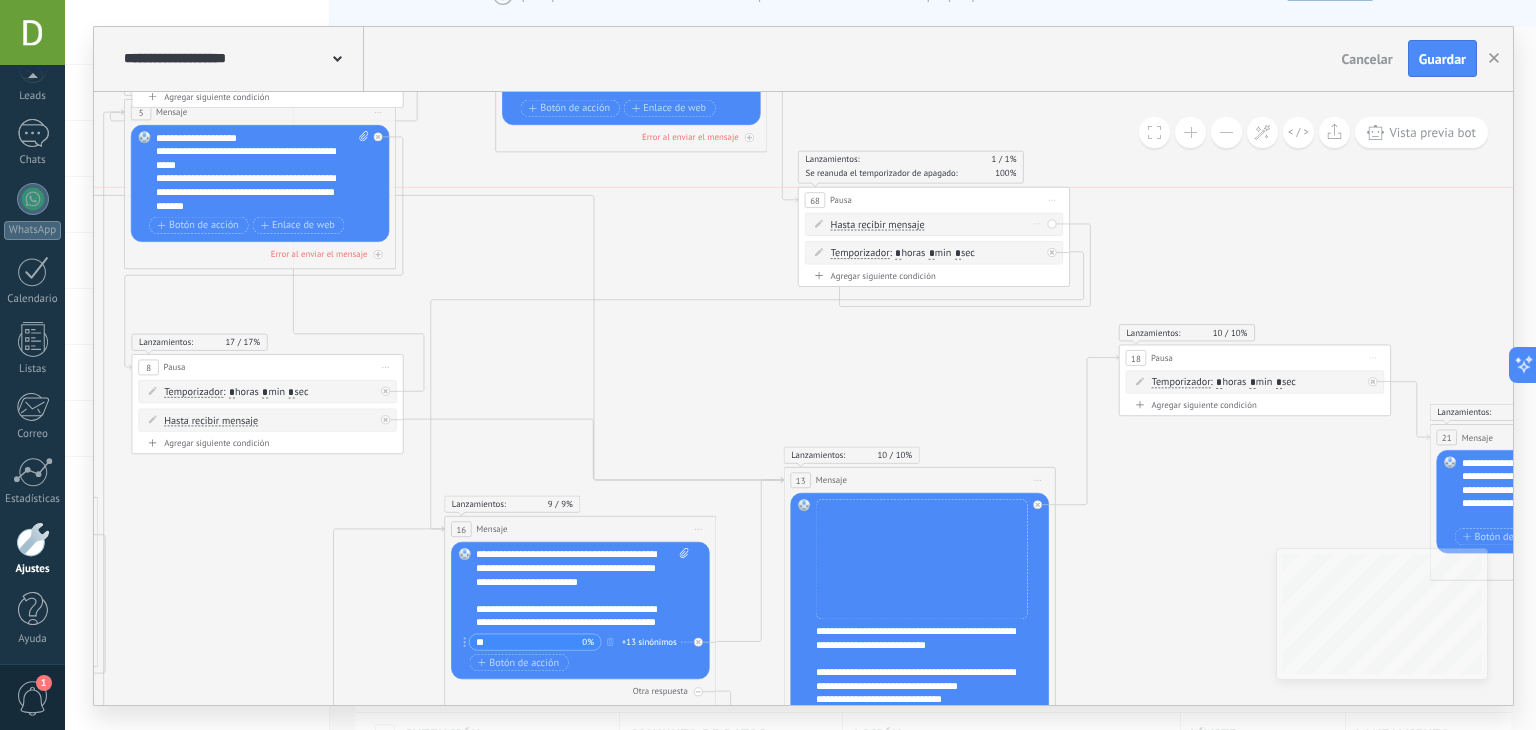 drag, startPoint x: 768, startPoint y: 209, endPoint x: 1022, endPoint y: 204, distance: 254.04921 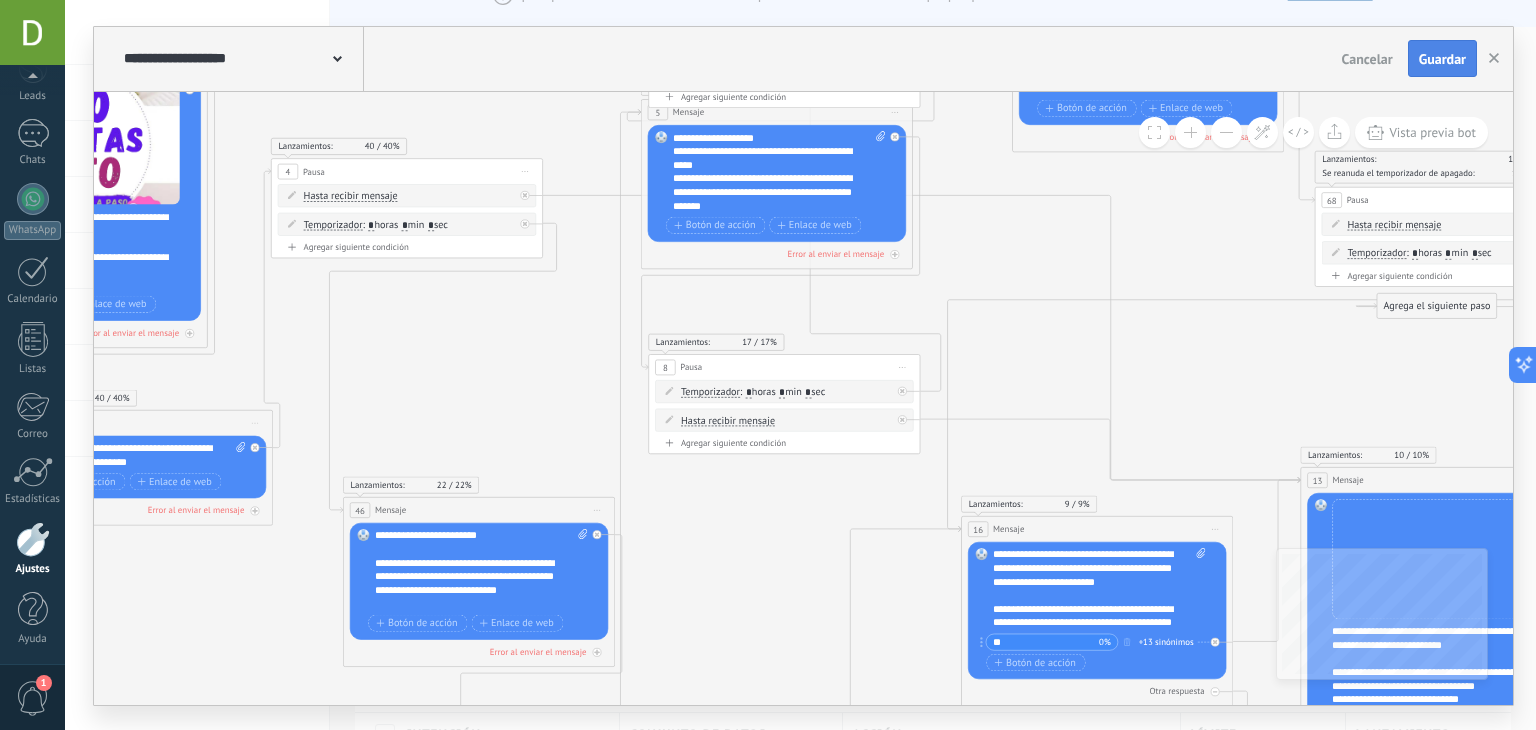 click on "Guardar" at bounding box center [1442, 59] 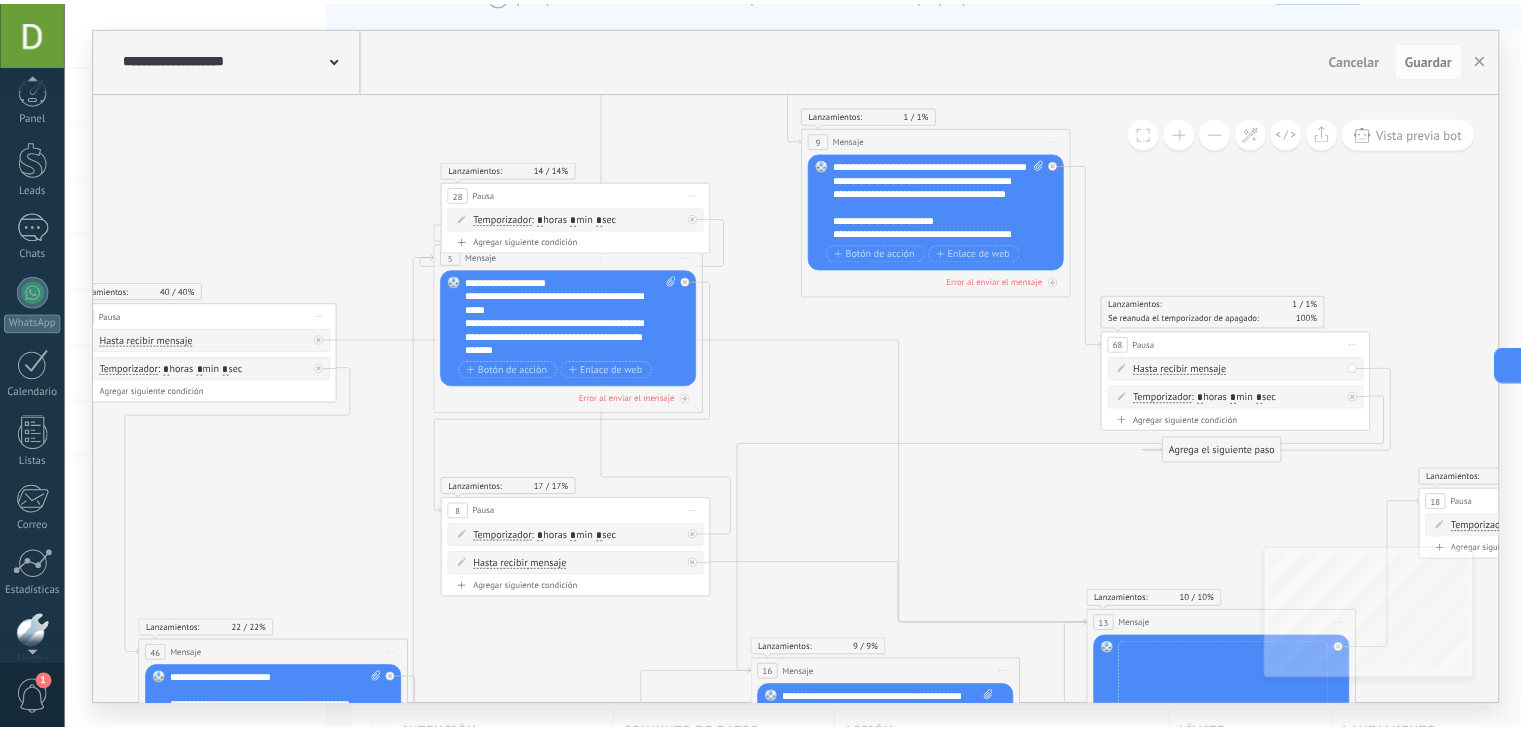 scroll, scrollTop: 0, scrollLeft: 0, axis: both 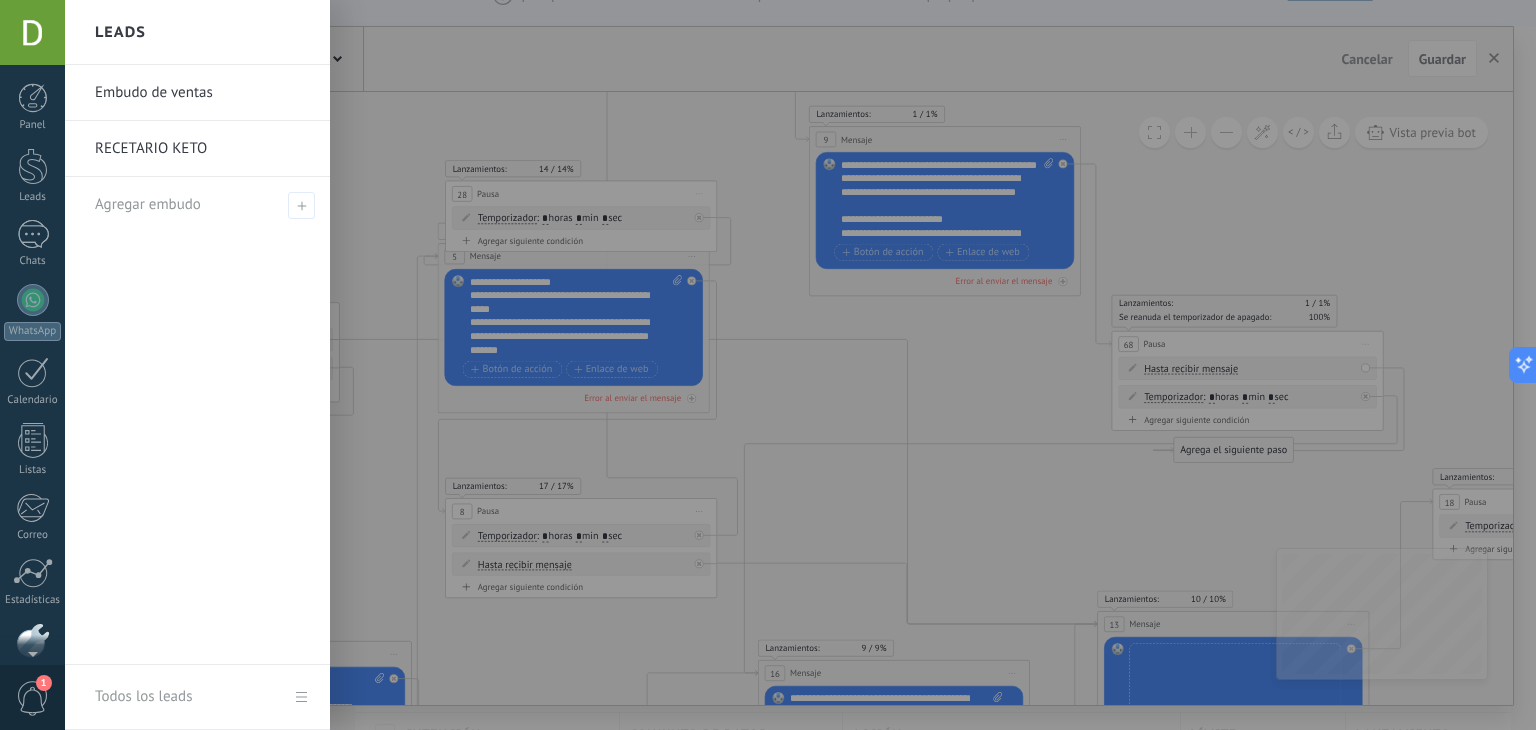 click on "RECETARIO KETO" at bounding box center (202, 149) 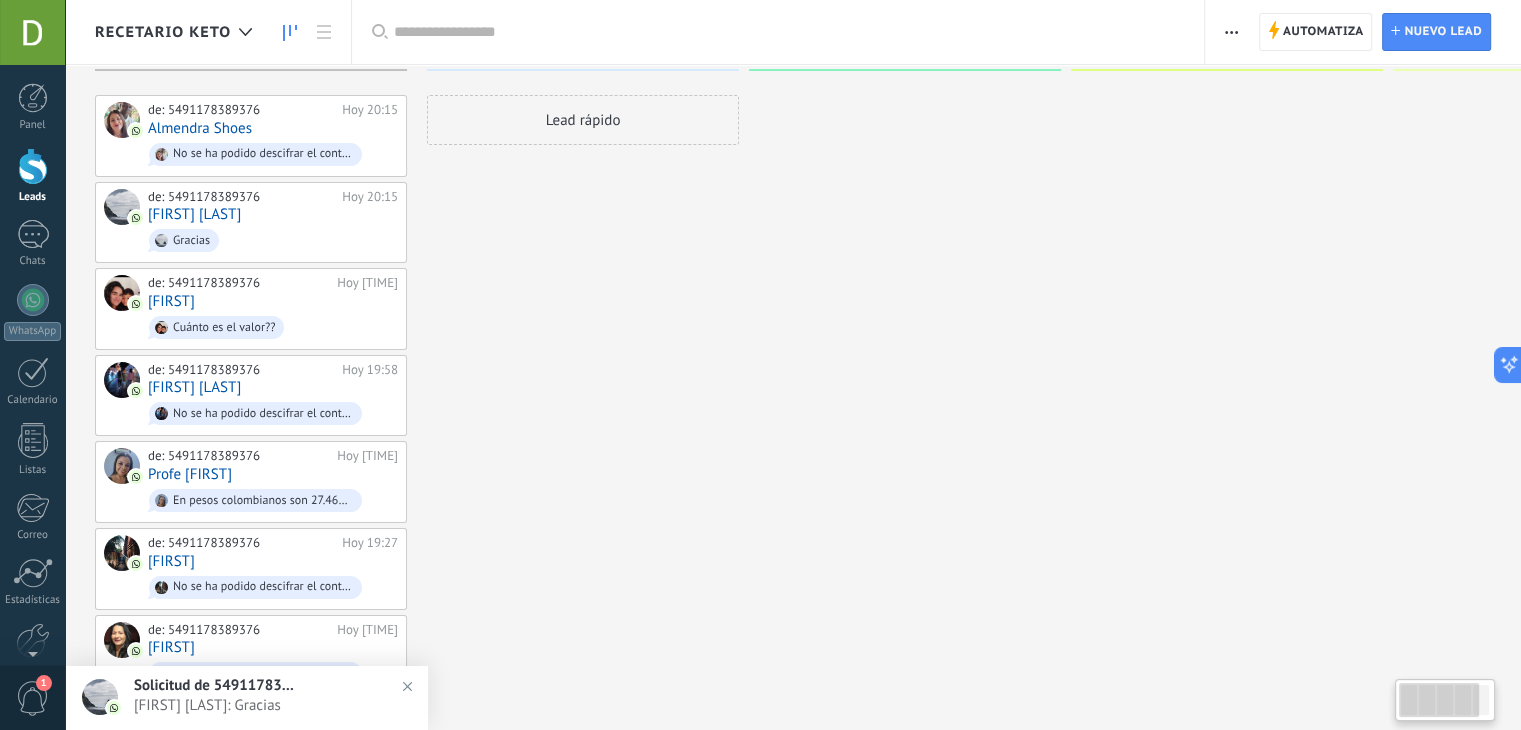 scroll, scrollTop: 0, scrollLeft: 0, axis: both 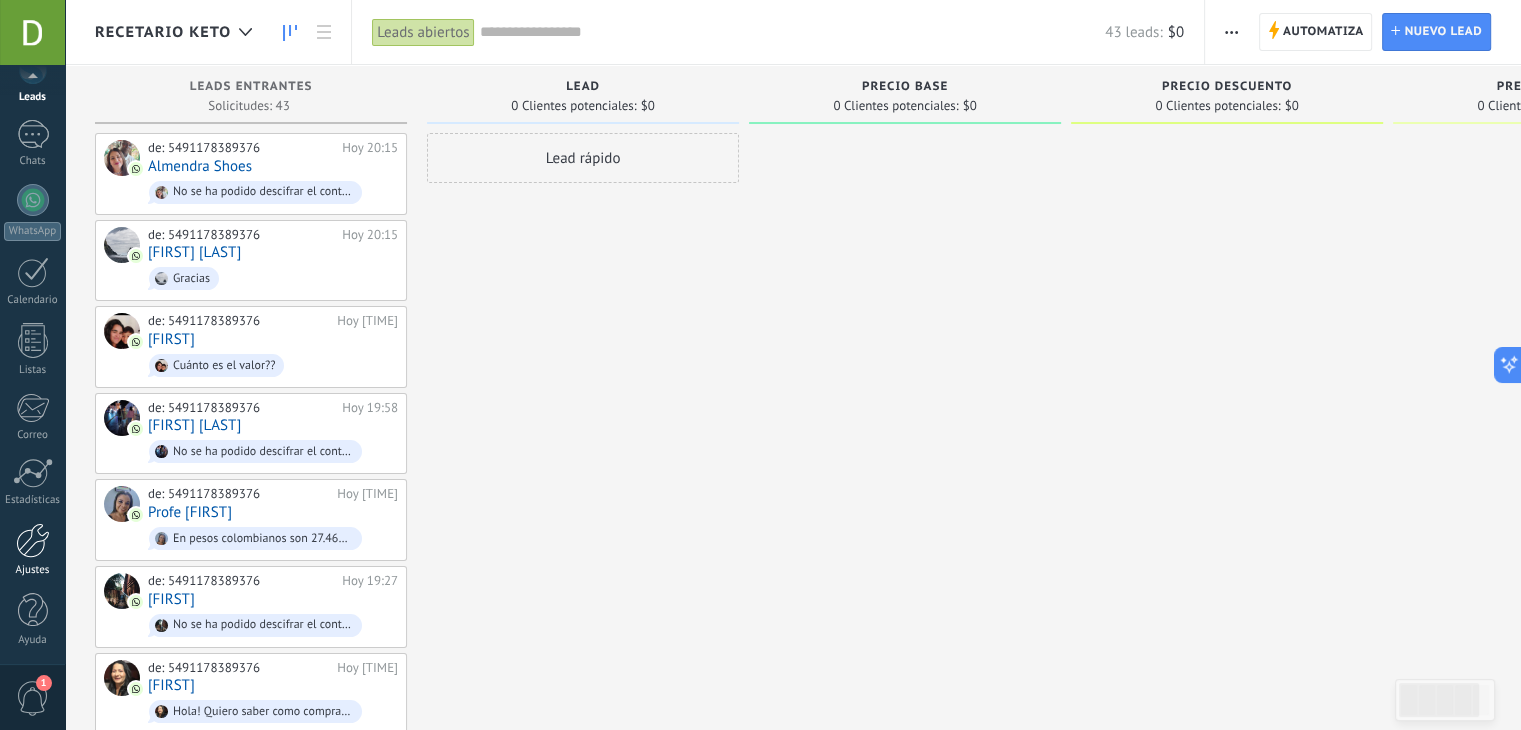 click at bounding box center [33, 540] 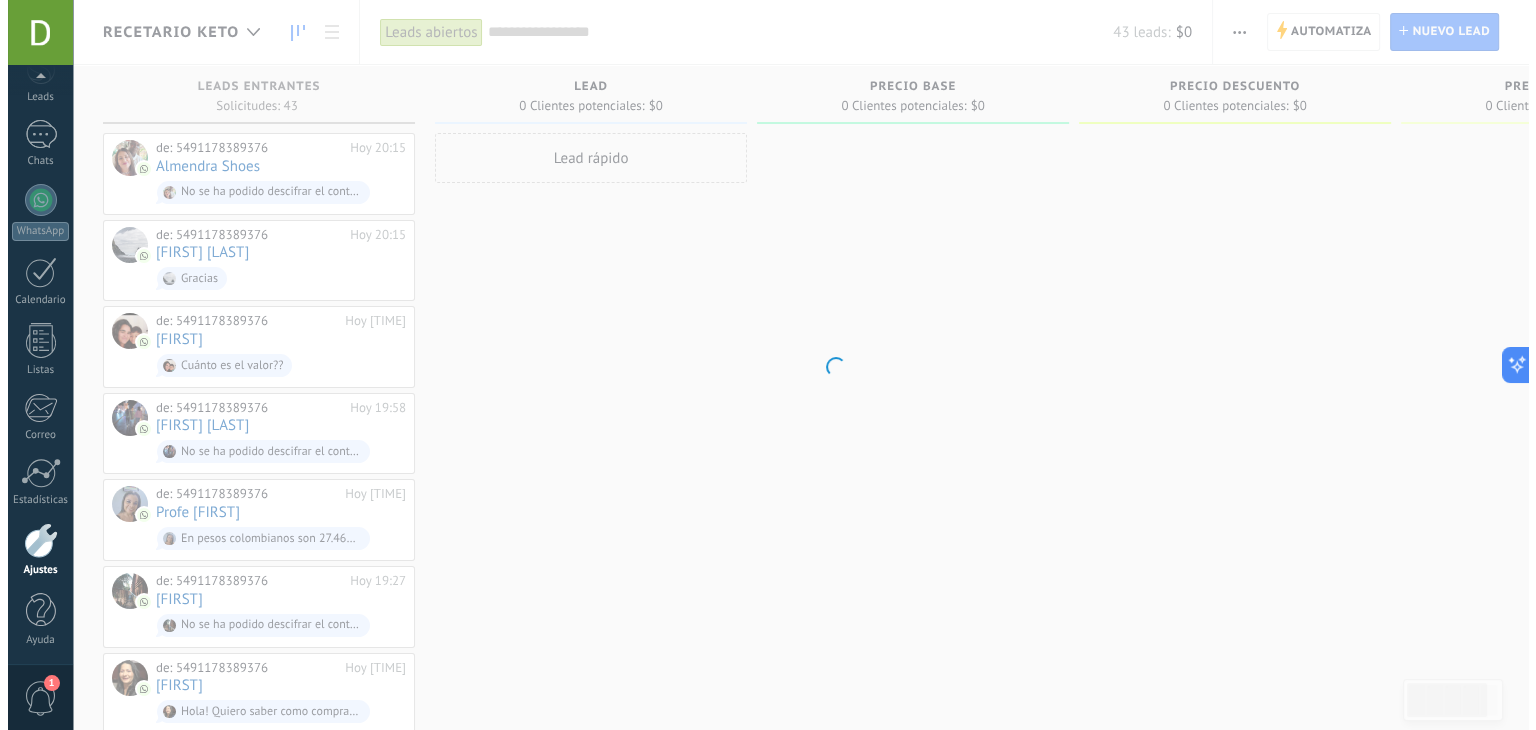 scroll, scrollTop: 101, scrollLeft: 0, axis: vertical 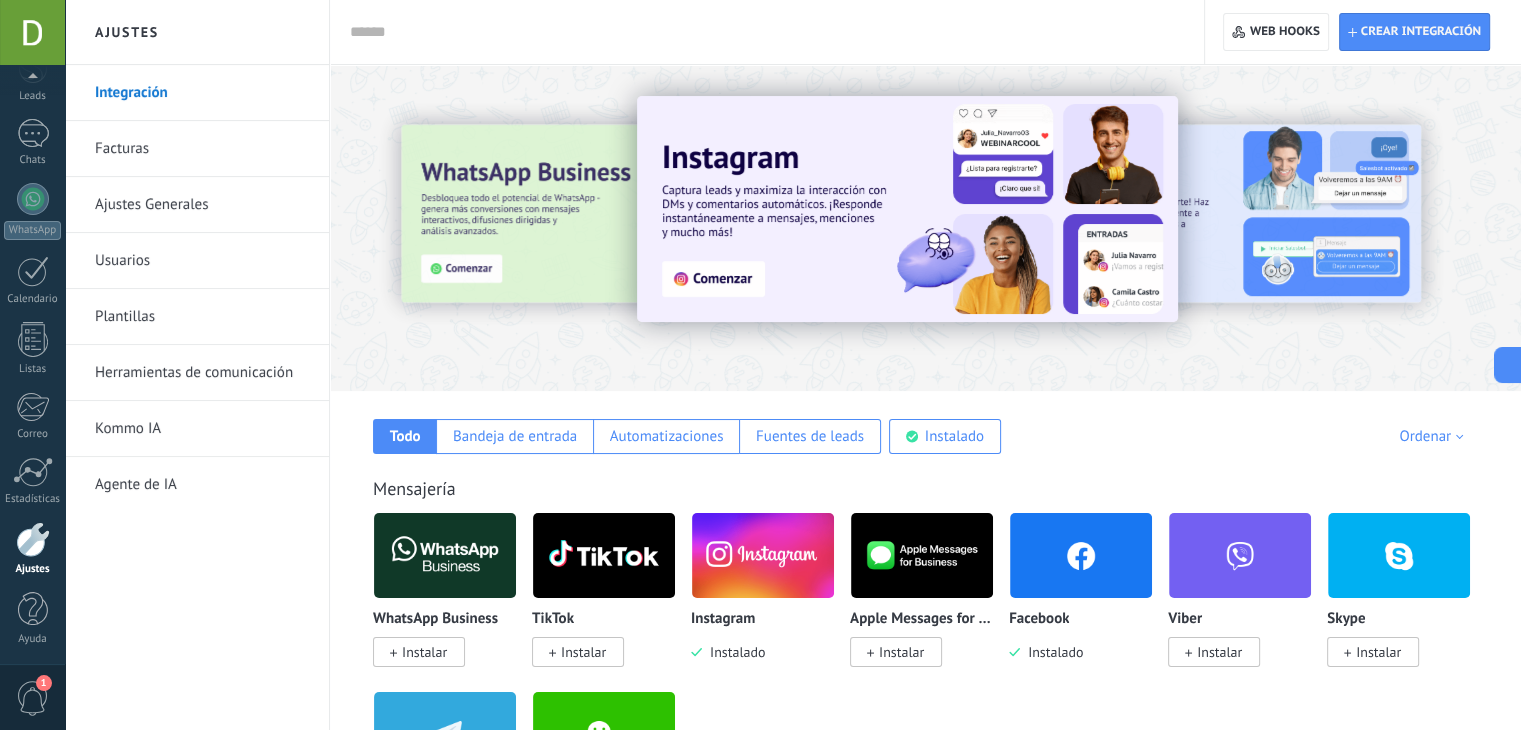 click on "Herramientas de comunicación" at bounding box center [202, 373] 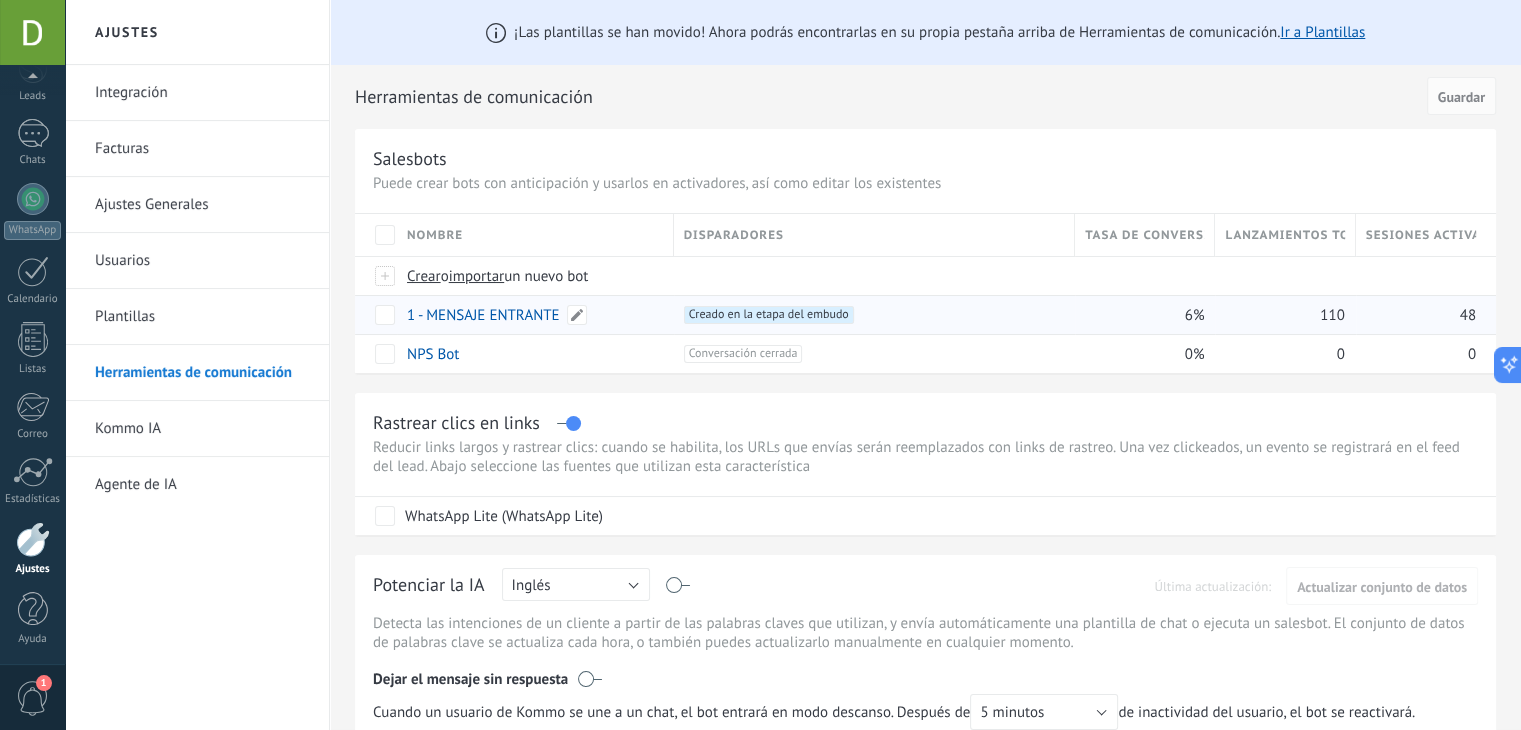click on "1 - MENSAJE ENTRANTE" at bounding box center [483, 315] 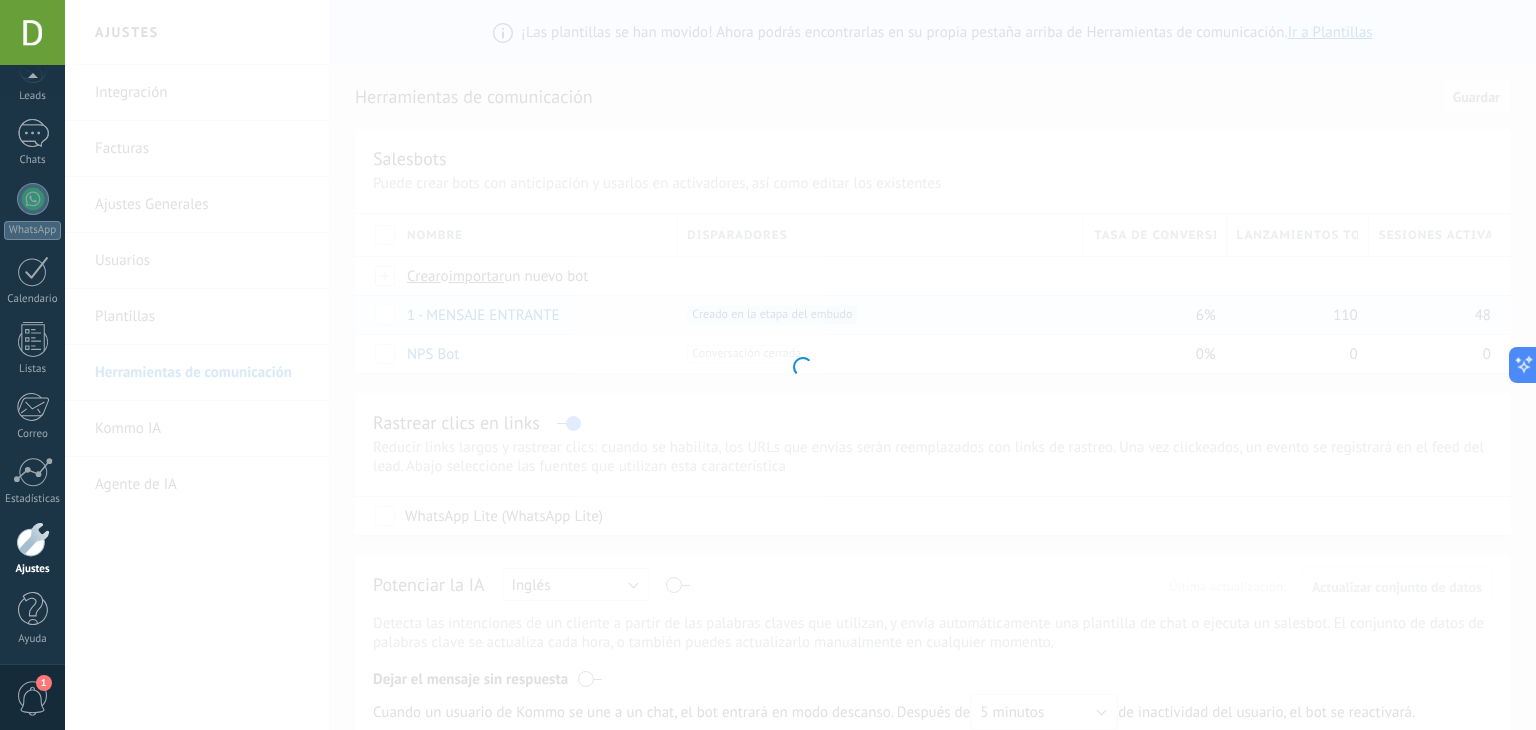 type on "**********" 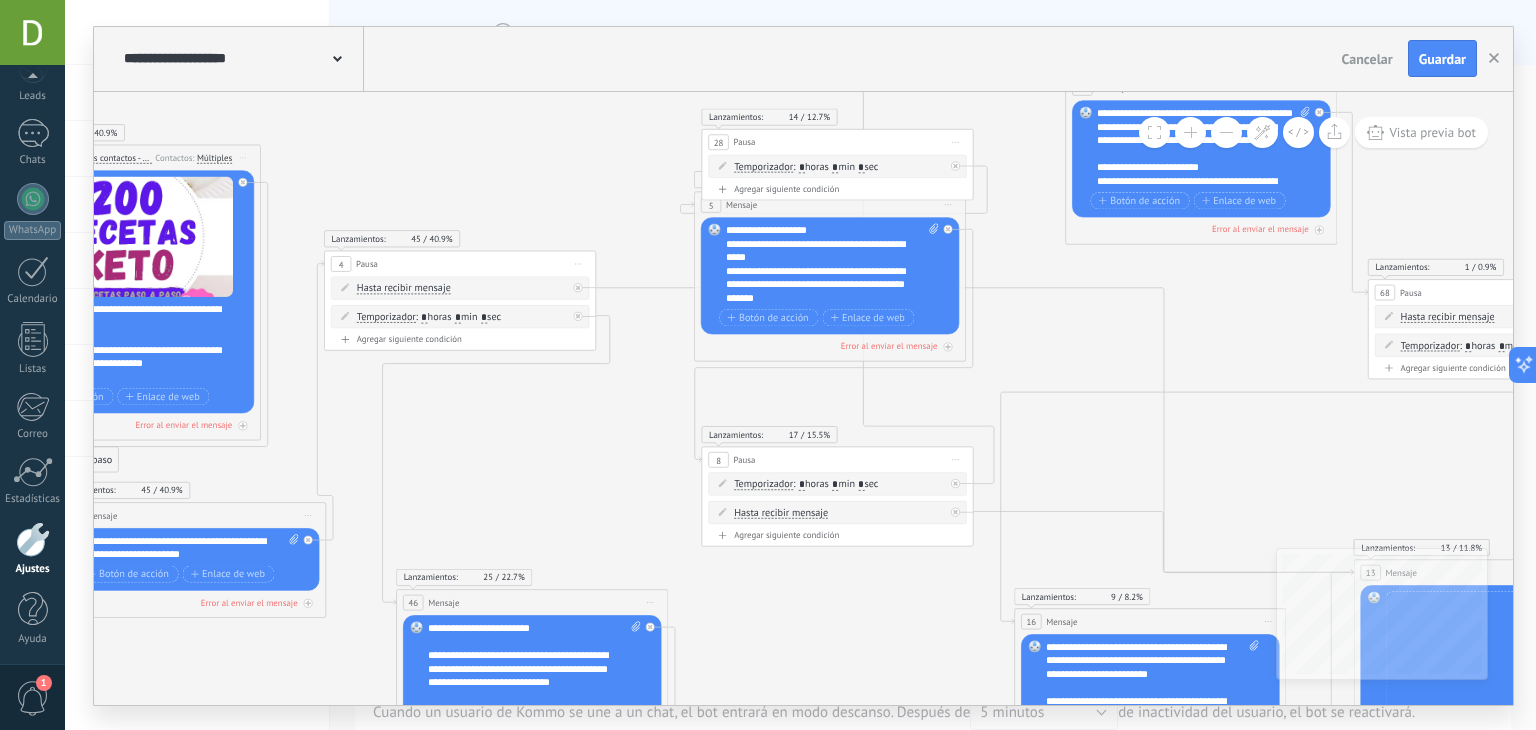 click at bounding box center [1226, 132] 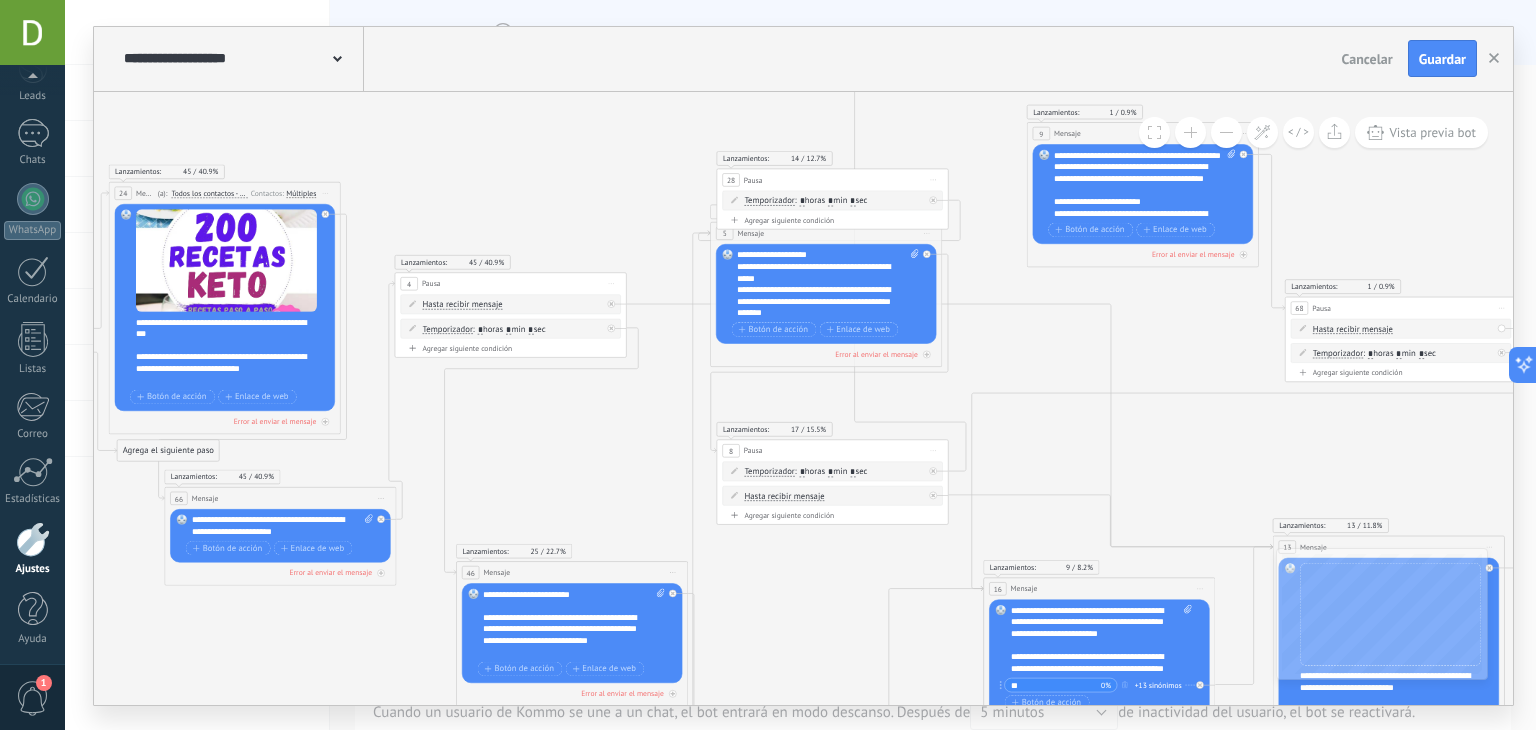 click at bounding box center (1226, 132) 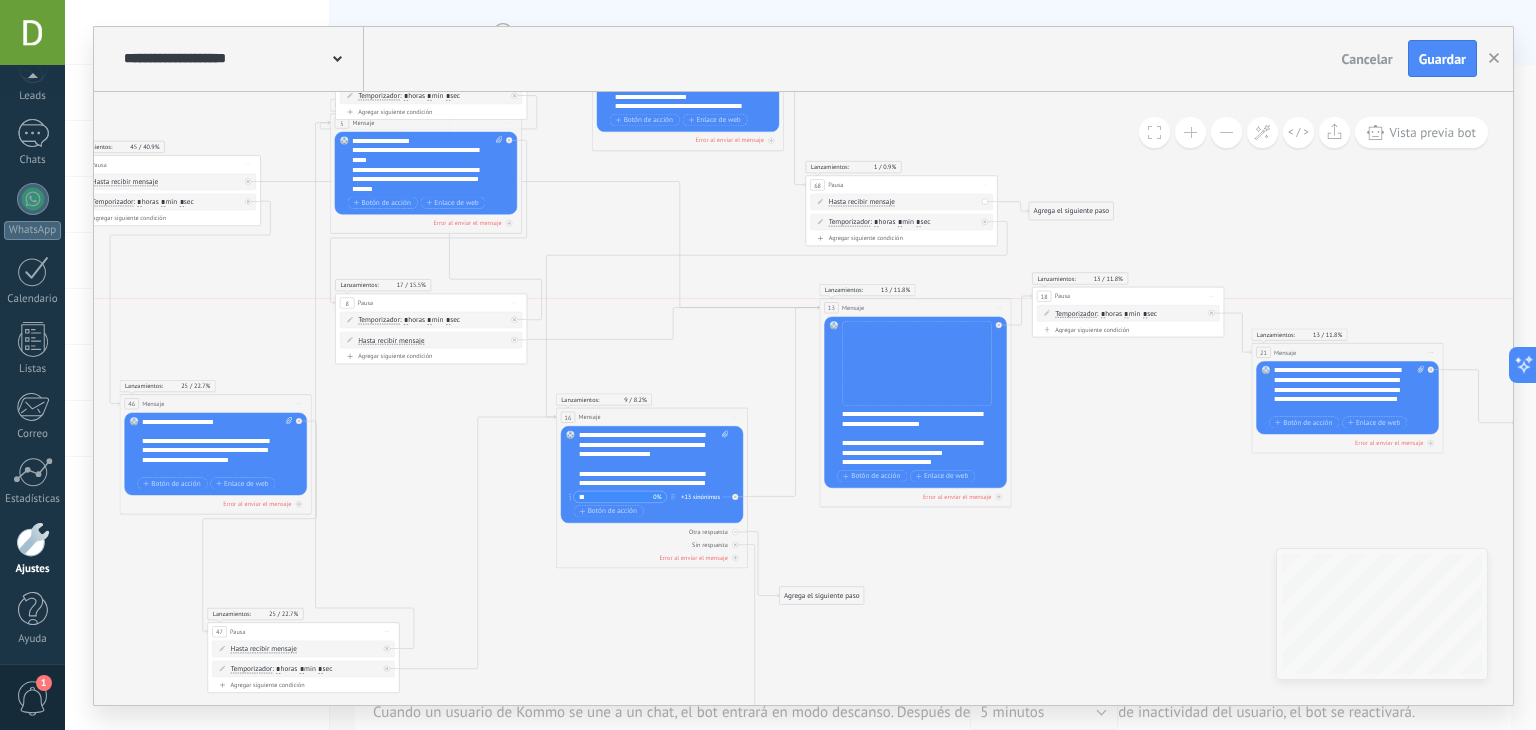 drag, startPoint x: 926, startPoint y: 385, endPoint x: 951, endPoint y: 311, distance: 78.1089 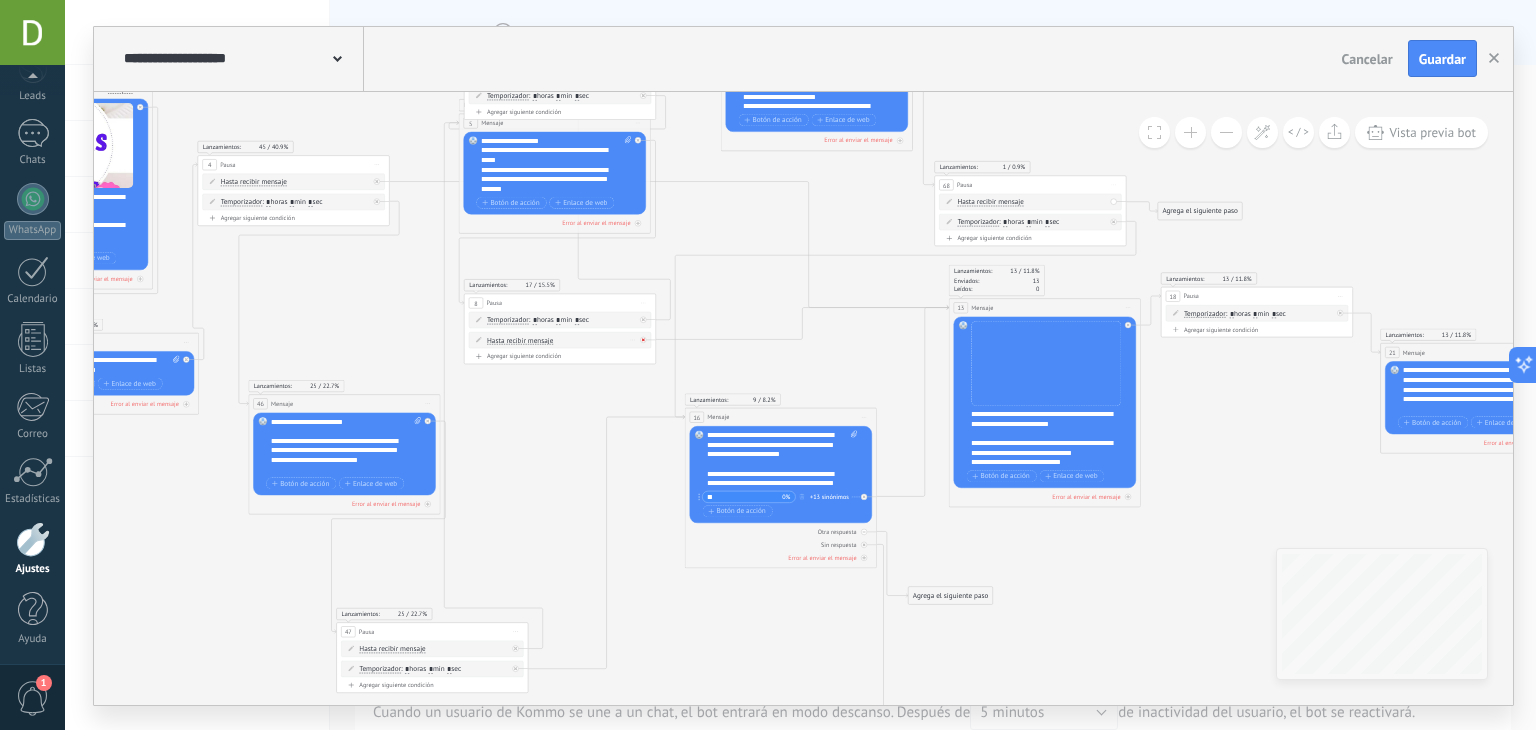 click at bounding box center [643, 339] 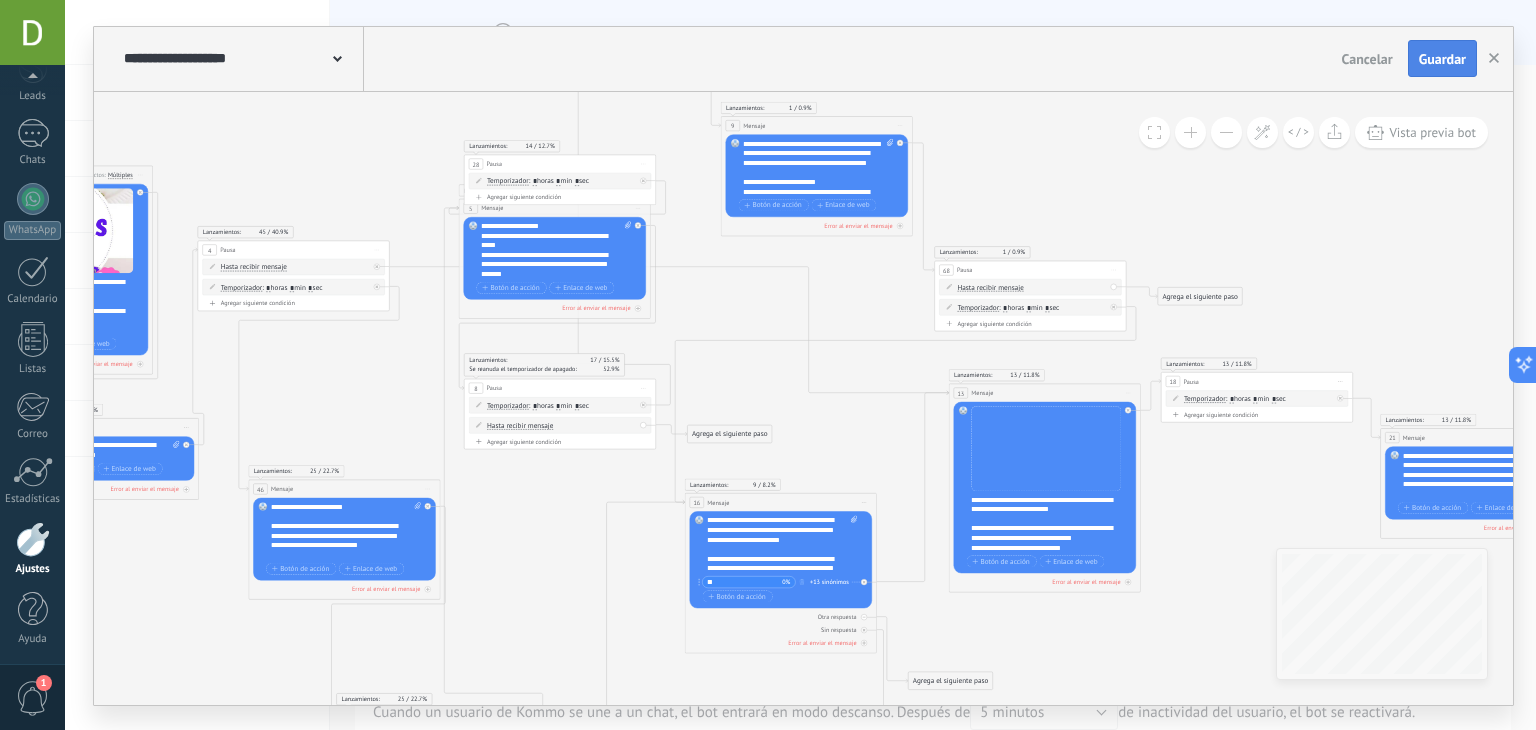 click on "Guardar" at bounding box center [1442, 59] 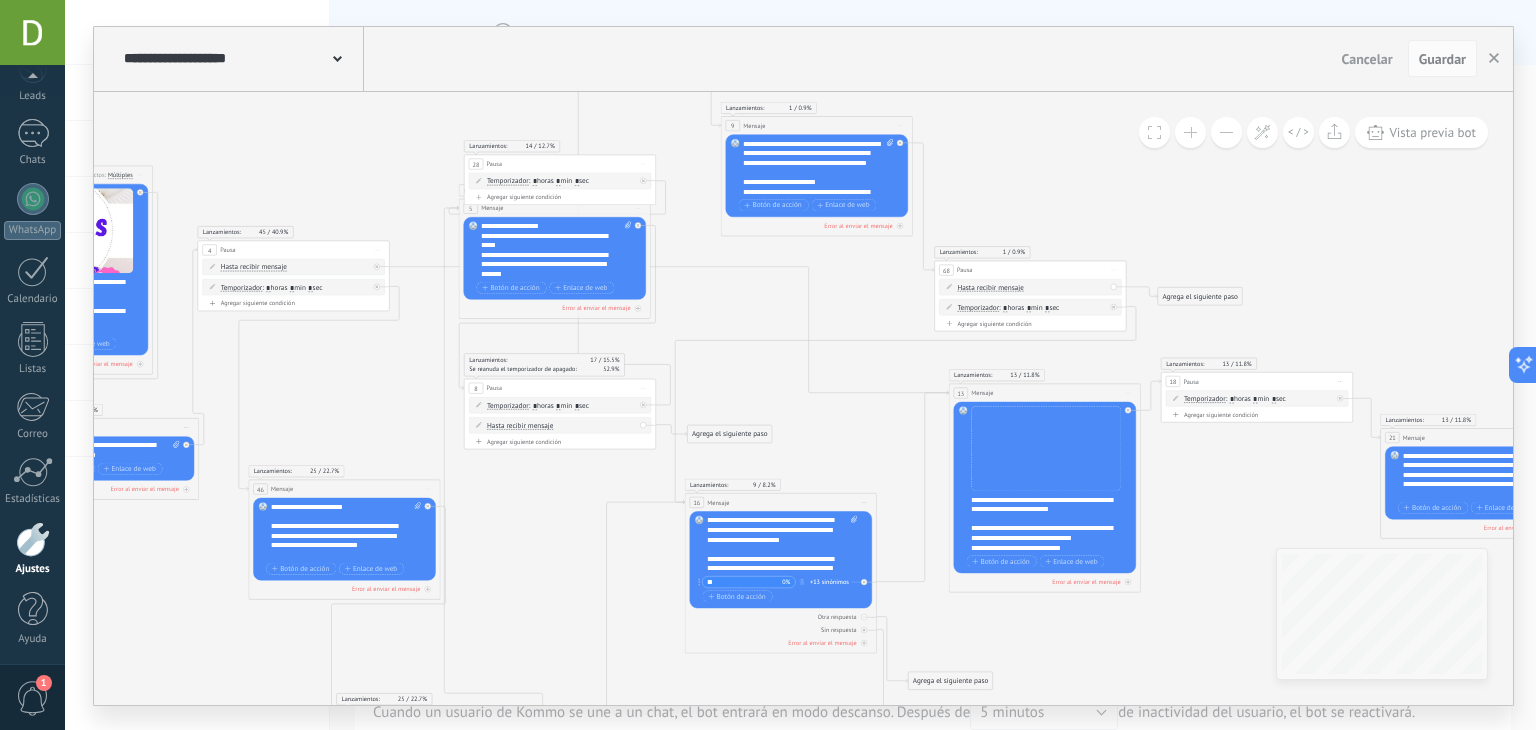 scroll, scrollTop: 35, scrollLeft: 0, axis: vertical 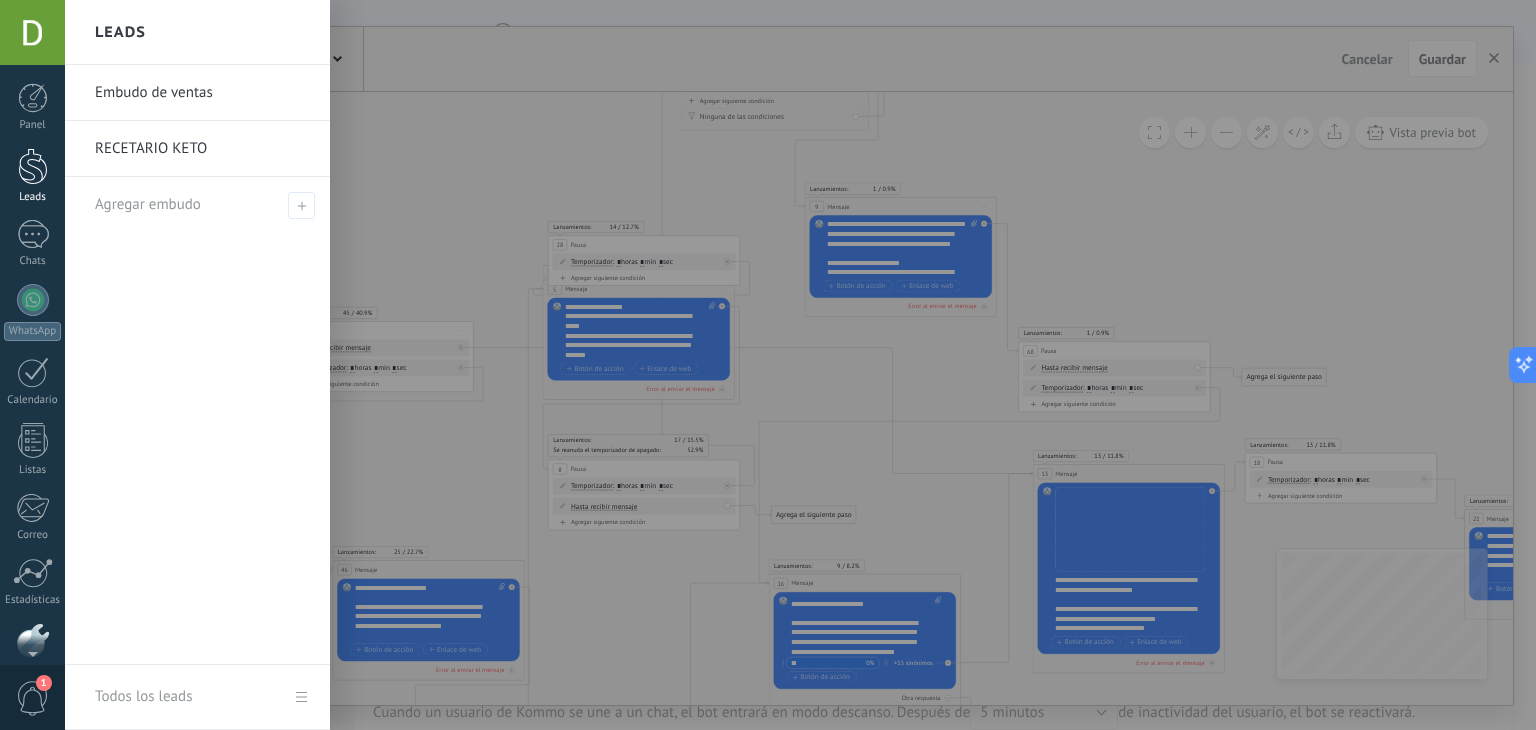click at bounding box center [33, 166] 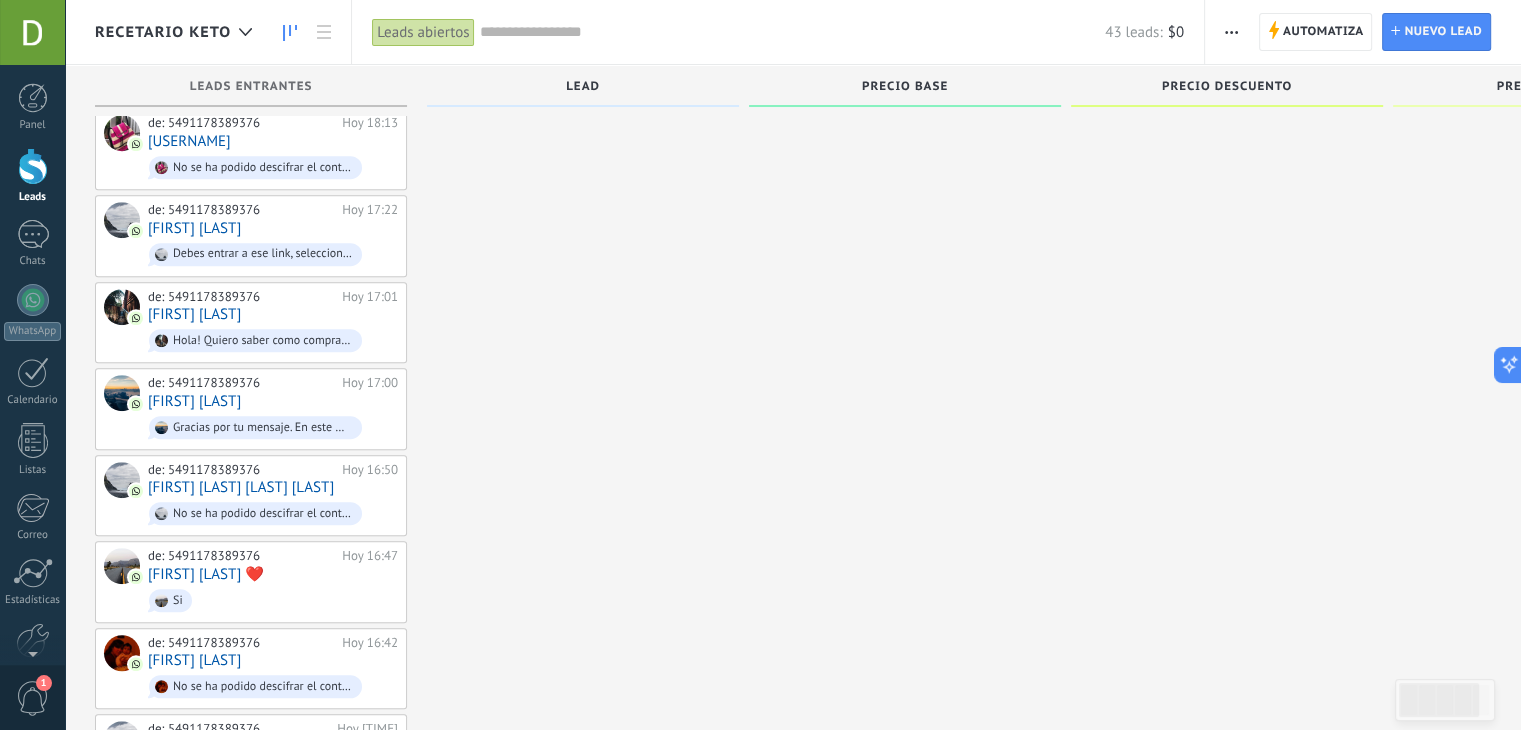 scroll, scrollTop: 1236, scrollLeft: 0, axis: vertical 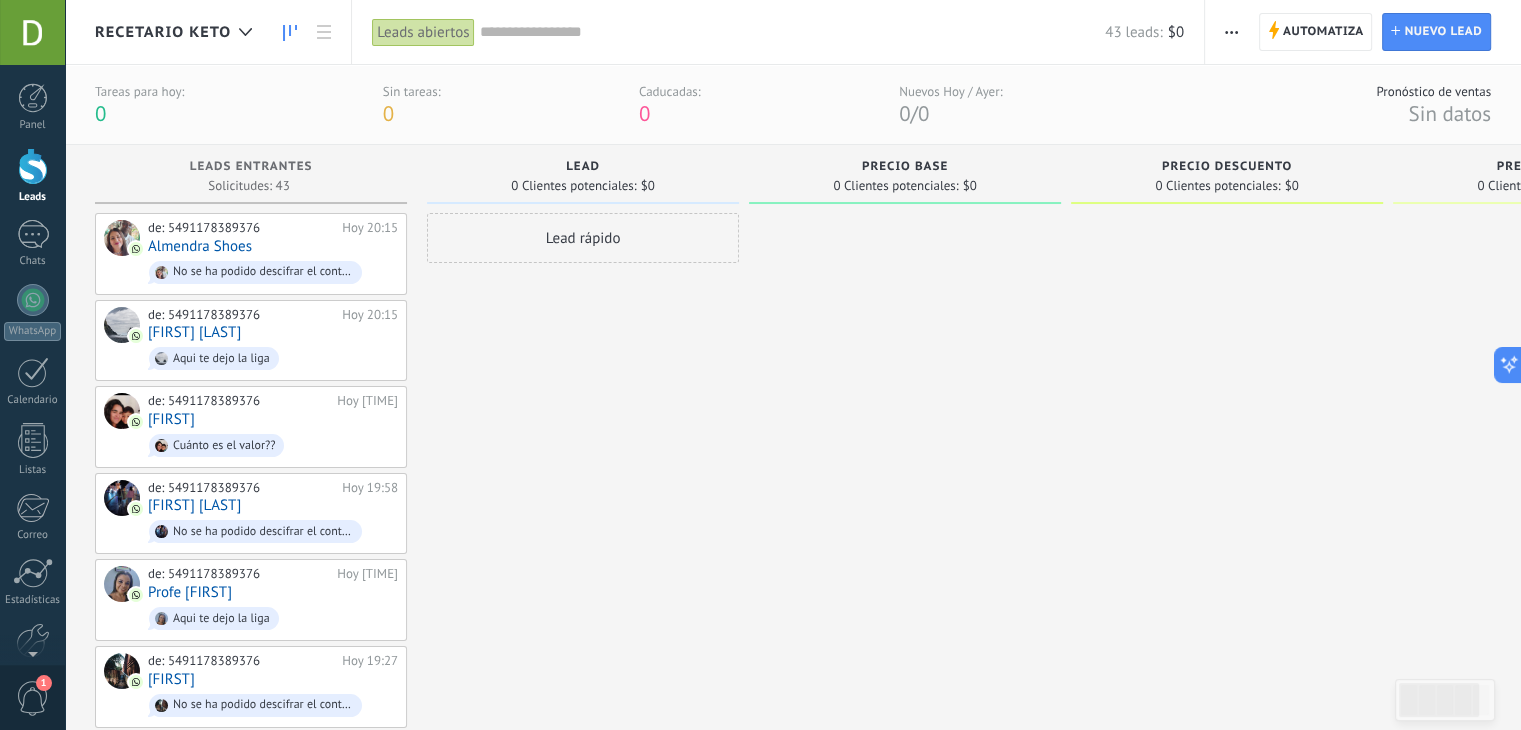 click at bounding box center [793, 32] 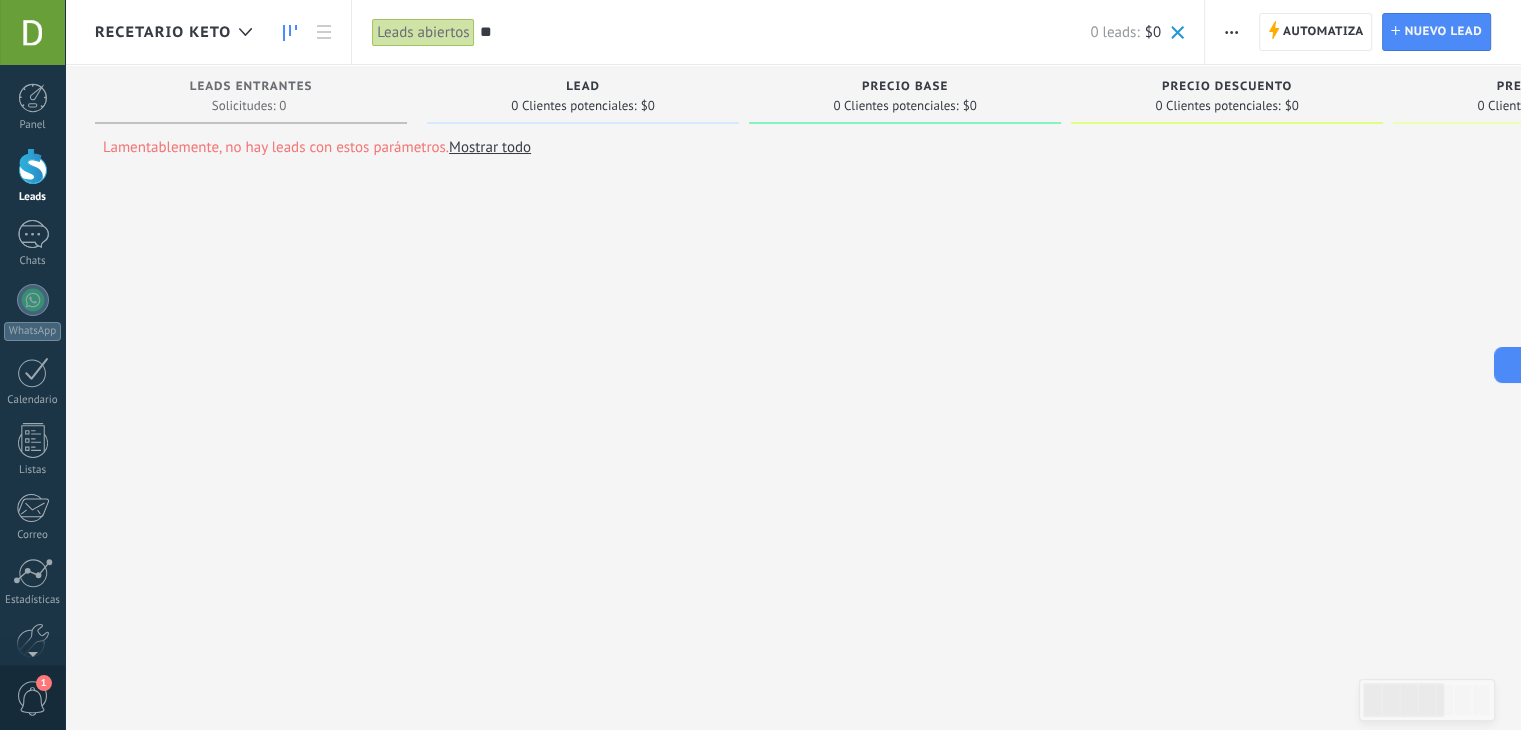 type on "*" 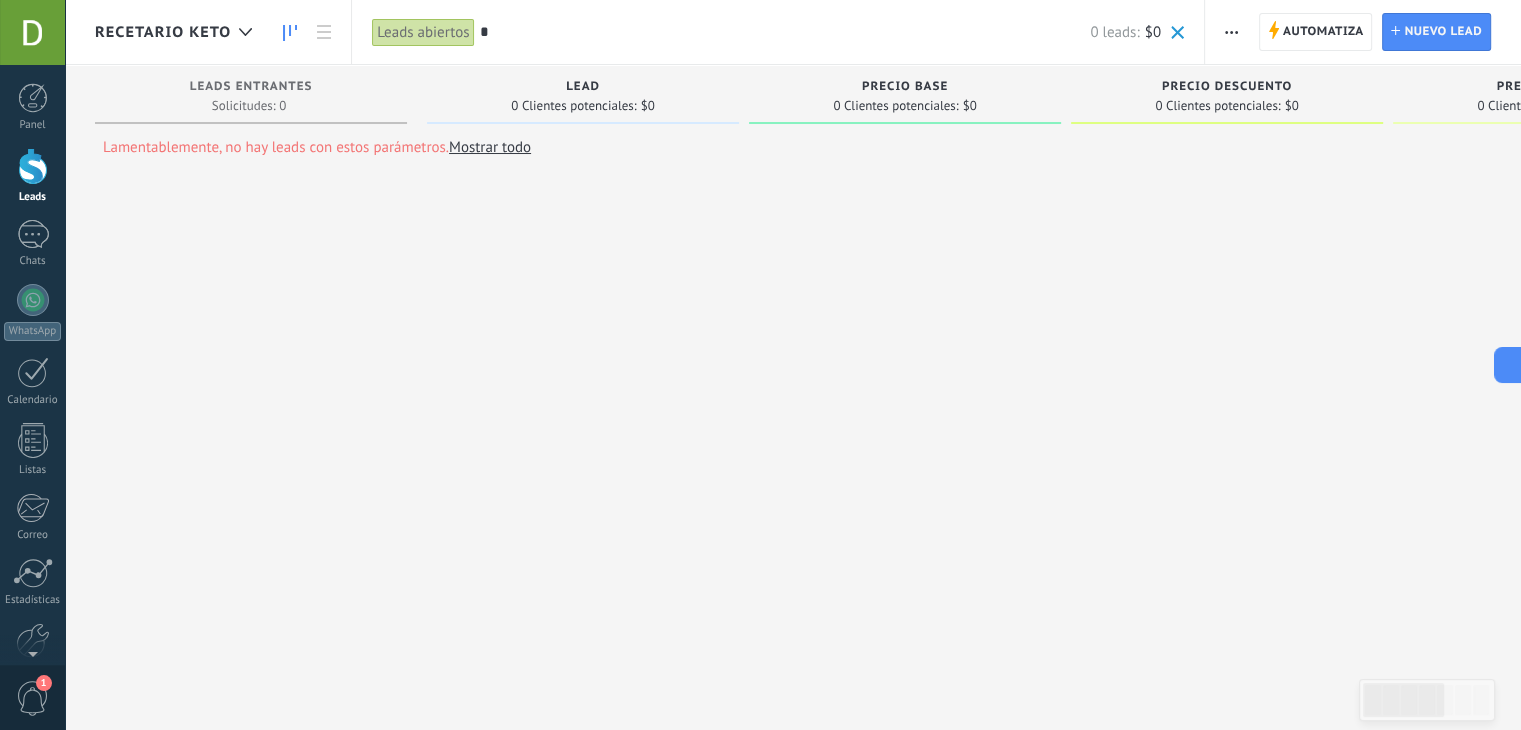 type 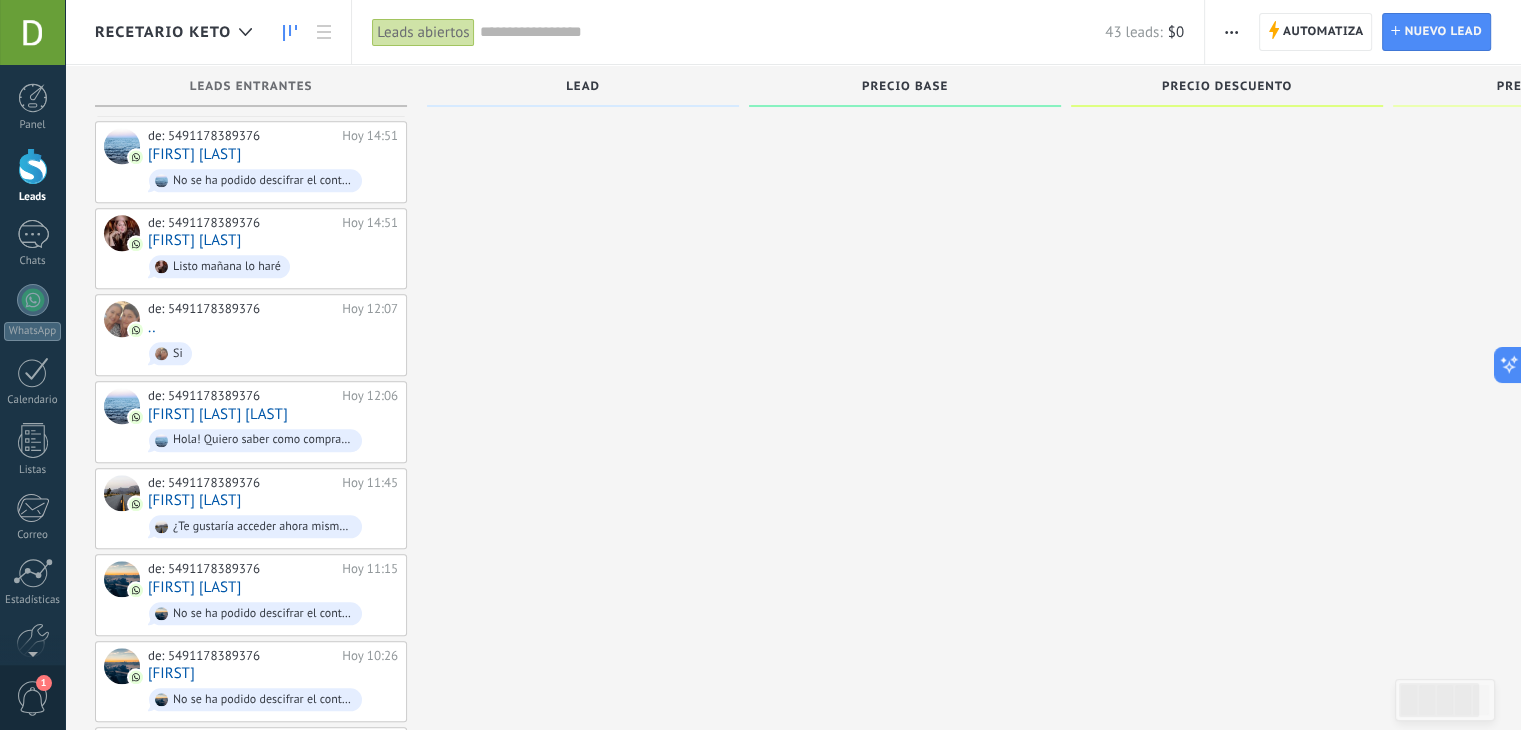 scroll, scrollTop: 2089, scrollLeft: 0, axis: vertical 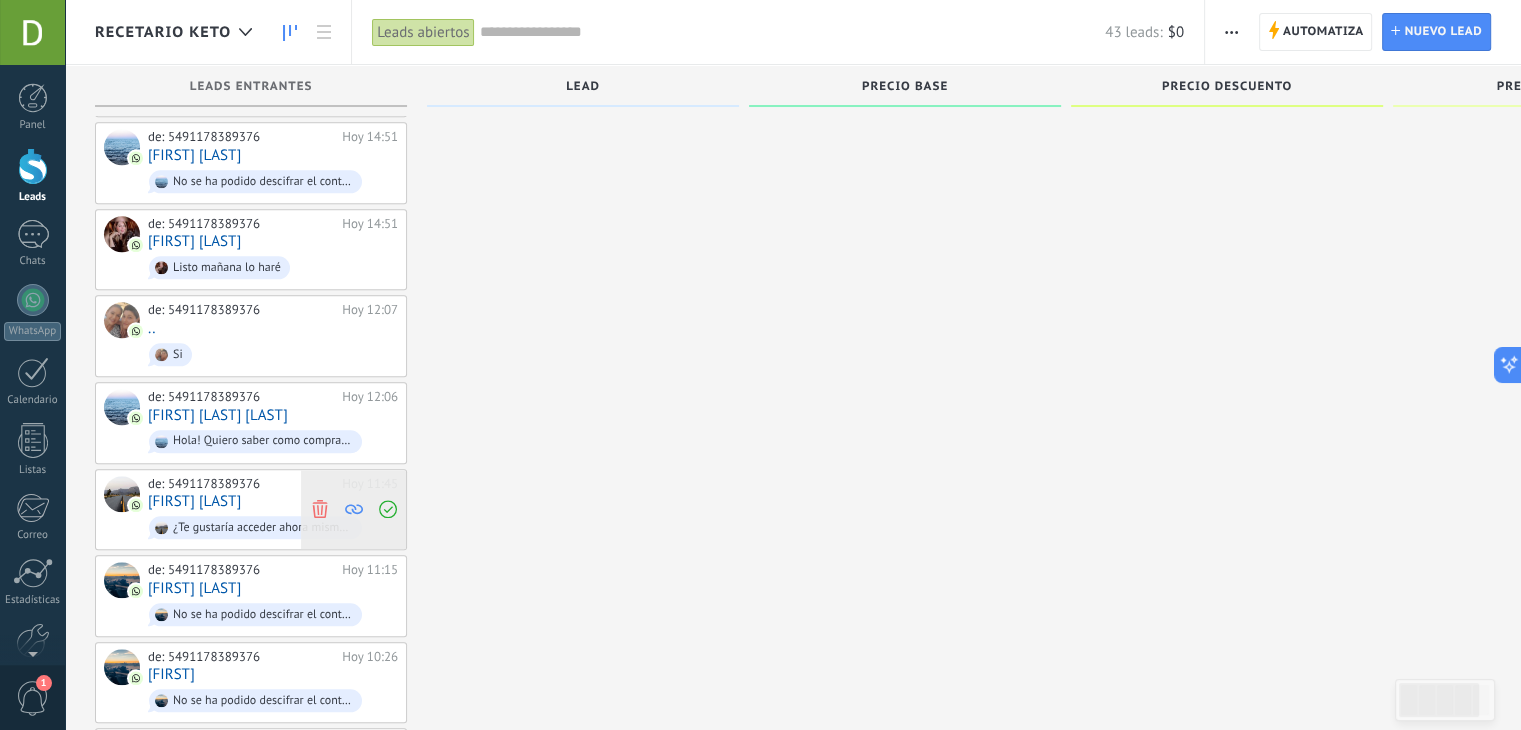click 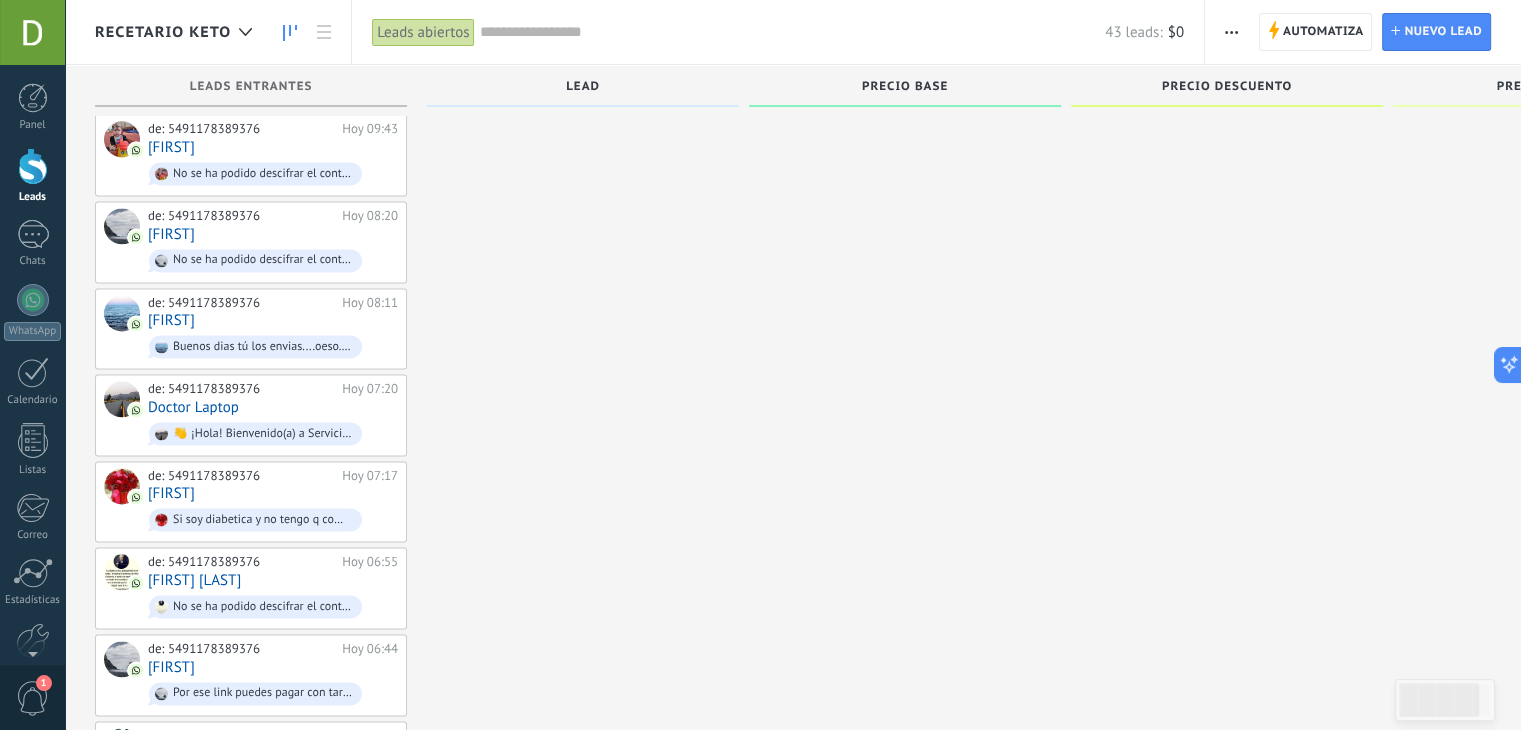 scroll, scrollTop: 3025, scrollLeft: 0, axis: vertical 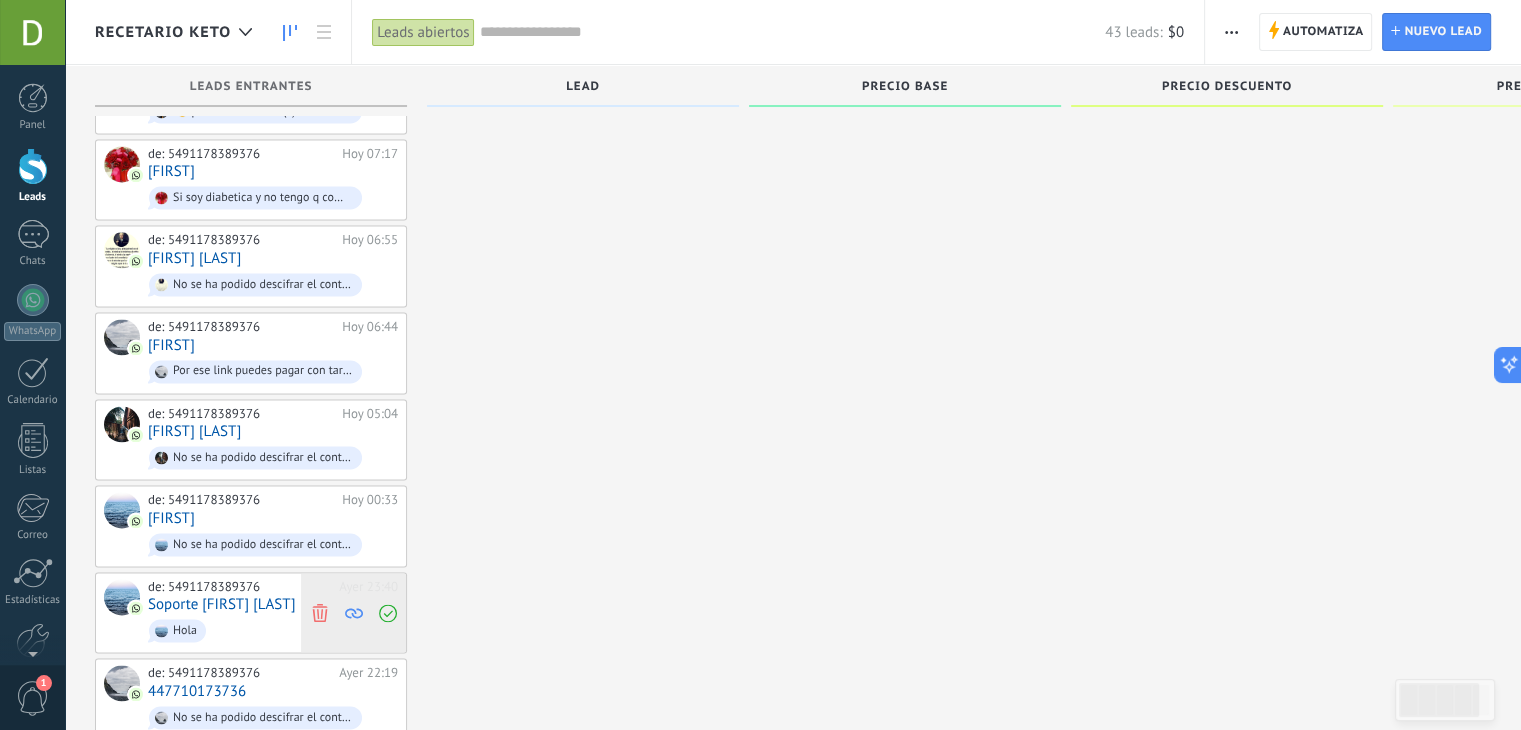 click 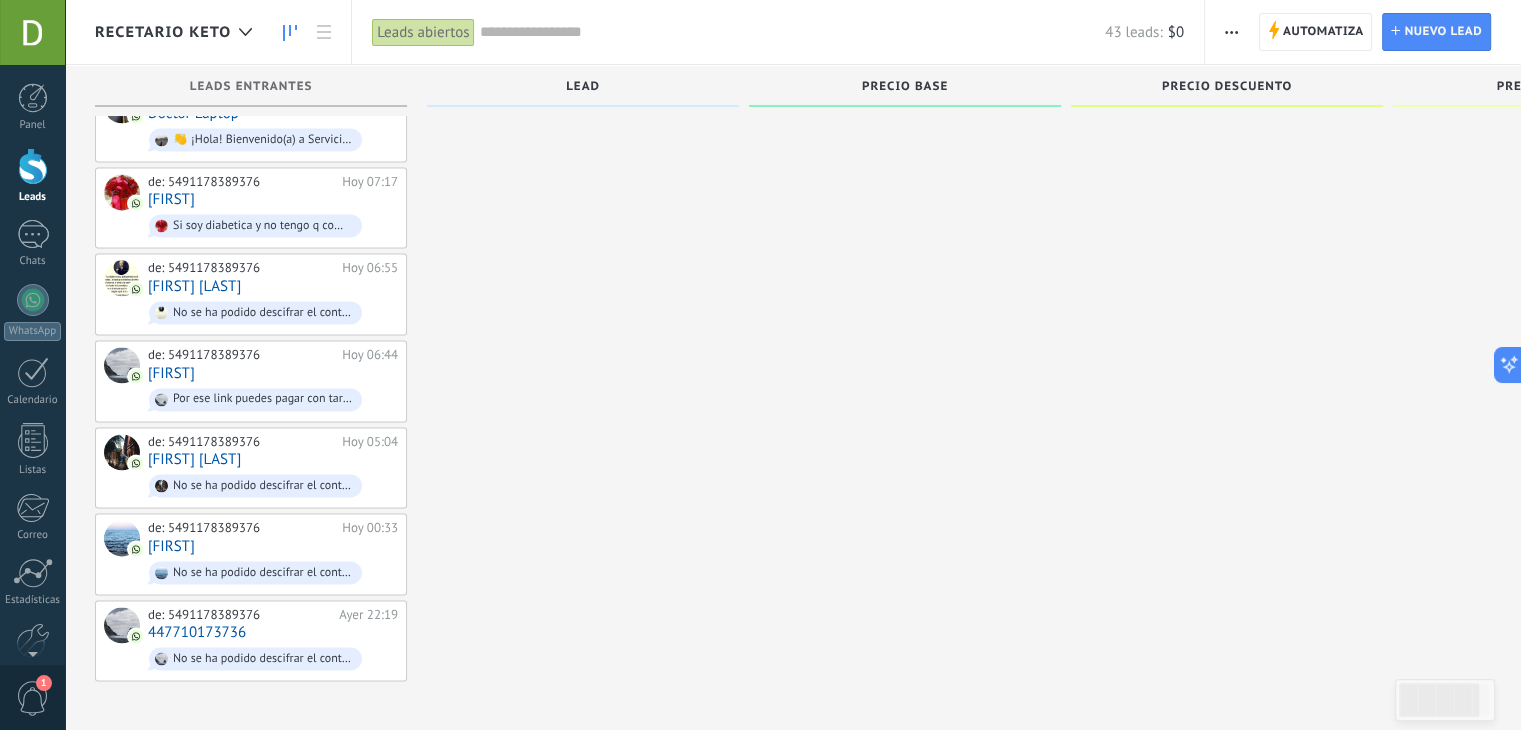 scroll, scrollTop: 2940, scrollLeft: 0, axis: vertical 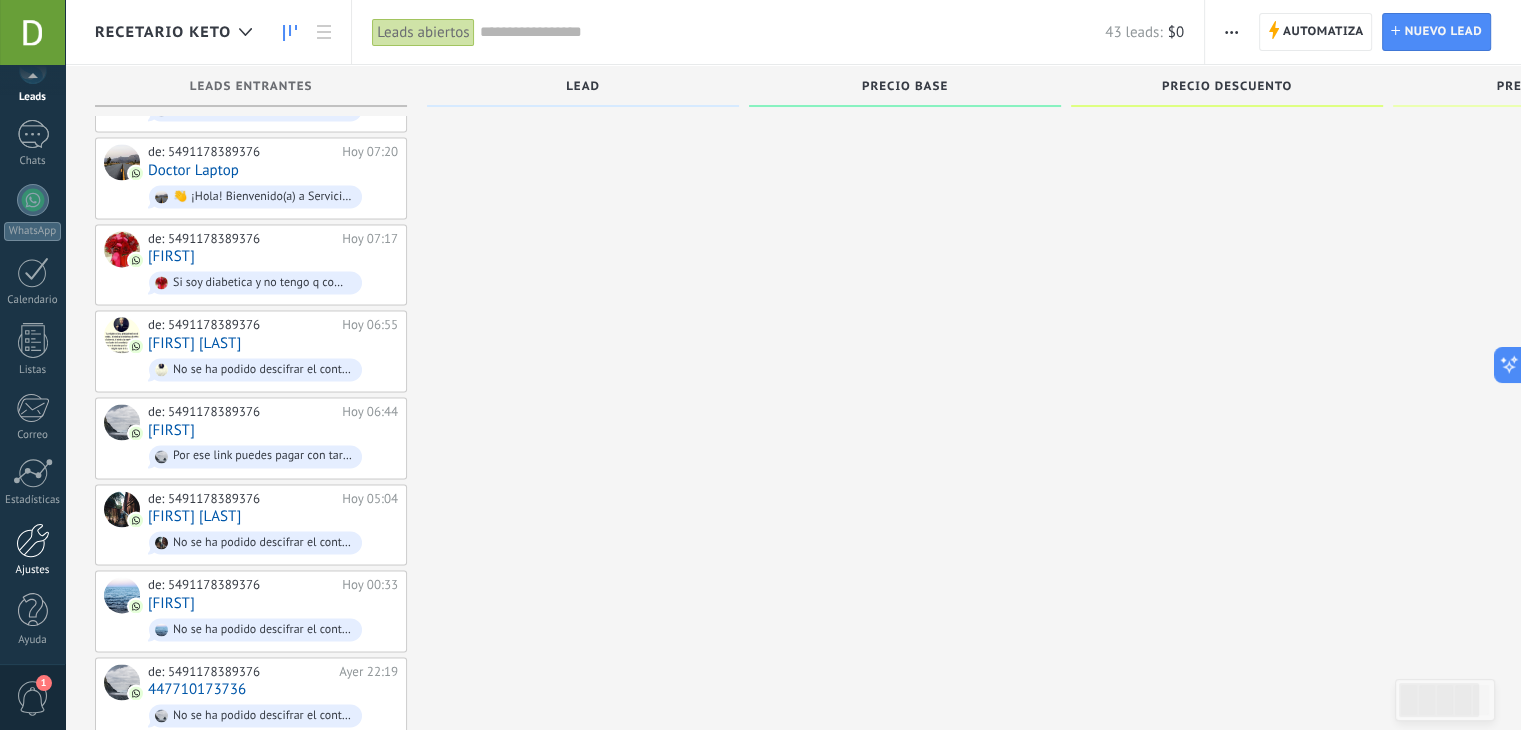 click at bounding box center (33, 540) 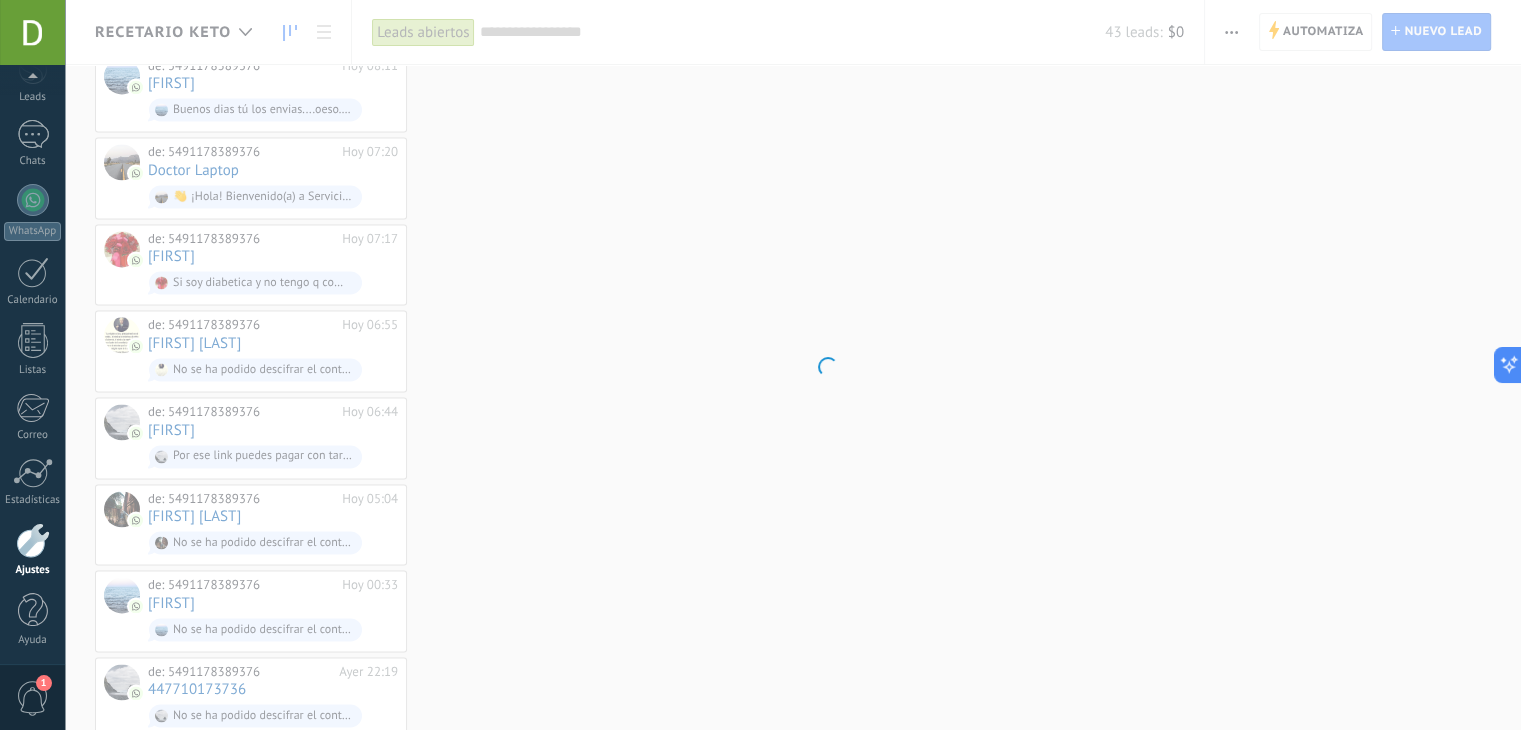 scroll, scrollTop: 0, scrollLeft: 0, axis: both 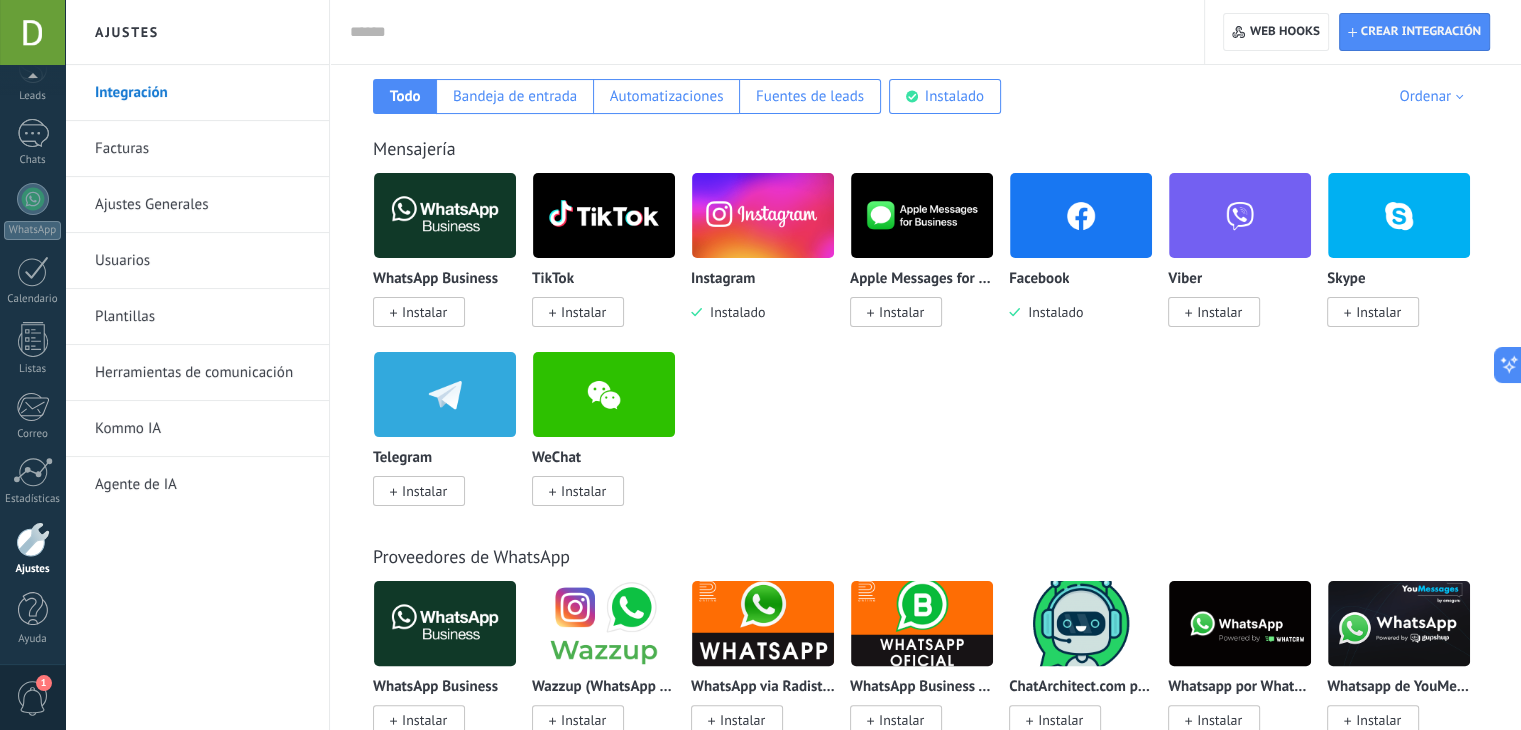 click on "Herramientas de comunicación" at bounding box center [202, 373] 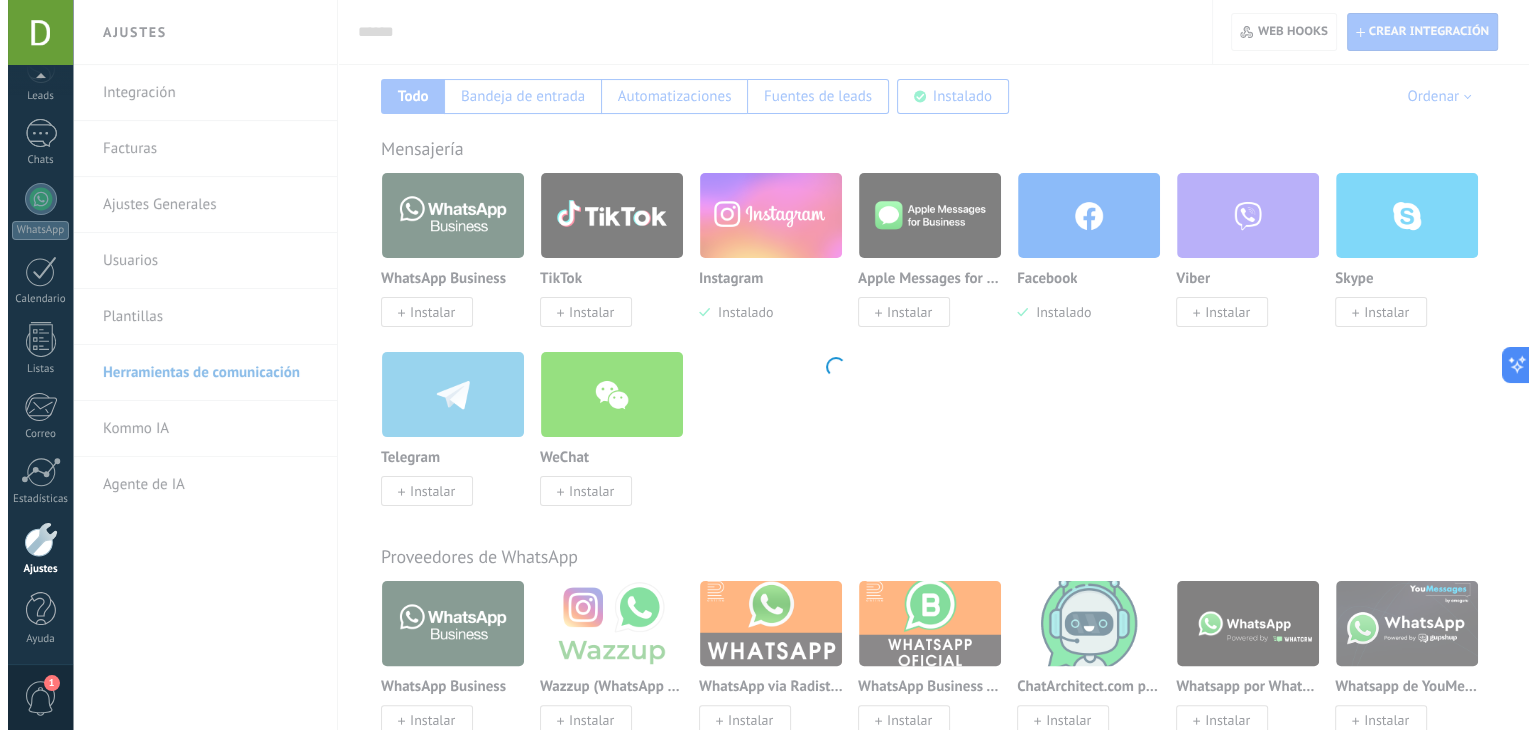 scroll, scrollTop: 0, scrollLeft: 0, axis: both 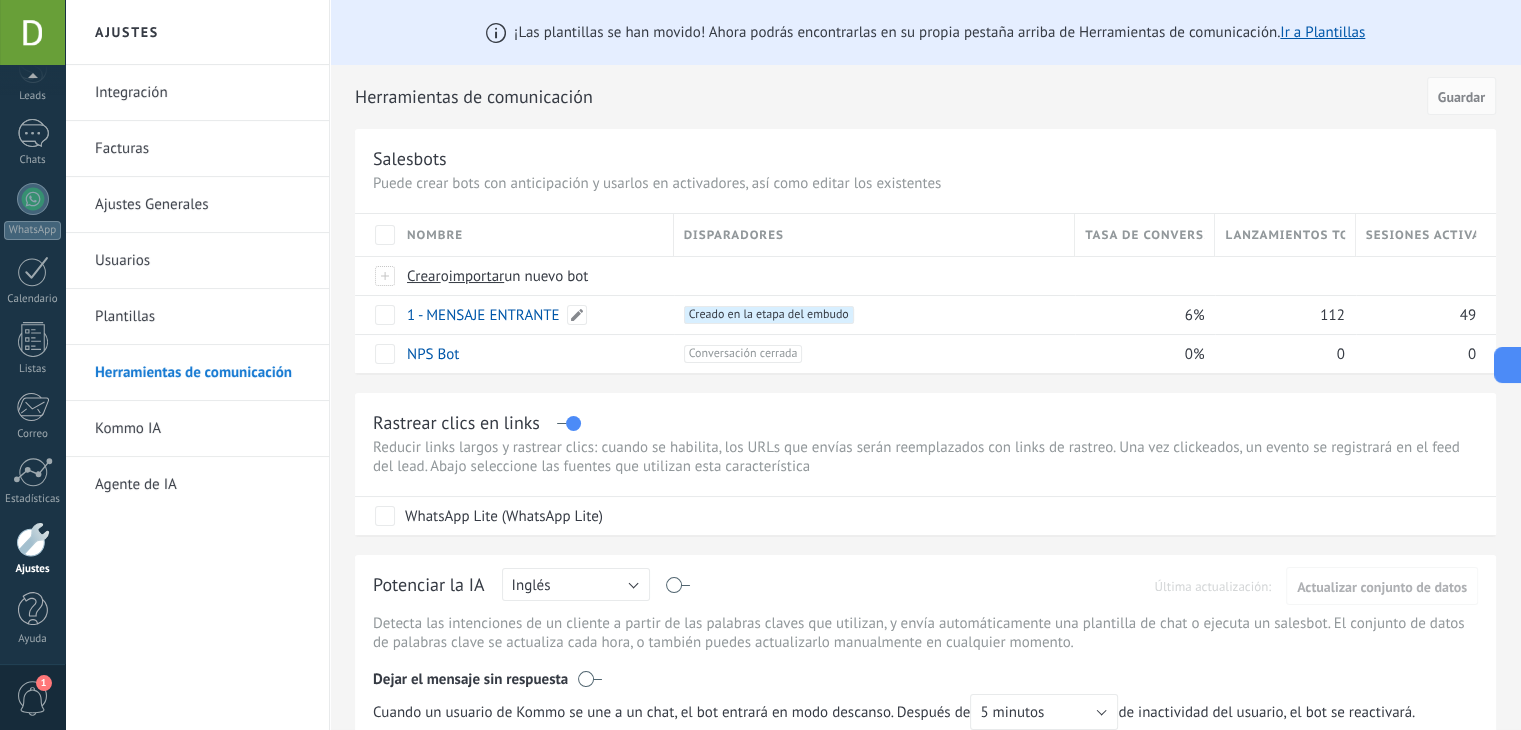 click on "1 - MENSAJE ENTRANTE" at bounding box center [483, 315] 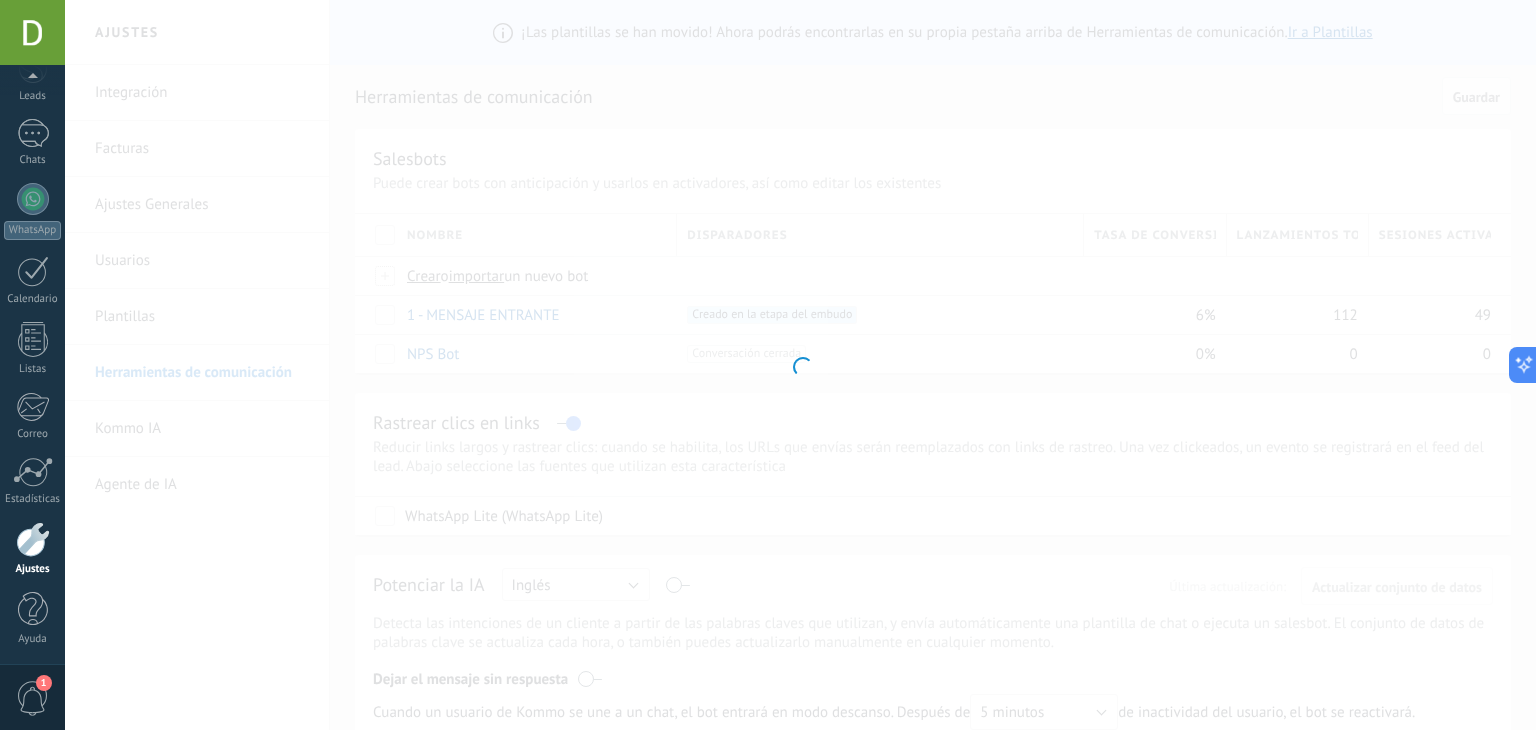 type on "**********" 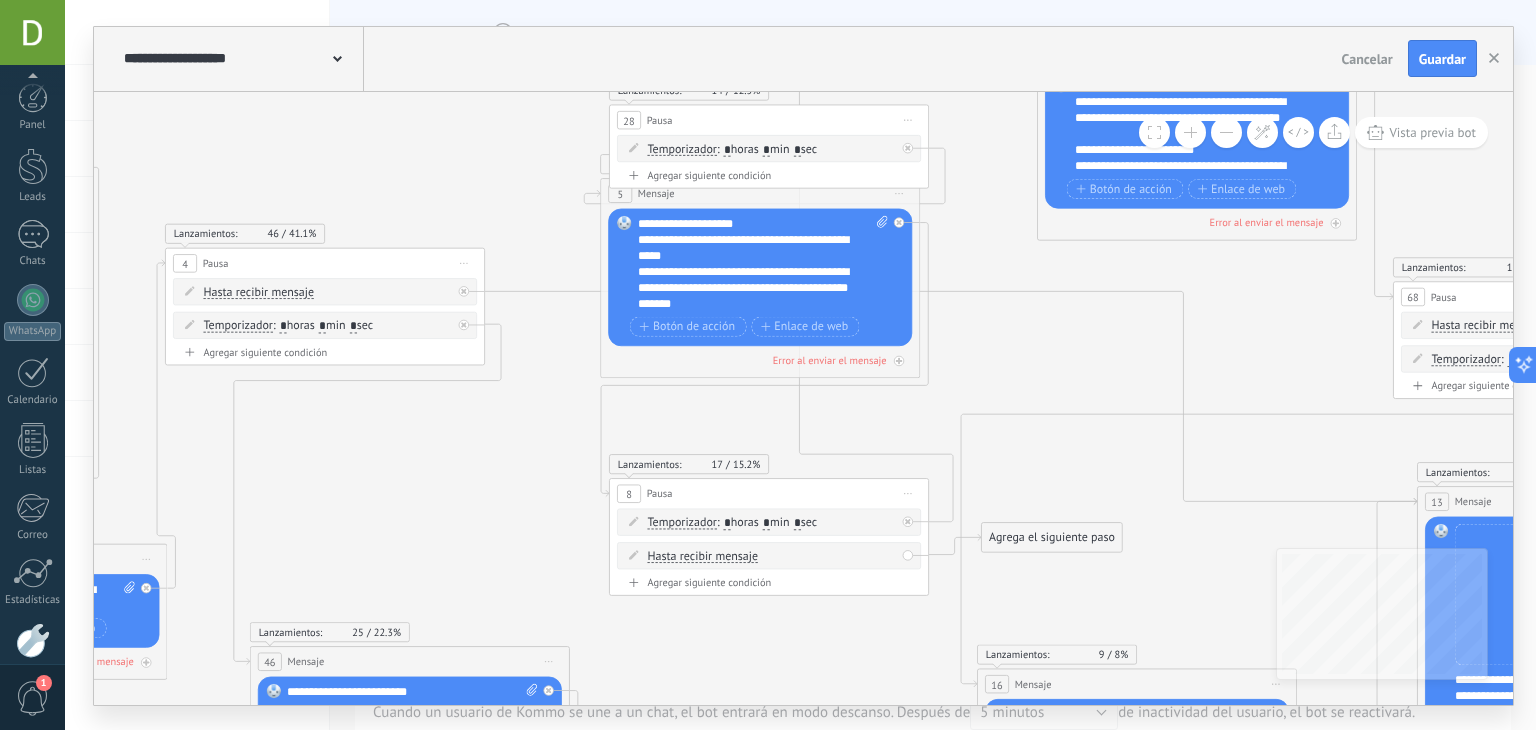 scroll, scrollTop: 0, scrollLeft: 0, axis: both 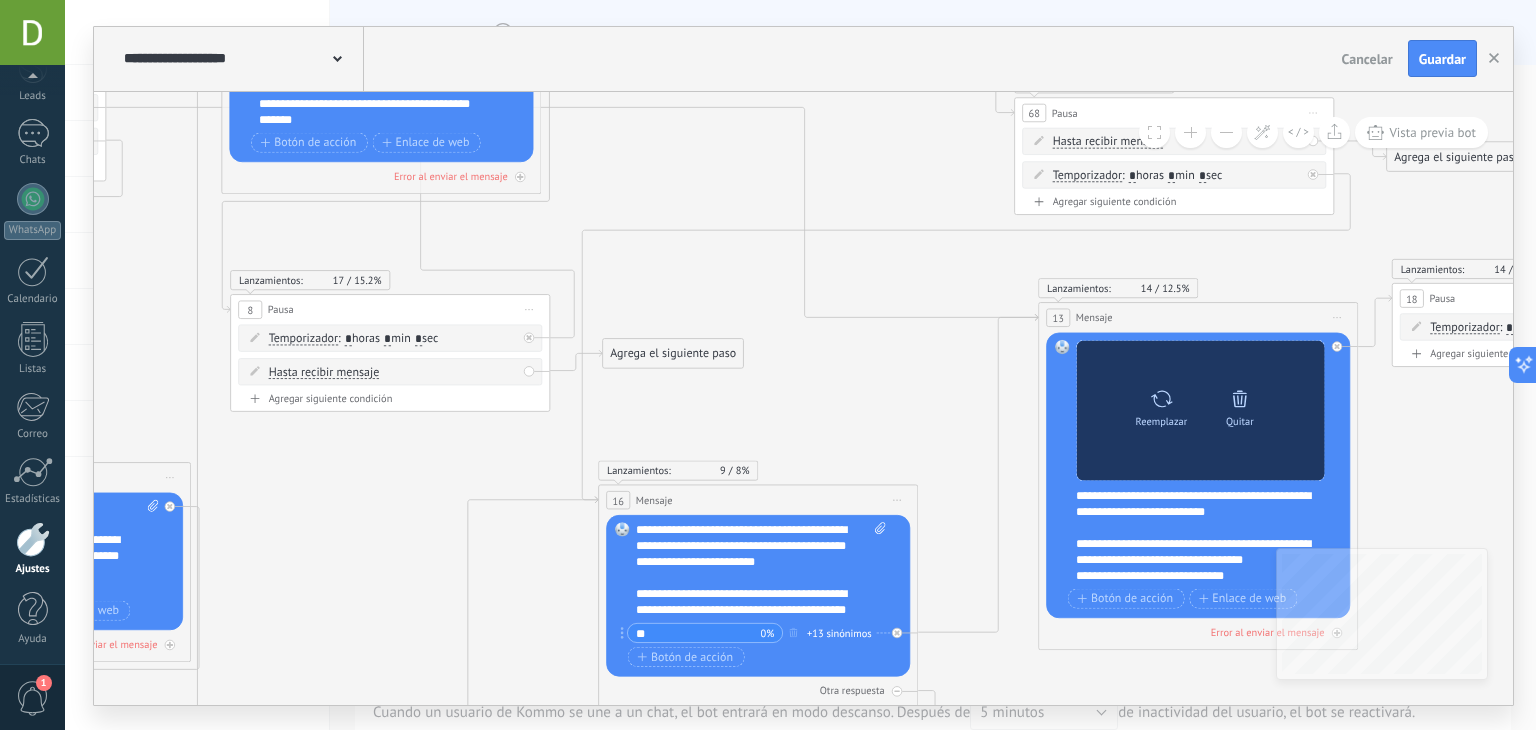 click 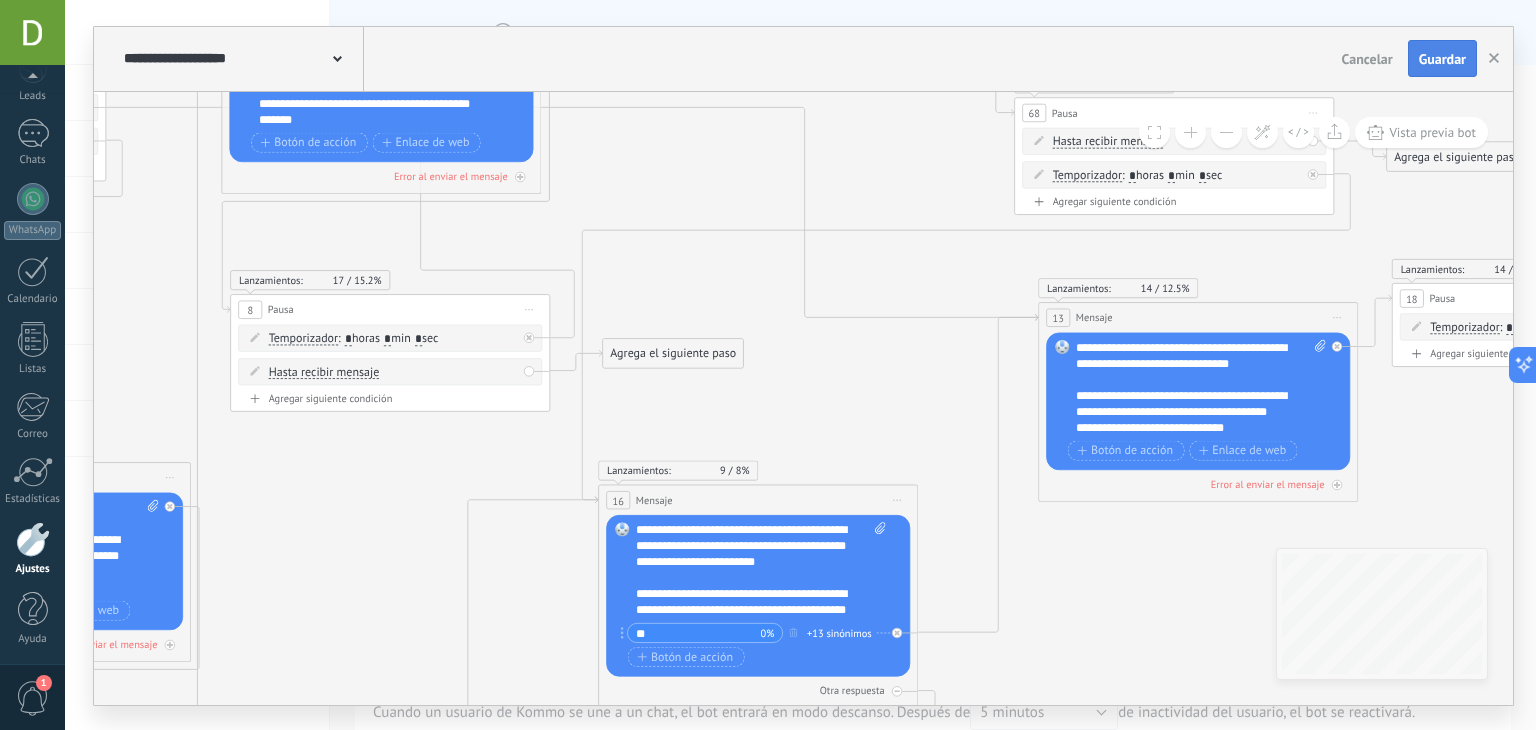 click on "Guardar" at bounding box center [1442, 59] 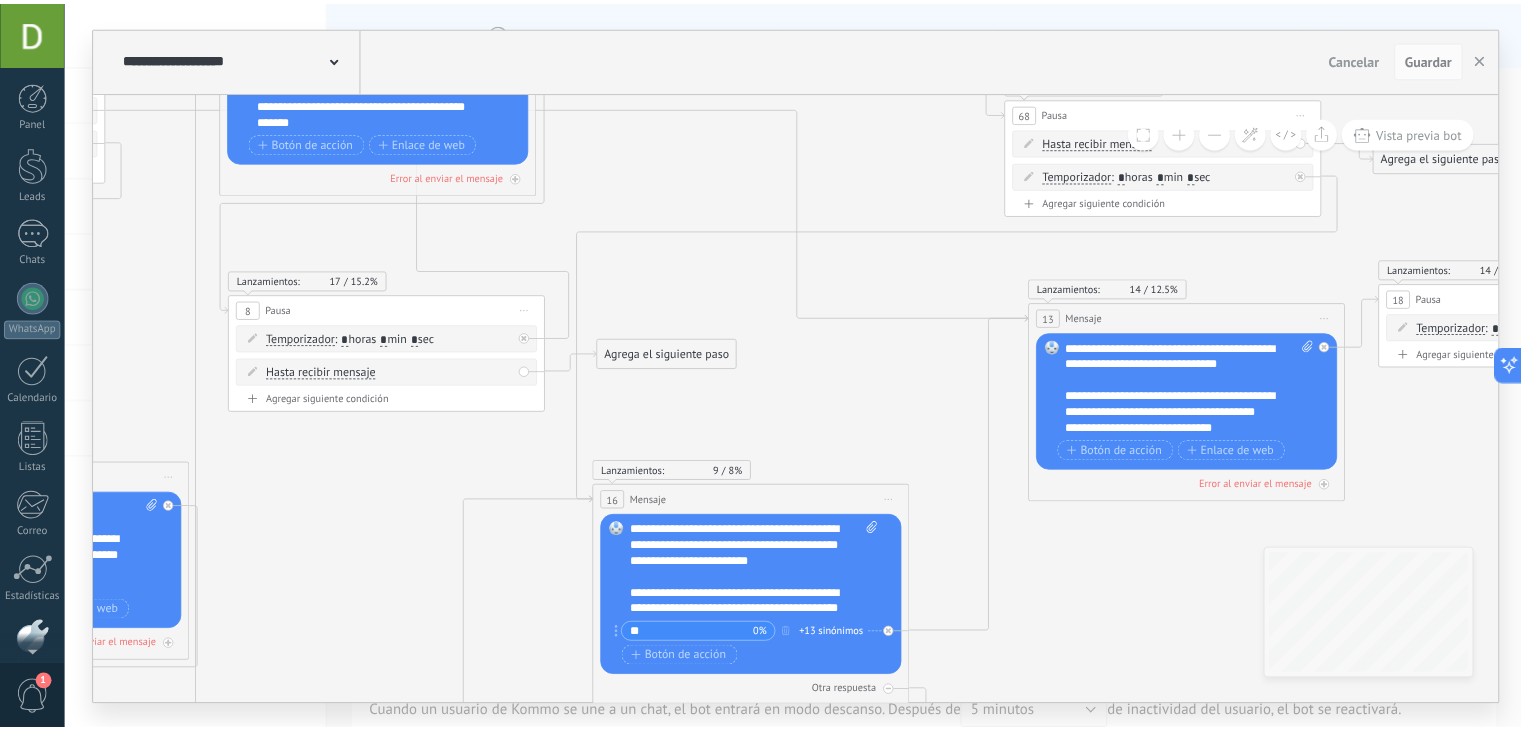 scroll, scrollTop: 0, scrollLeft: 0, axis: both 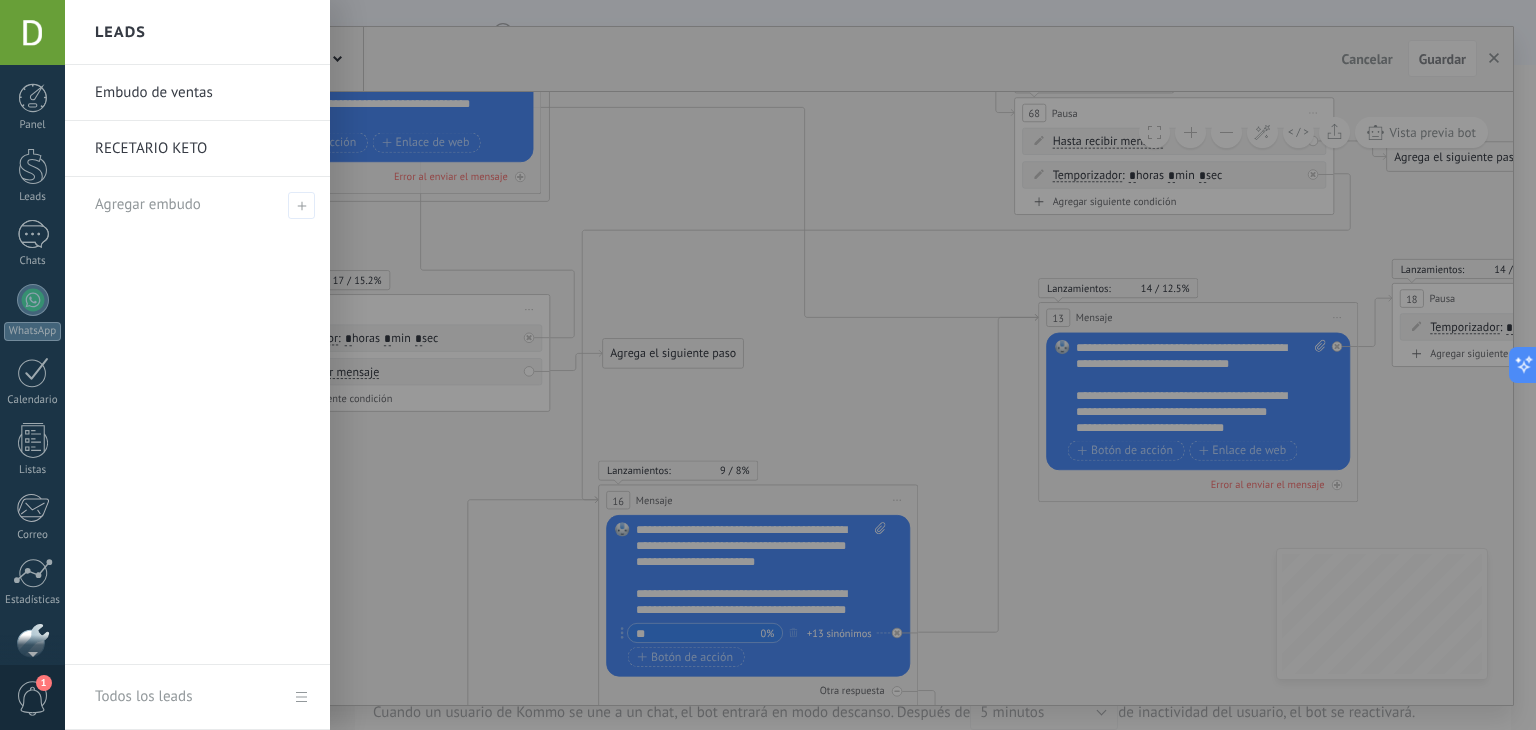 click on "RECETARIO KETO" at bounding box center [202, 149] 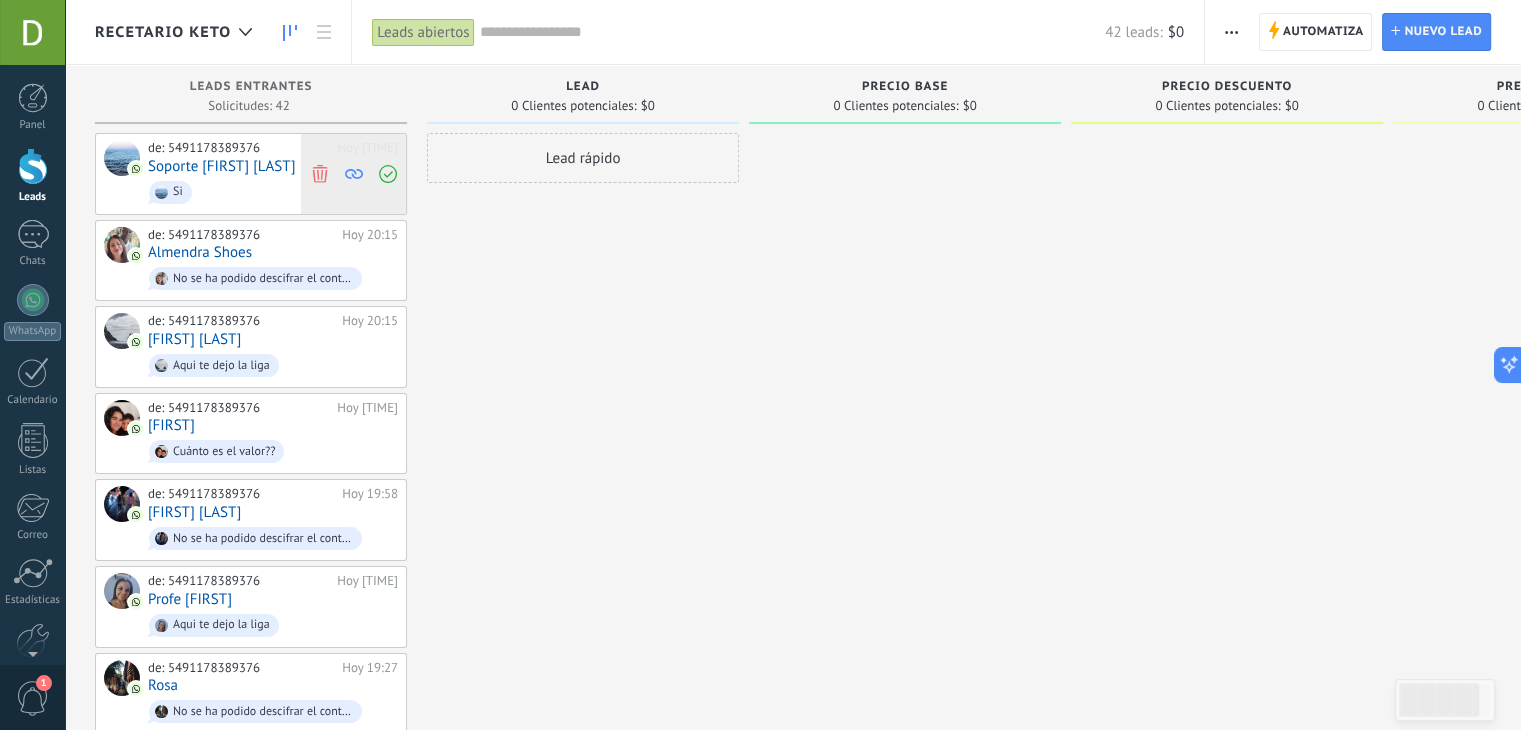click 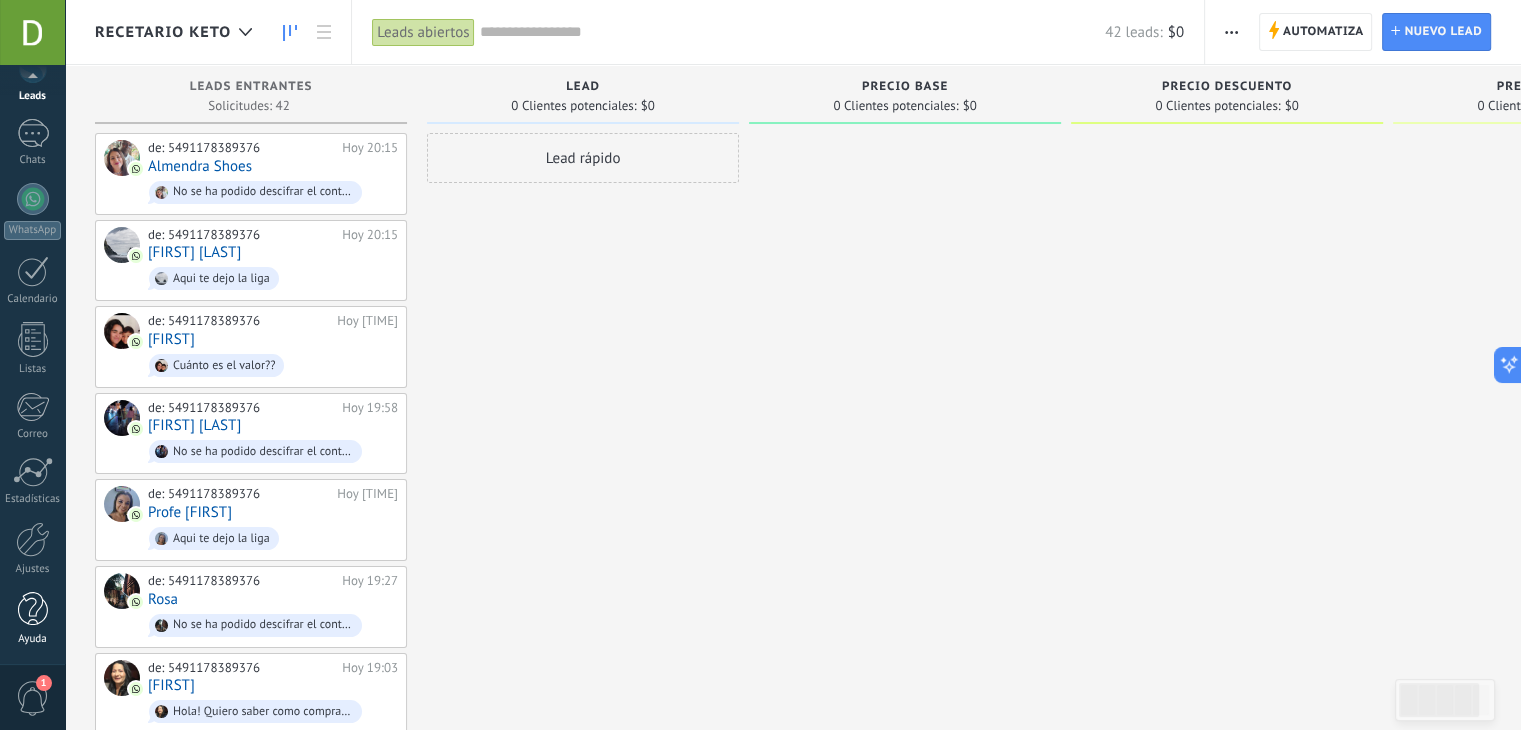 scroll, scrollTop: 100, scrollLeft: 0, axis: vertical 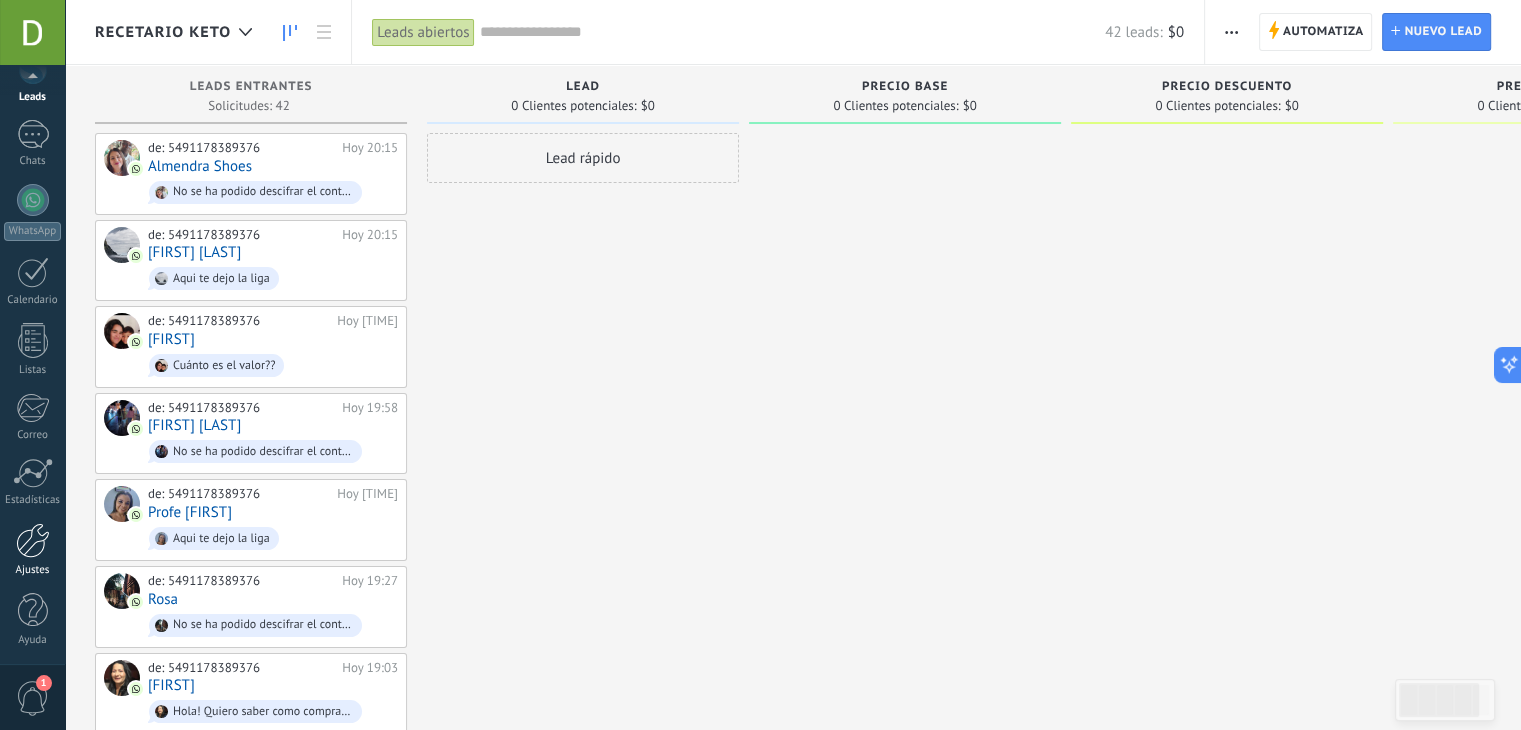 click at bounding box center [33, 540] 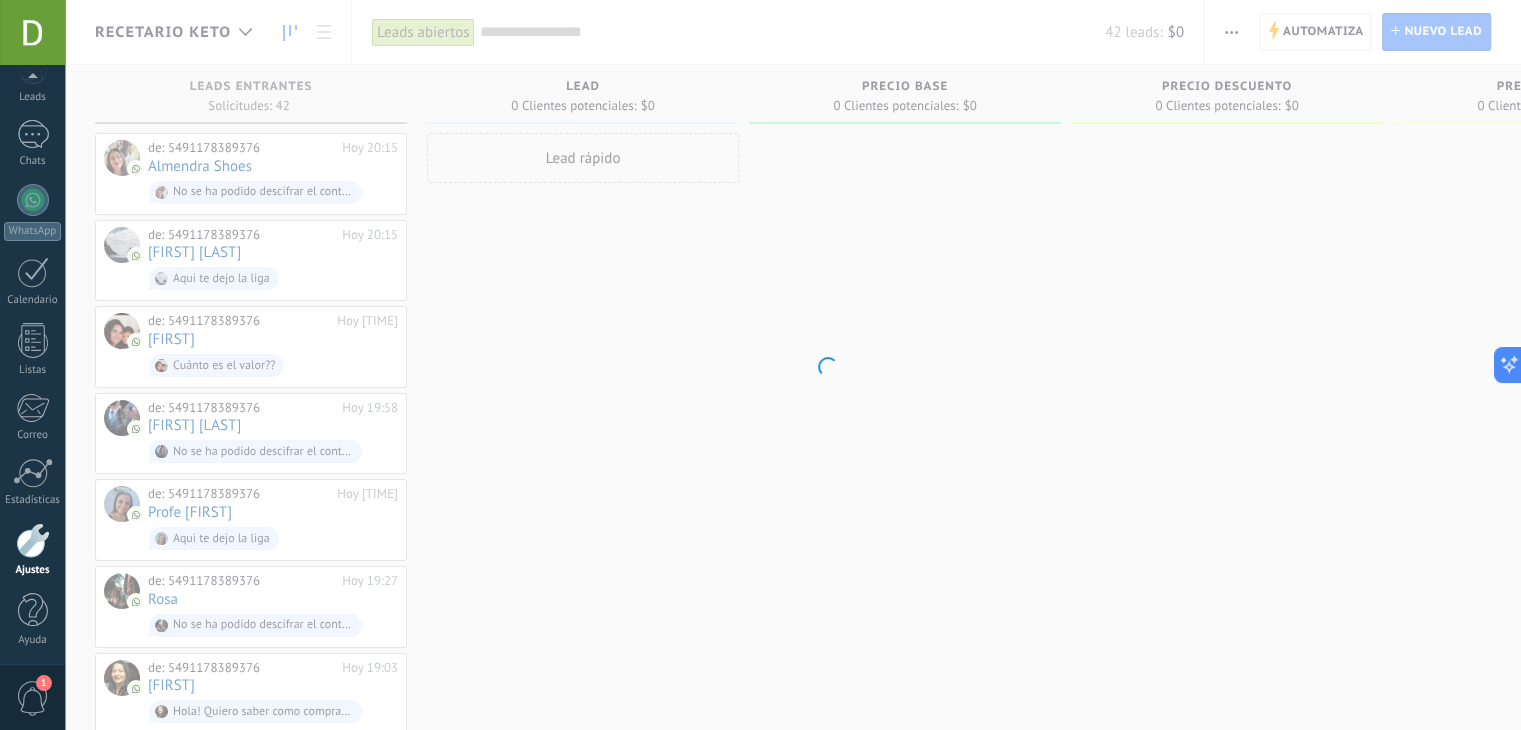 scroll, scrollTop: 101, scrollLeft: 0, axis: vertical 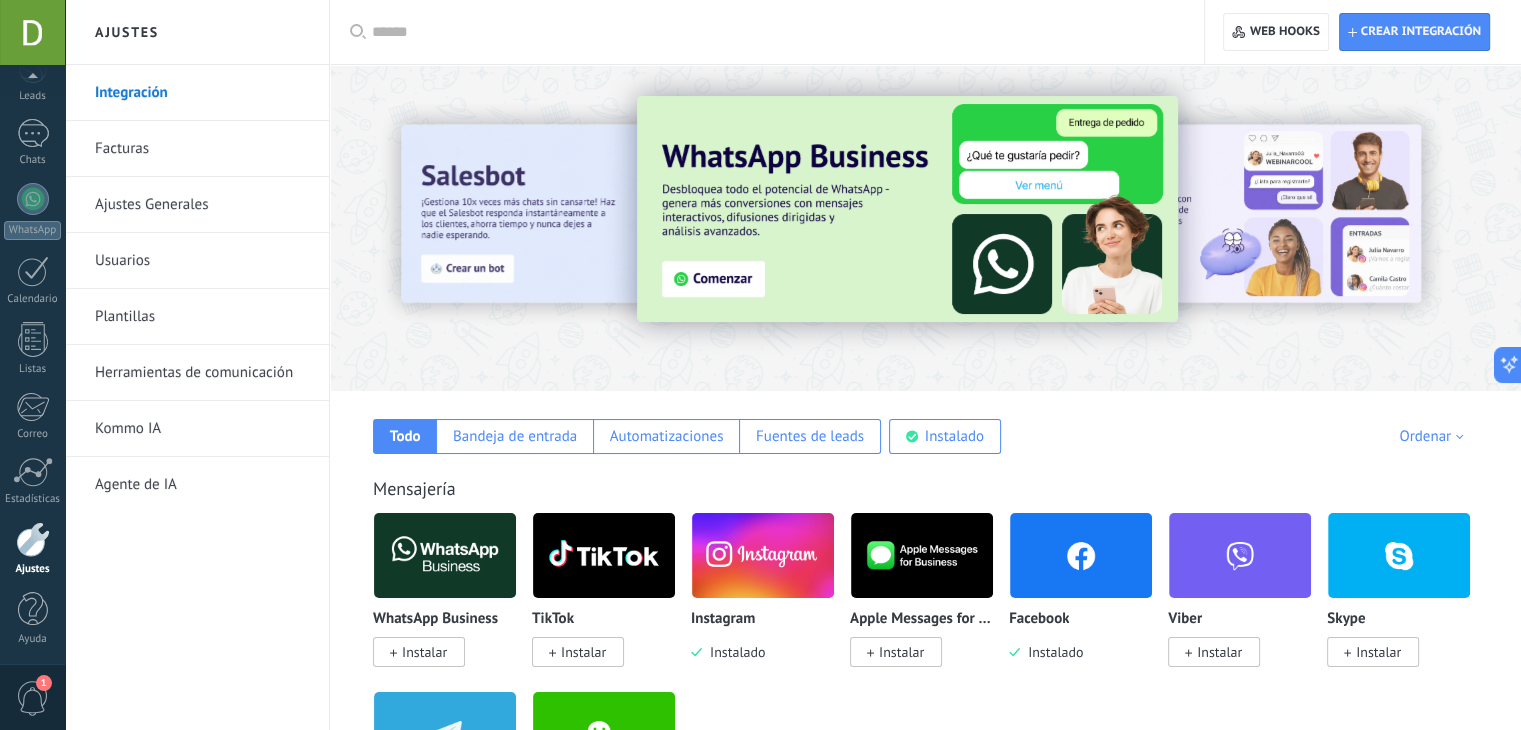click on "Herramientas de comunicación" at bounding box center [202, 373] 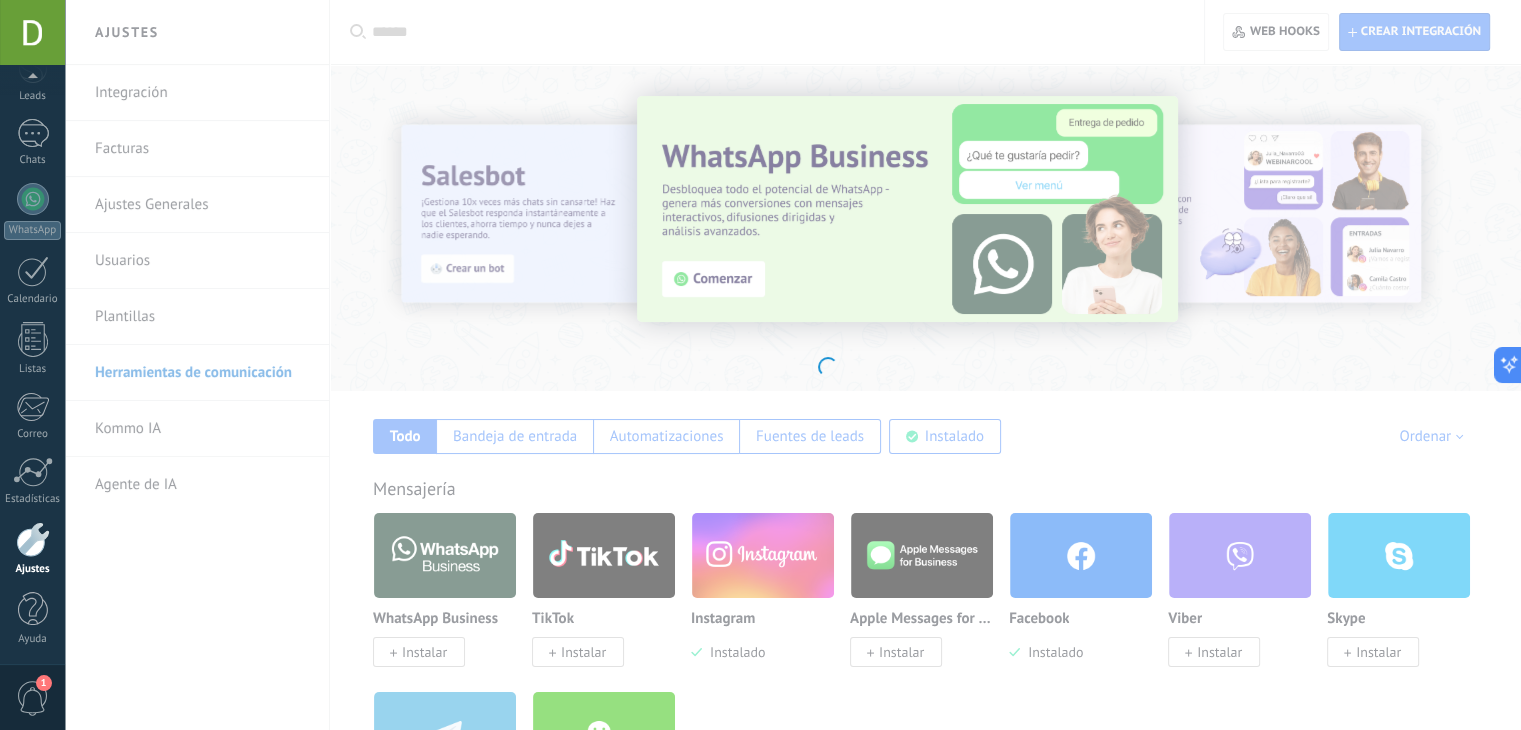 scroll, scrollTop: 0, scrollLeft: 0, axis: both 